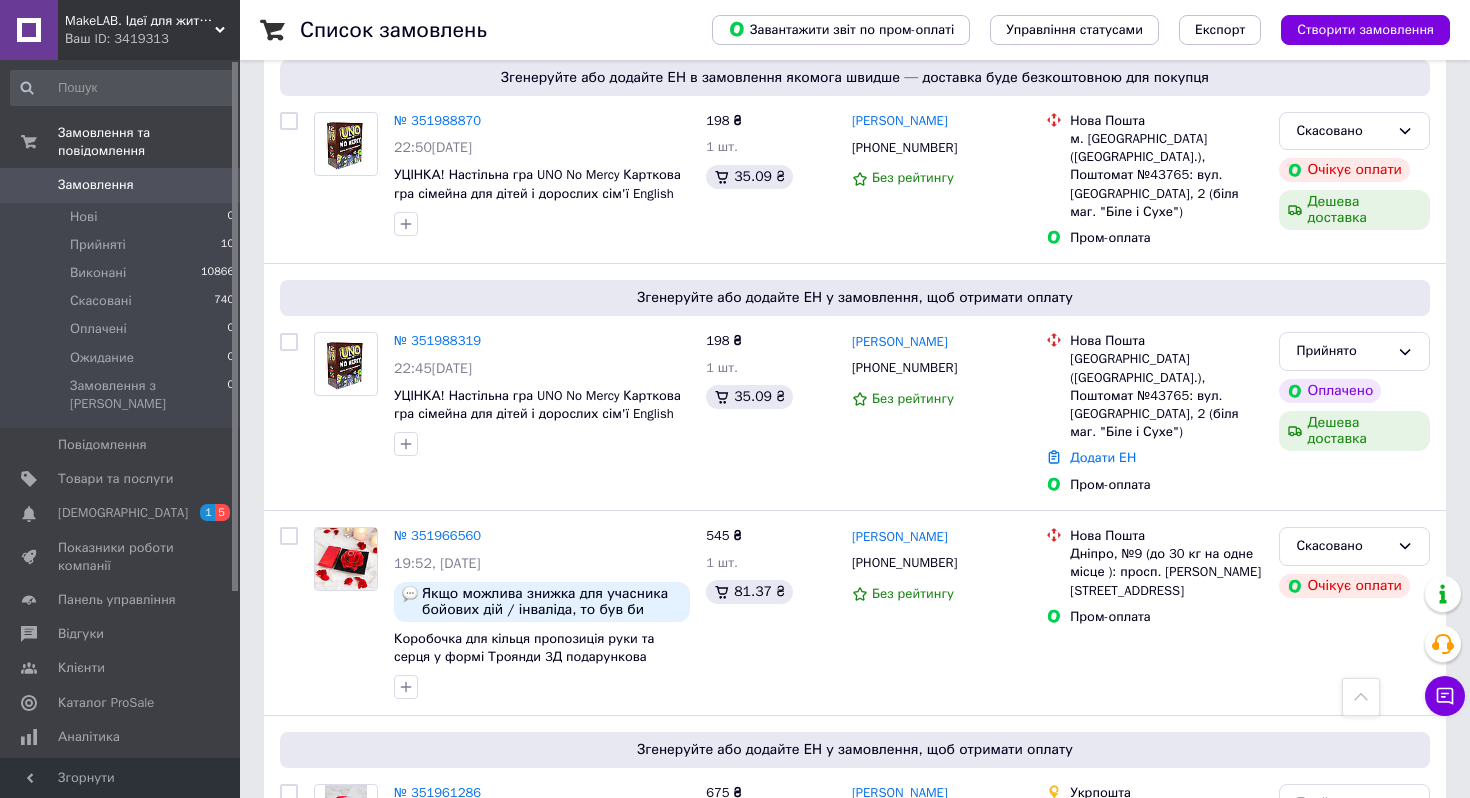 scroll, scrollTop: 1147, scrollLeft: 0, axis: vertical 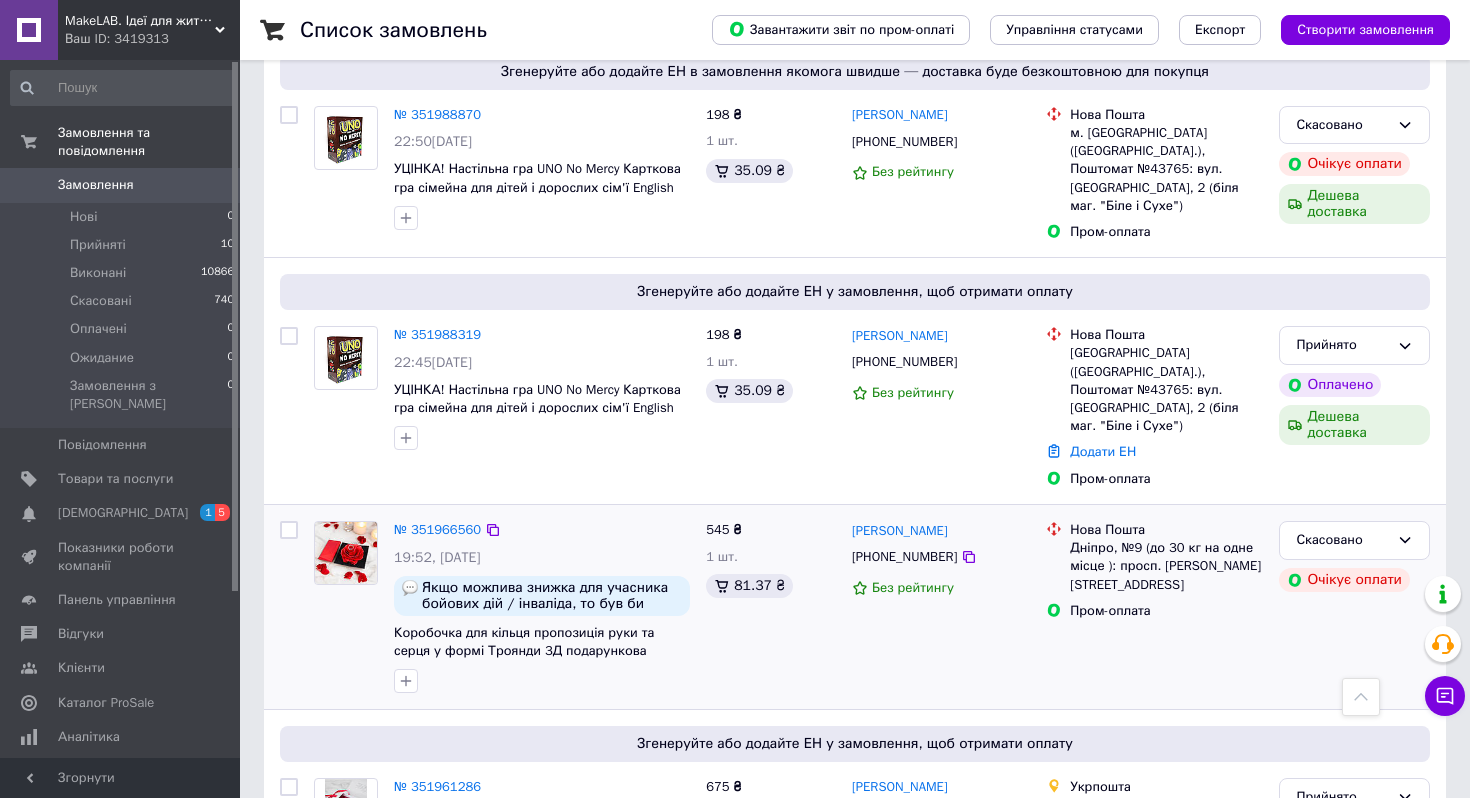 click on "№ 351966560" at bounding box center [437, 530] 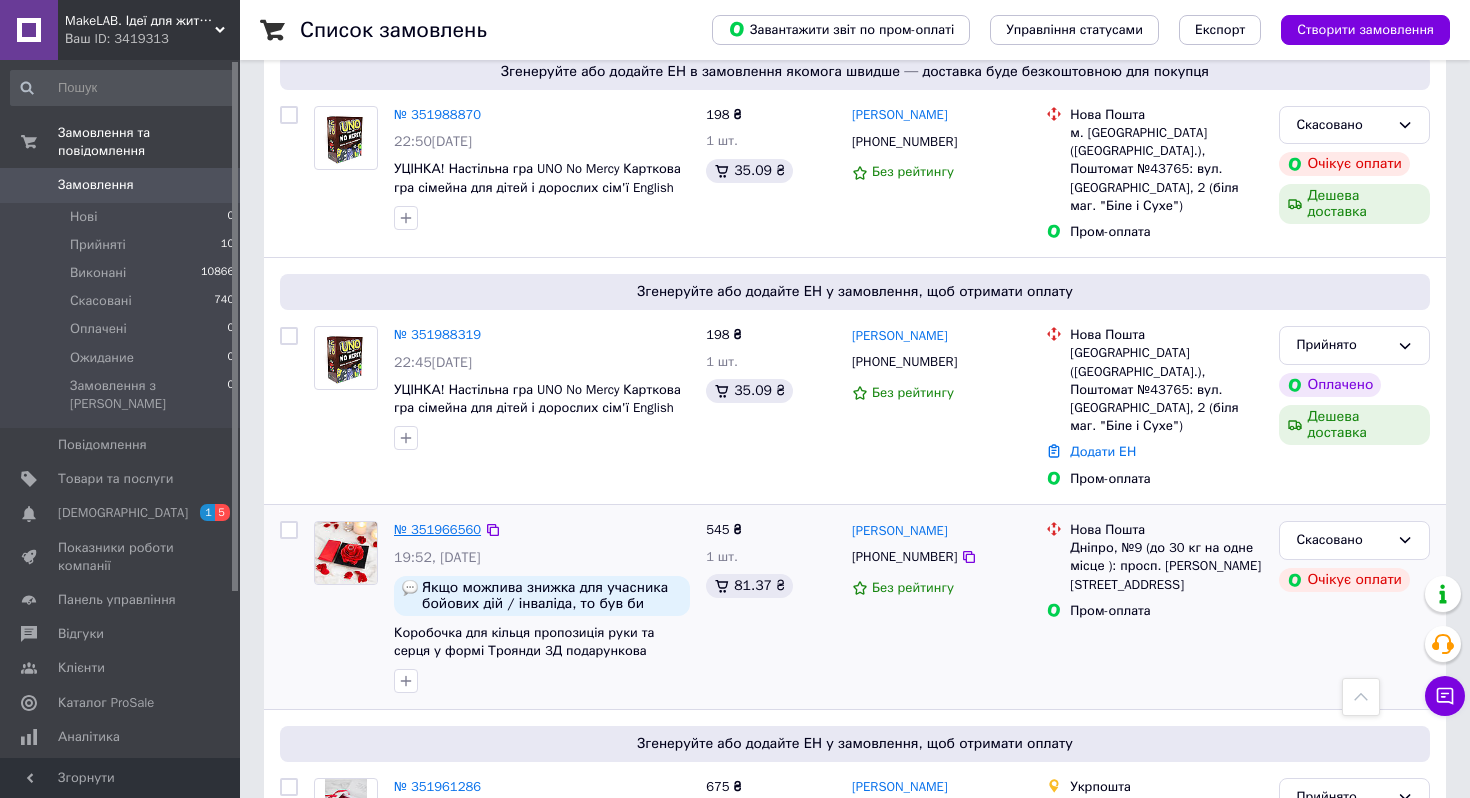 click on "№ 351966560" at bounding box center [437, 529] 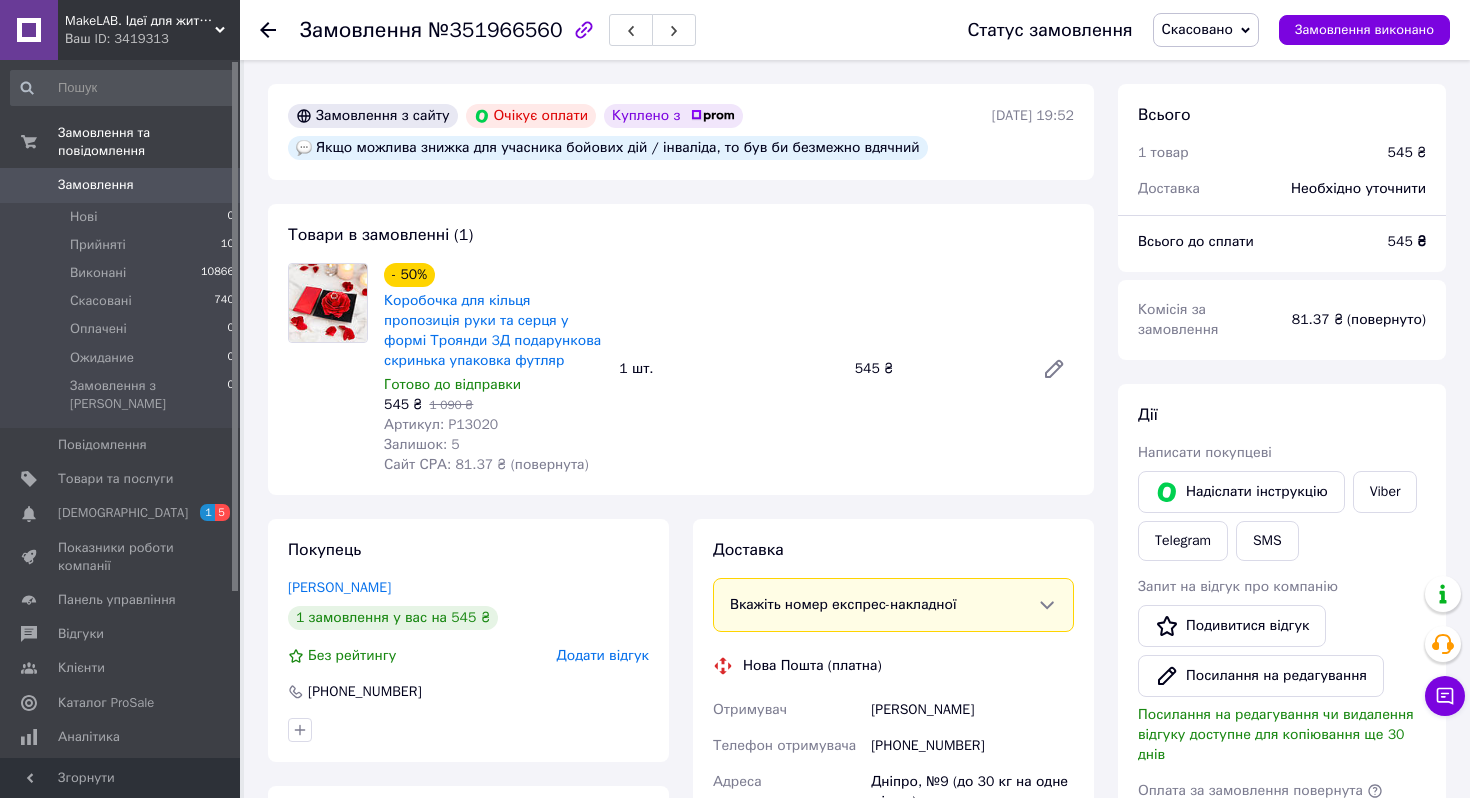 click on "№351966560" at bounding box center (495, 30) 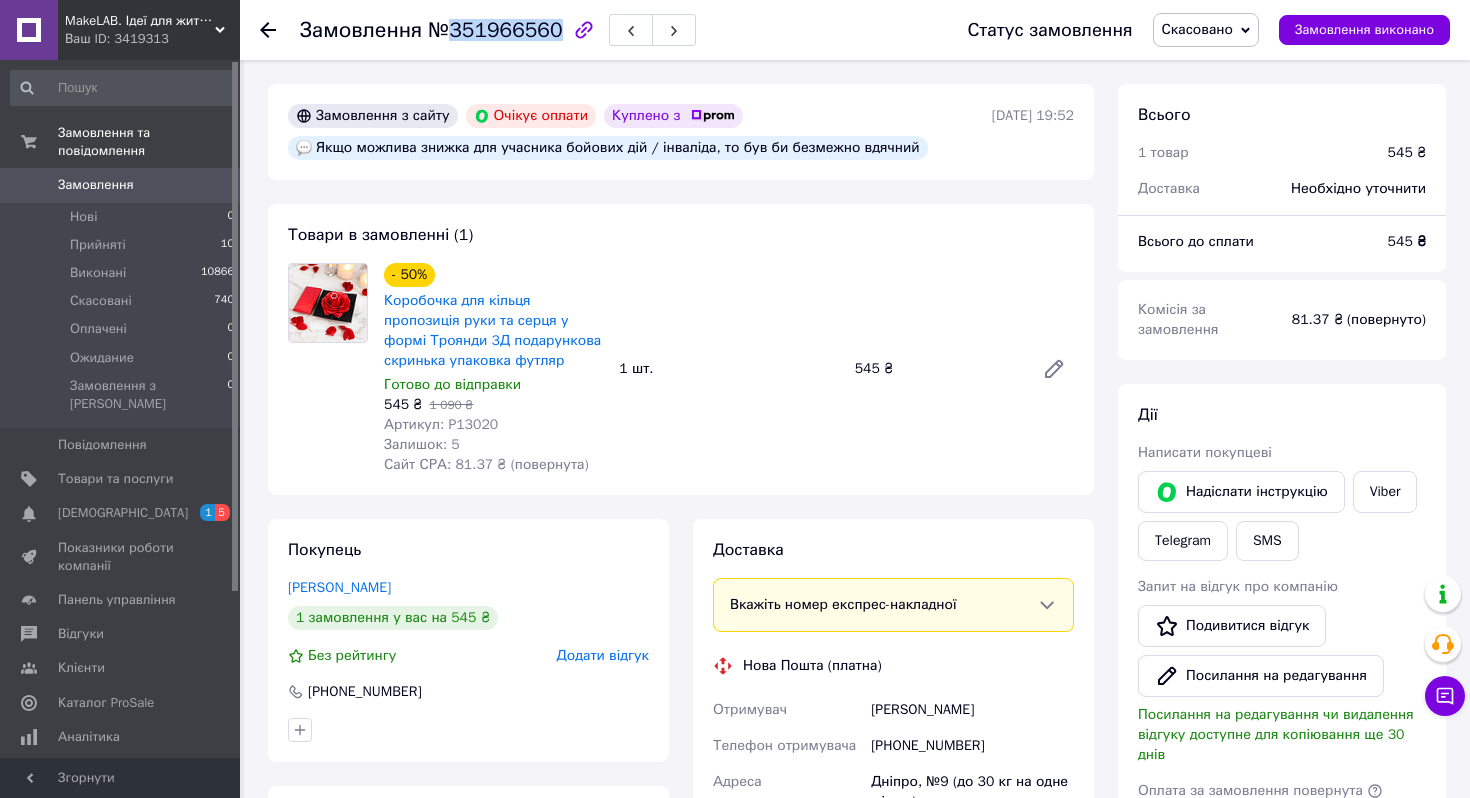 click on "№351966560" at bounding box center [495, 30] 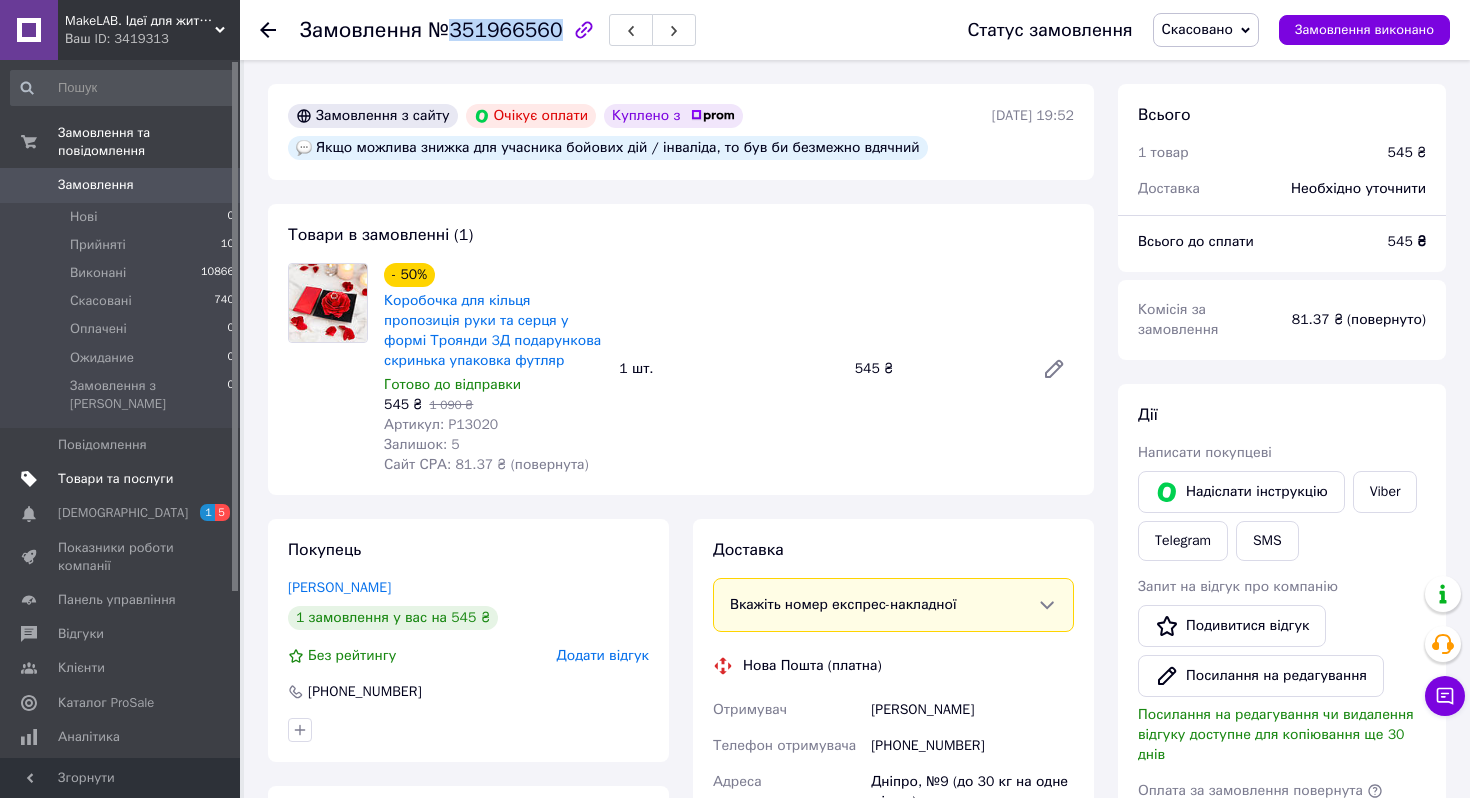 click on "Товари та послуги" at bounding box center (115, 479) 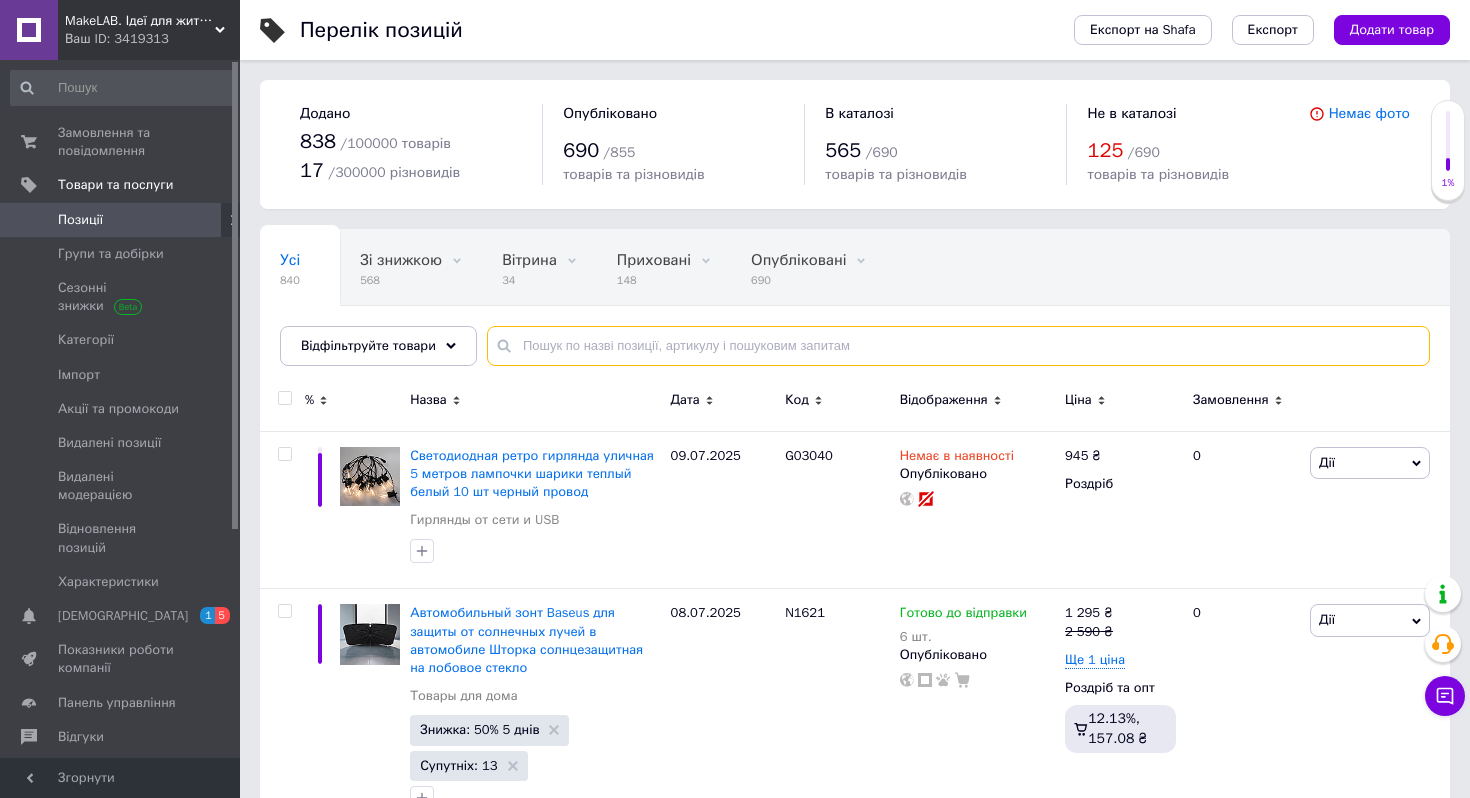 click at bounding box center (958, 346) 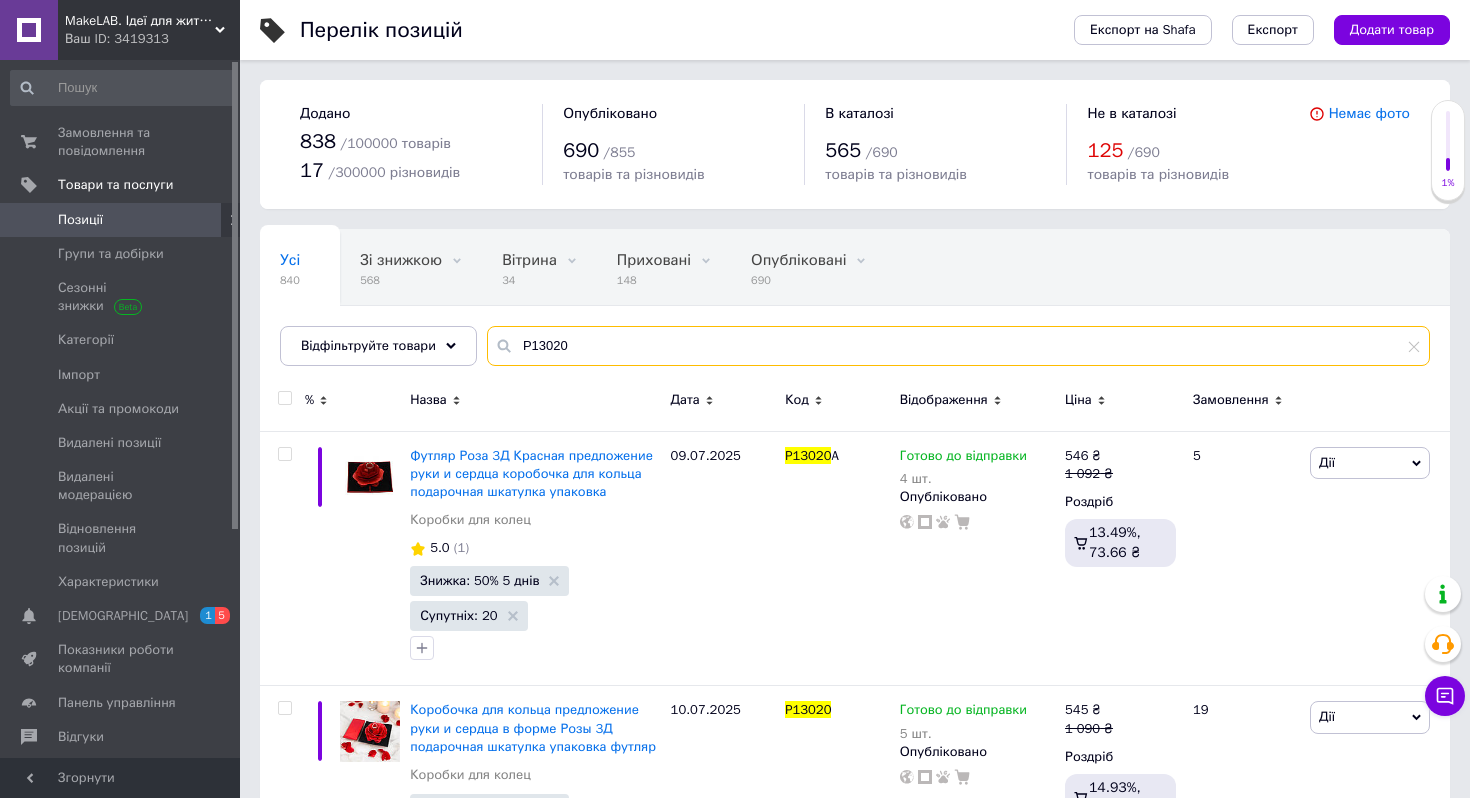 scroll, scrollTop: 171, scrollLeft: 0, axis: vertical 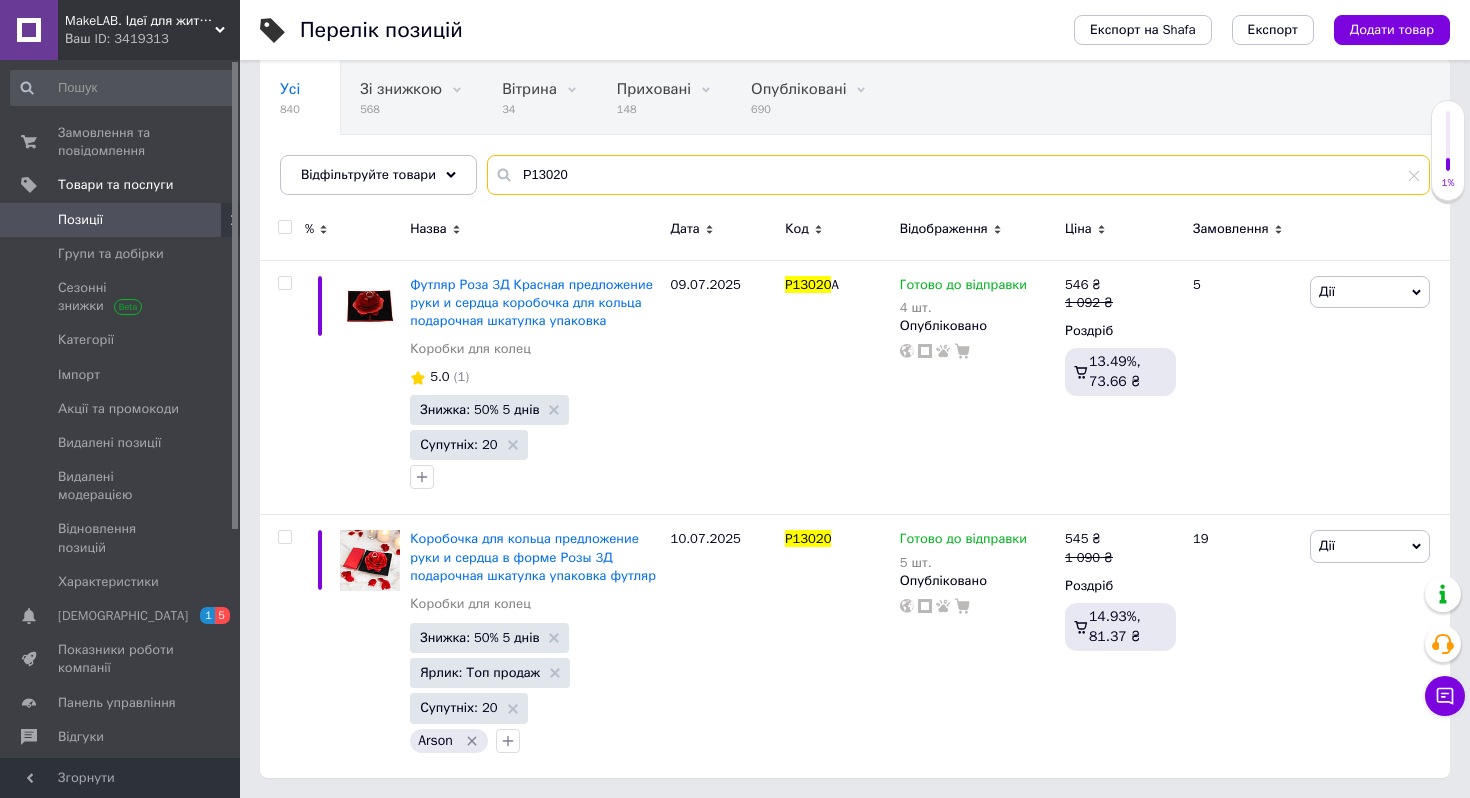 type on "P13020" 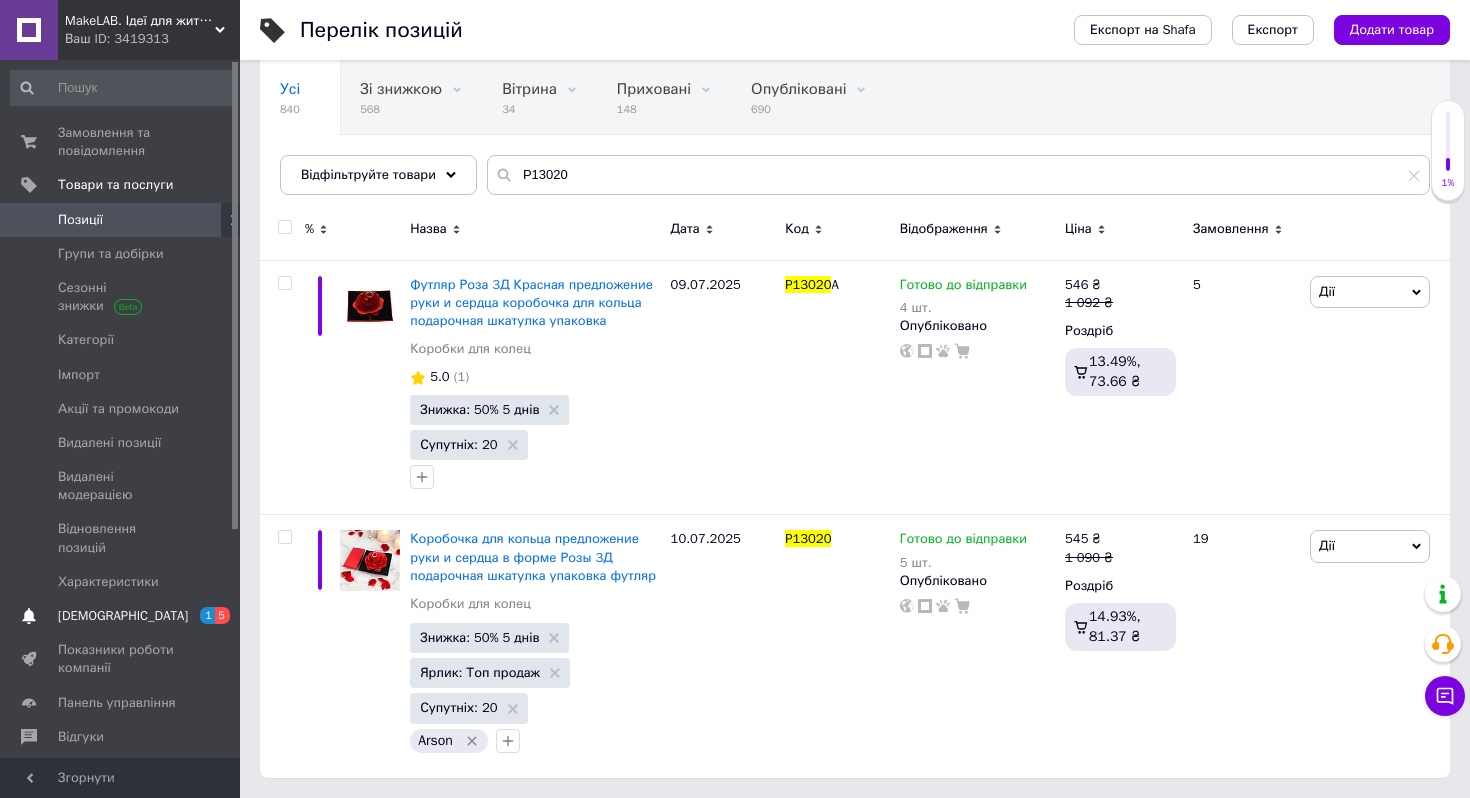 click on "[DEMOGRAPHIC_DATA]" at bounding box center (123, 616) 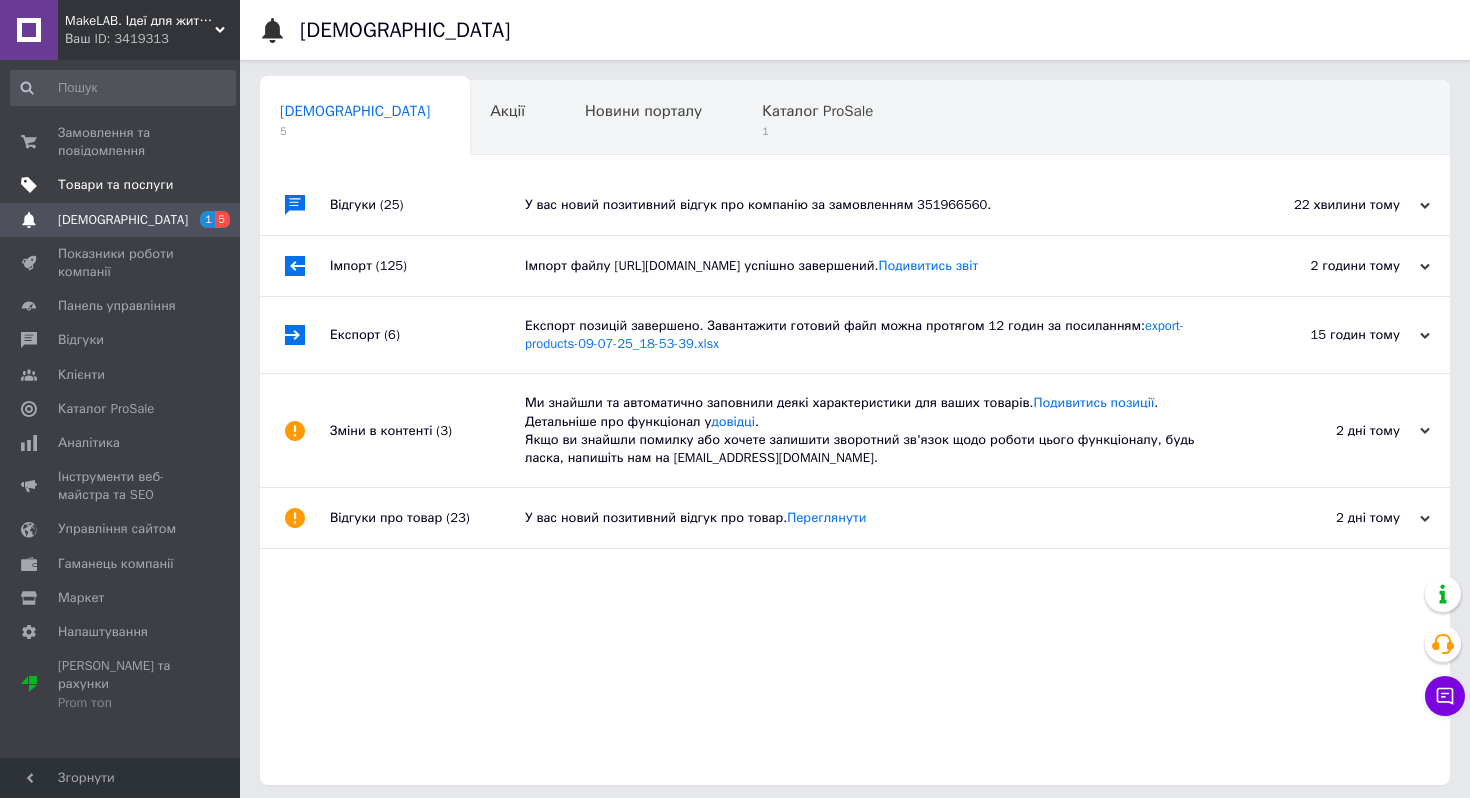 click on "Товари та послуги" at bounding box center [115, 185] 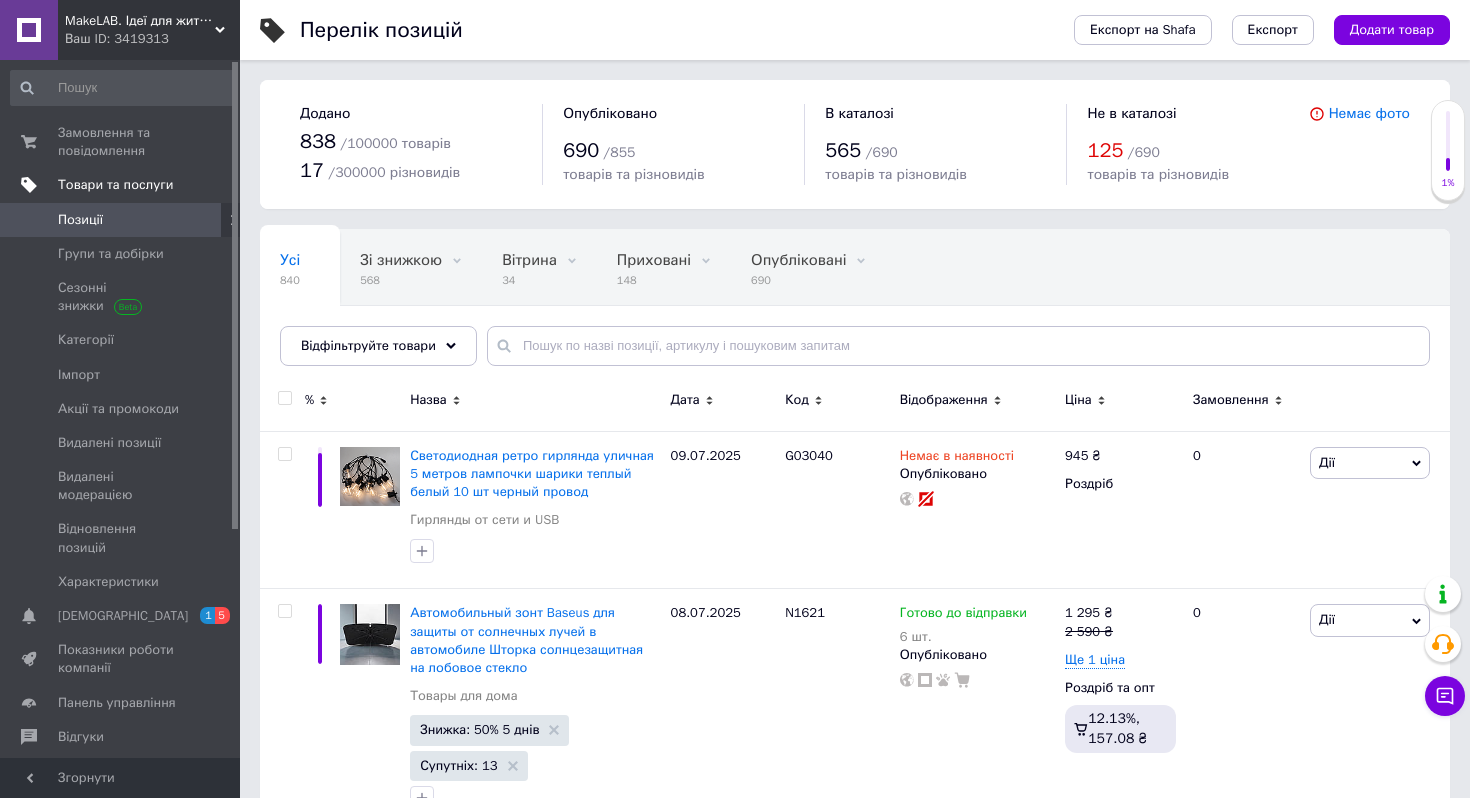 click on "Товари та послуги" at bounding box center (123, 185) 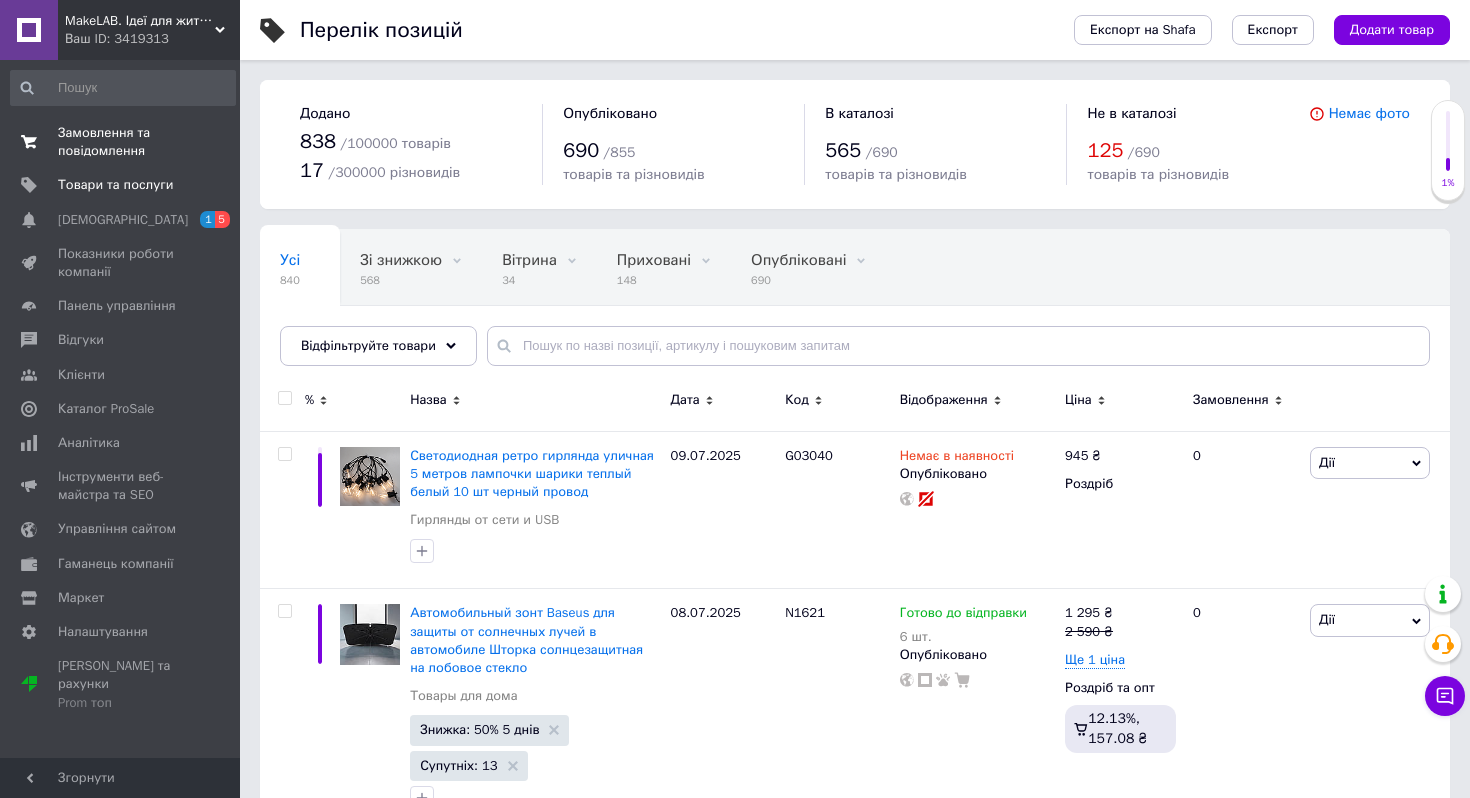 click on "Замовлення та повідомлення" at bounding box center [121, 142] 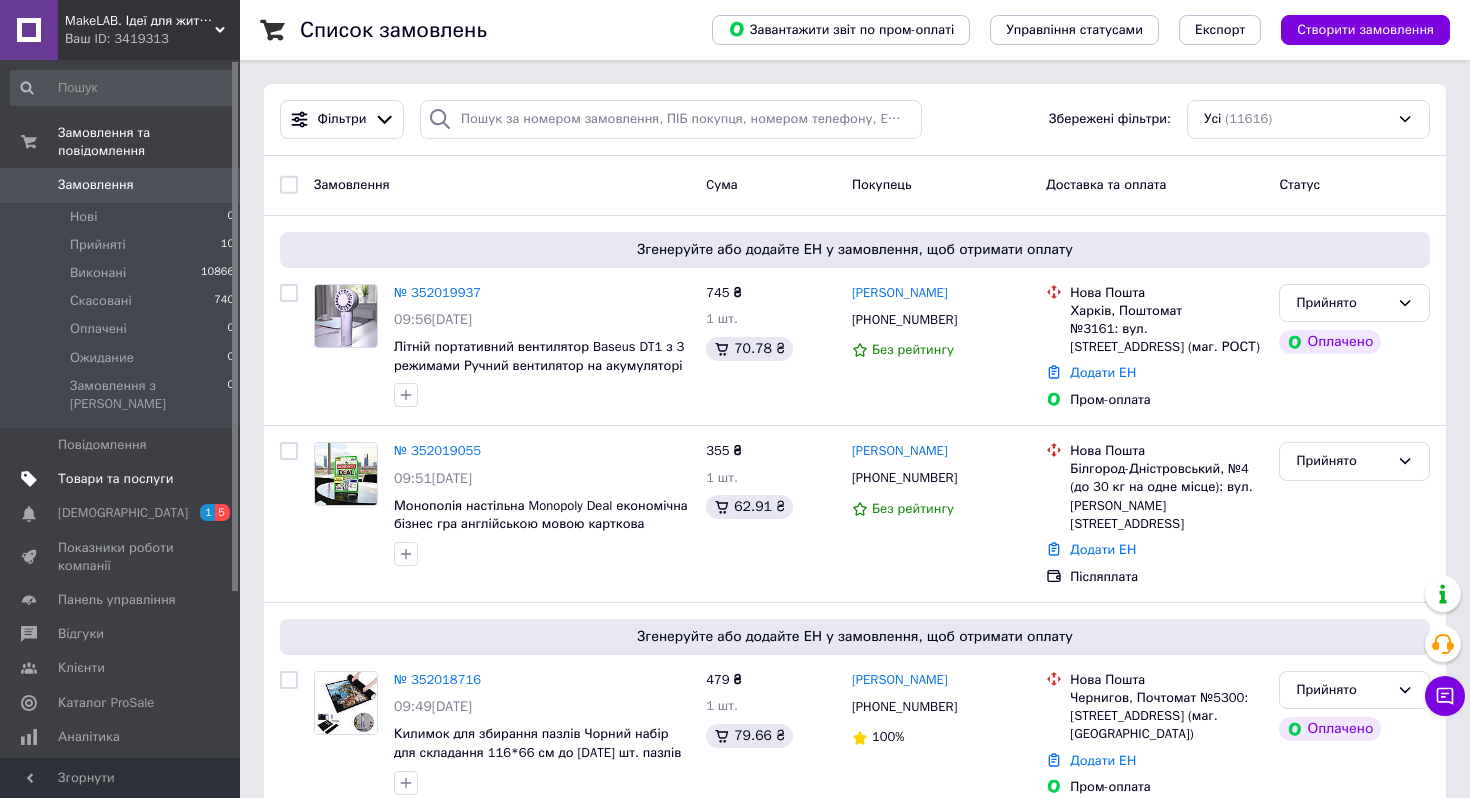 click on "Товари та послуги" at bounding box center [123, 479] 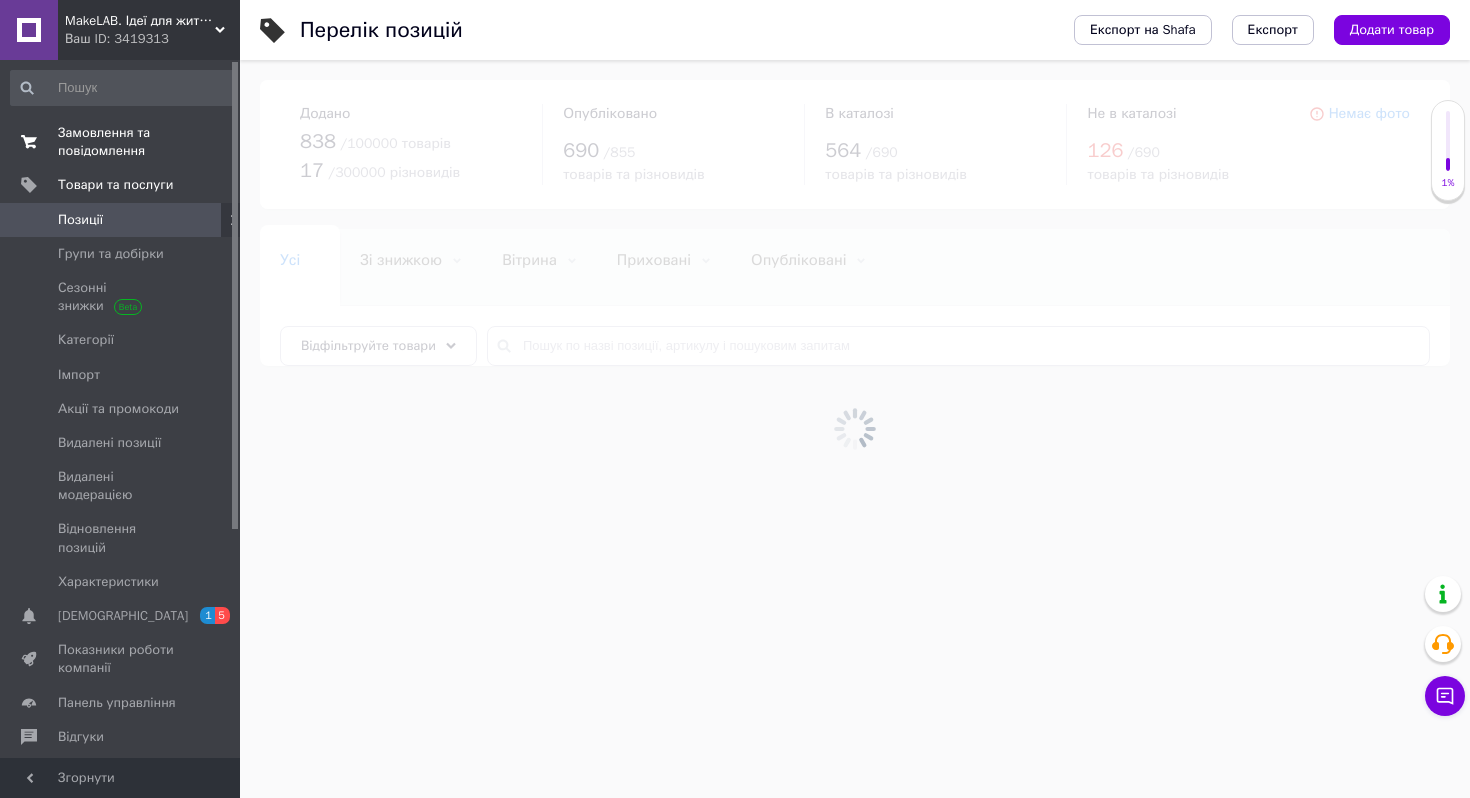 click on "Замовлення та повідомлення" at bounding box center [121, 142] 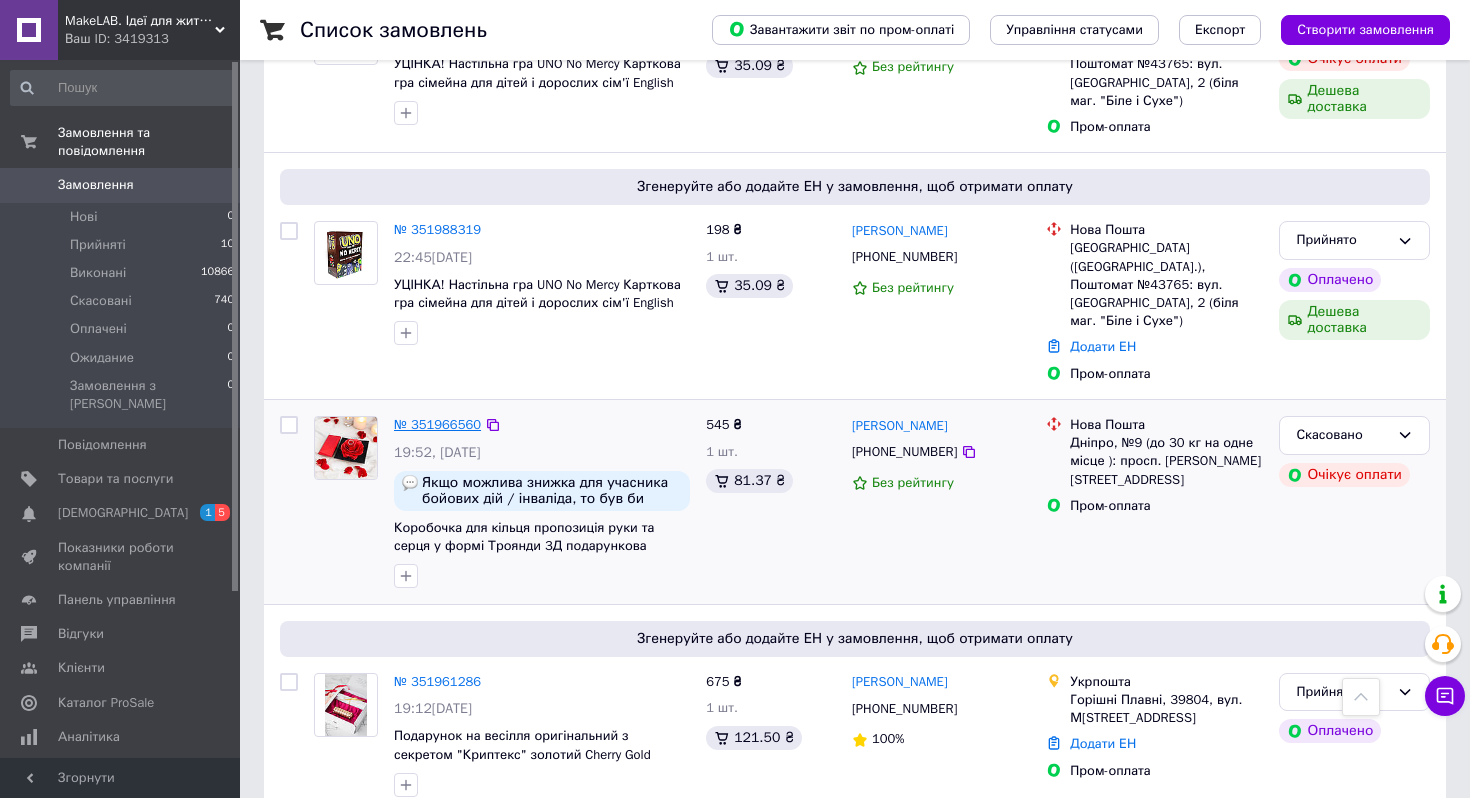 click on "№ 351966560" at bounding box center (437, 424) 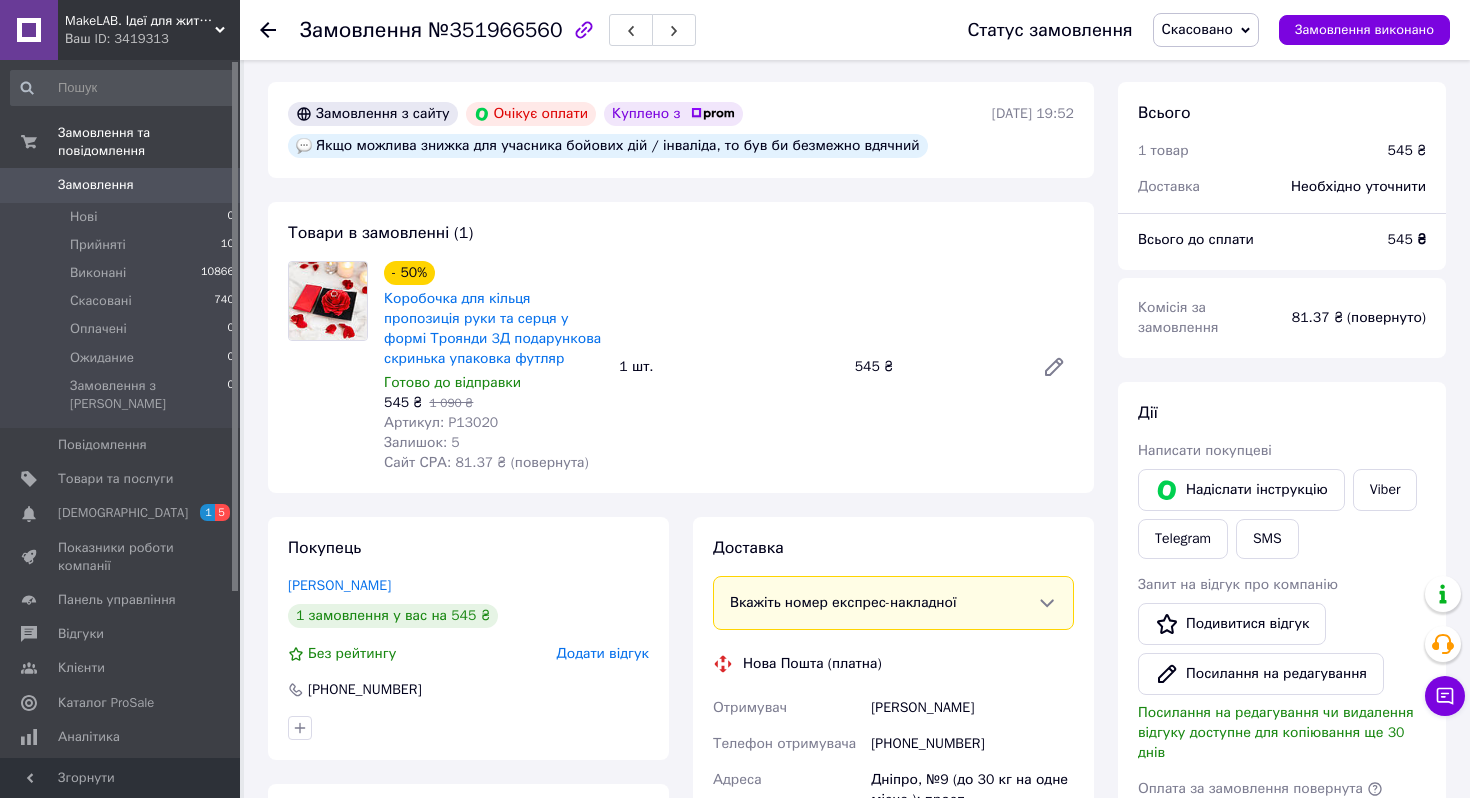 scroll, scrollTop: 0, scrollLeft: 0, axis: both 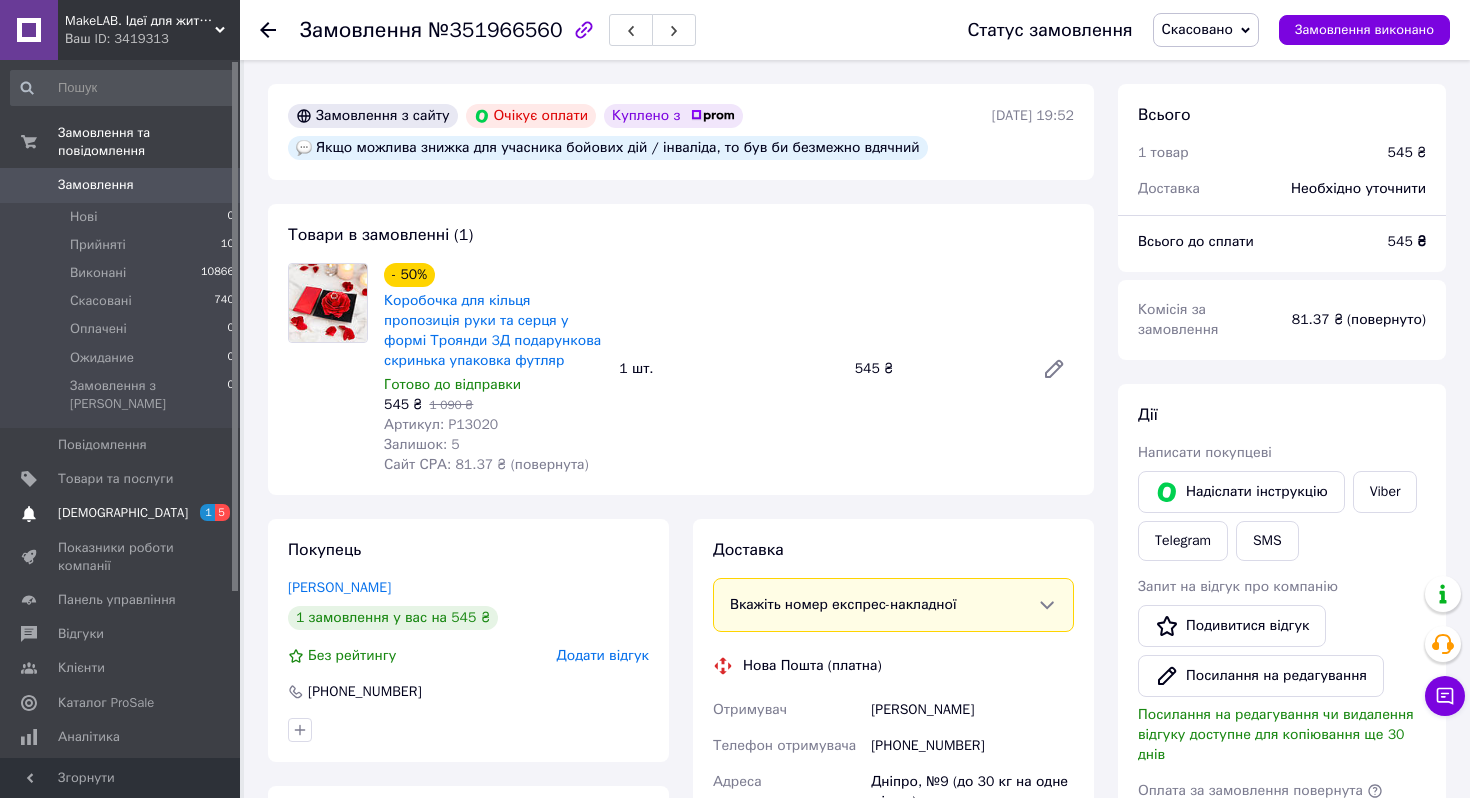 click on "[DEMOGRAPHIC_DATA]" at bounding box center [123, 513] 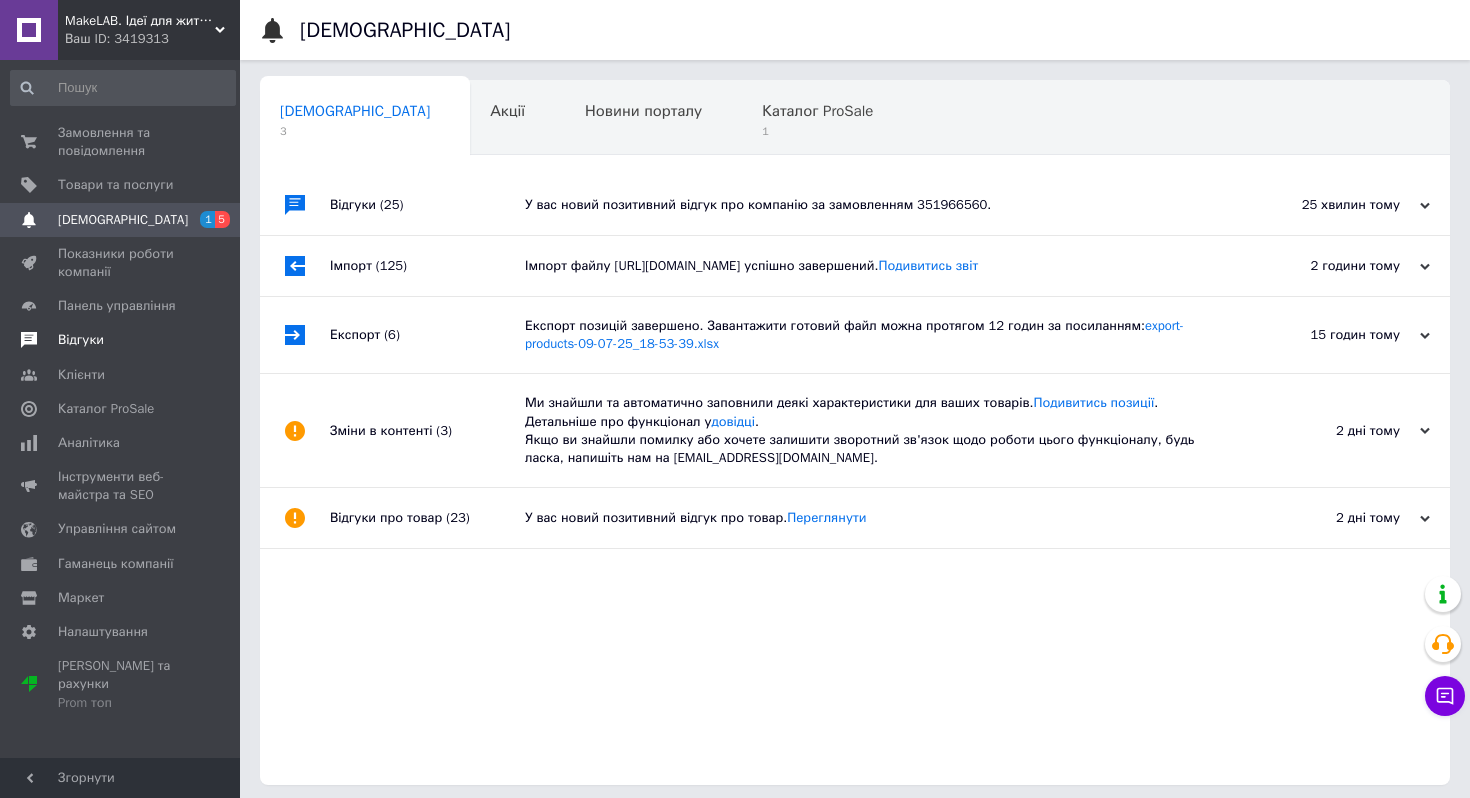 click on "Відгуки" at bounding box center [81, 340] 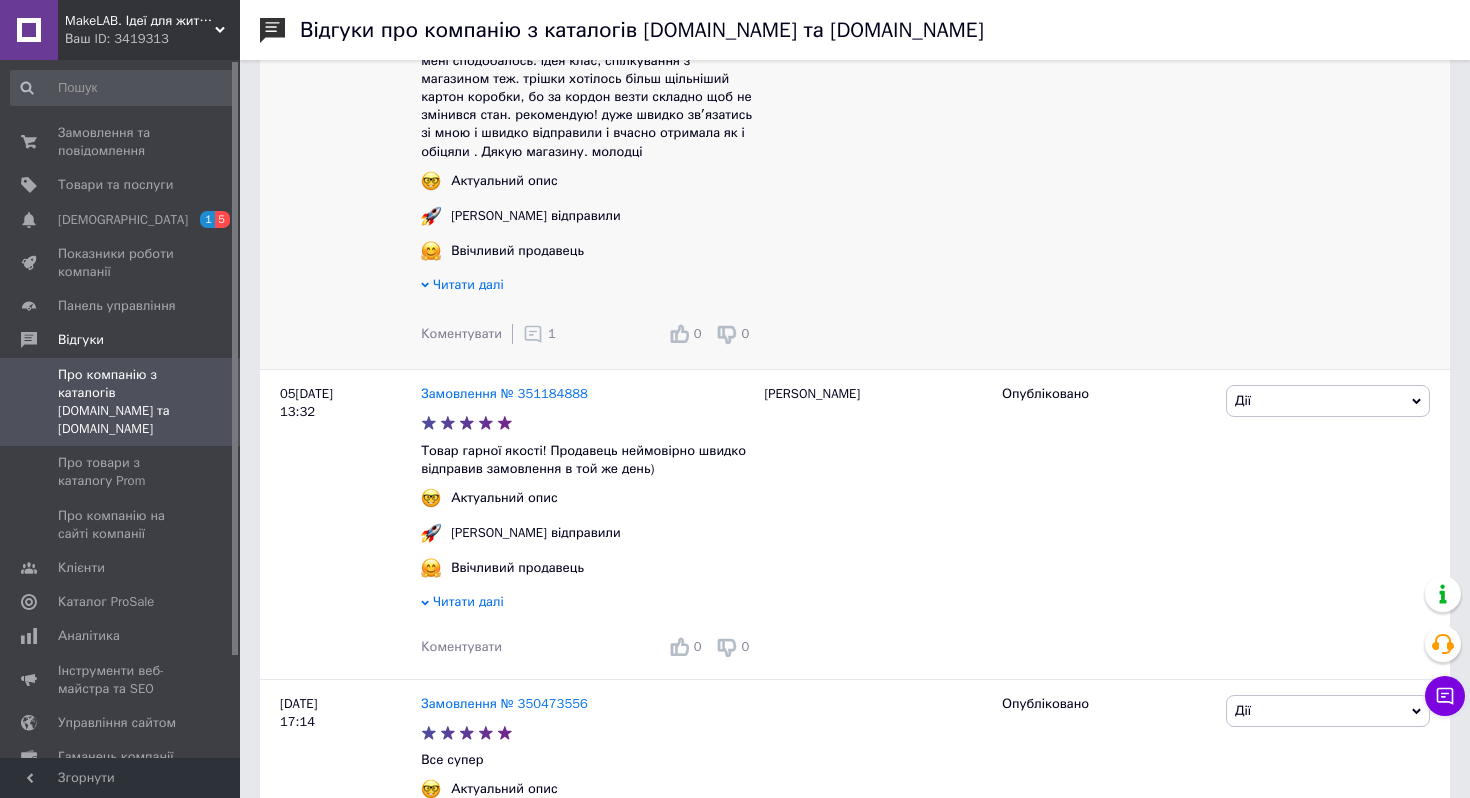 scroll, scrollTop: 629, scrollLeft: 0, axis: vertical 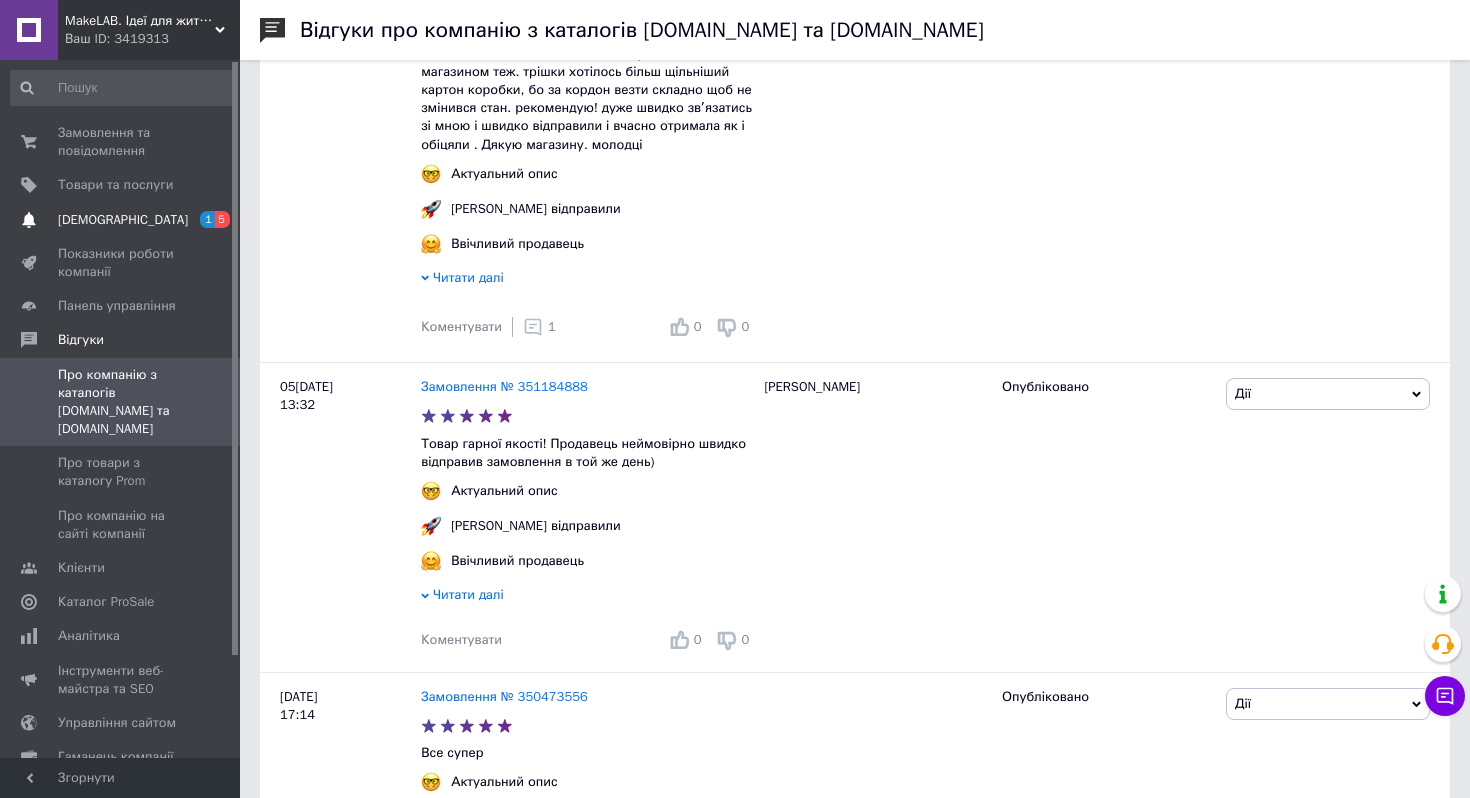 click on "[DEMOGRAPHIC_DATA]" at bounding box center [121, 220] 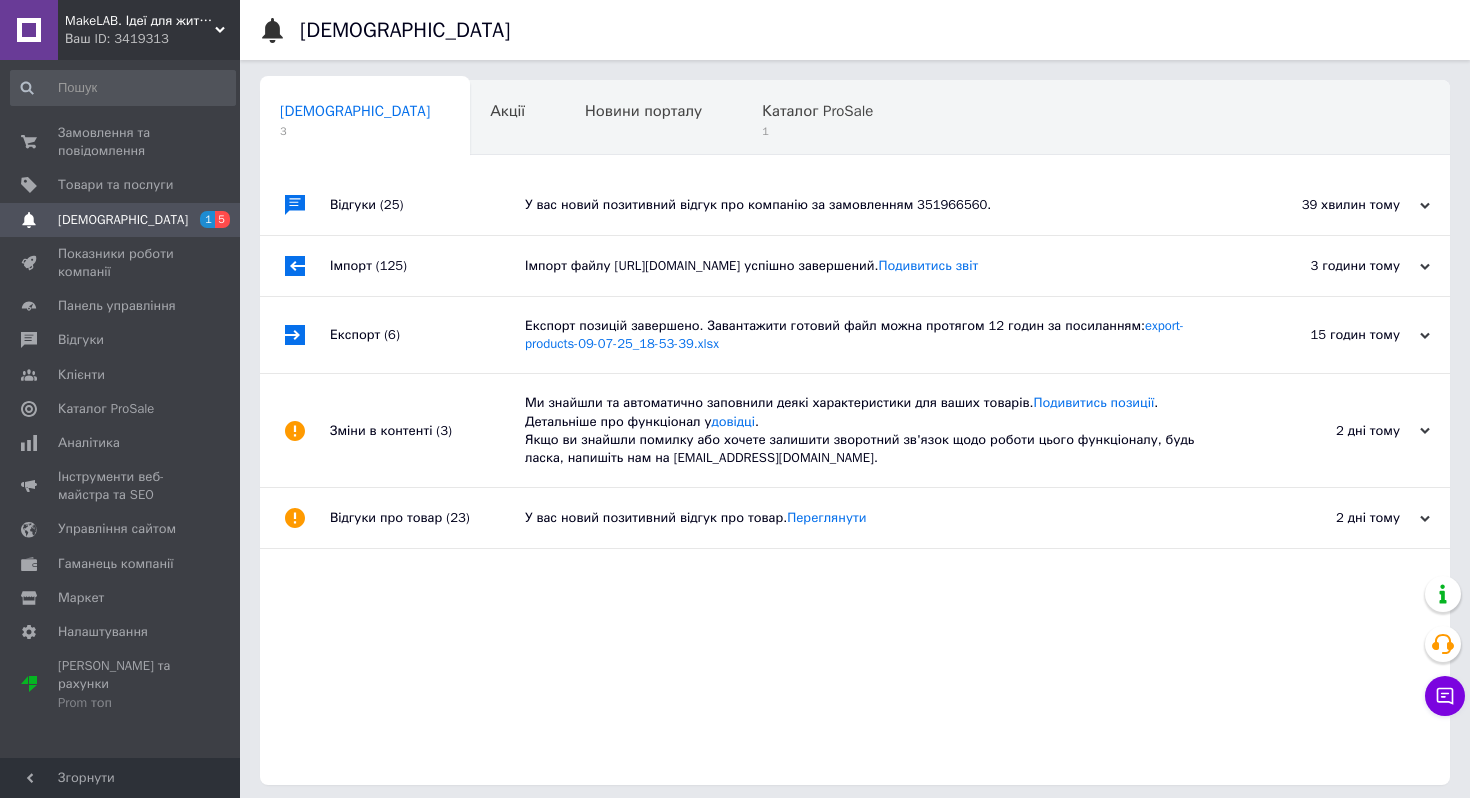 click on "У вас новий позитивний відгук про компанію за замовленням 351966560." at bounding box center (877, 205) 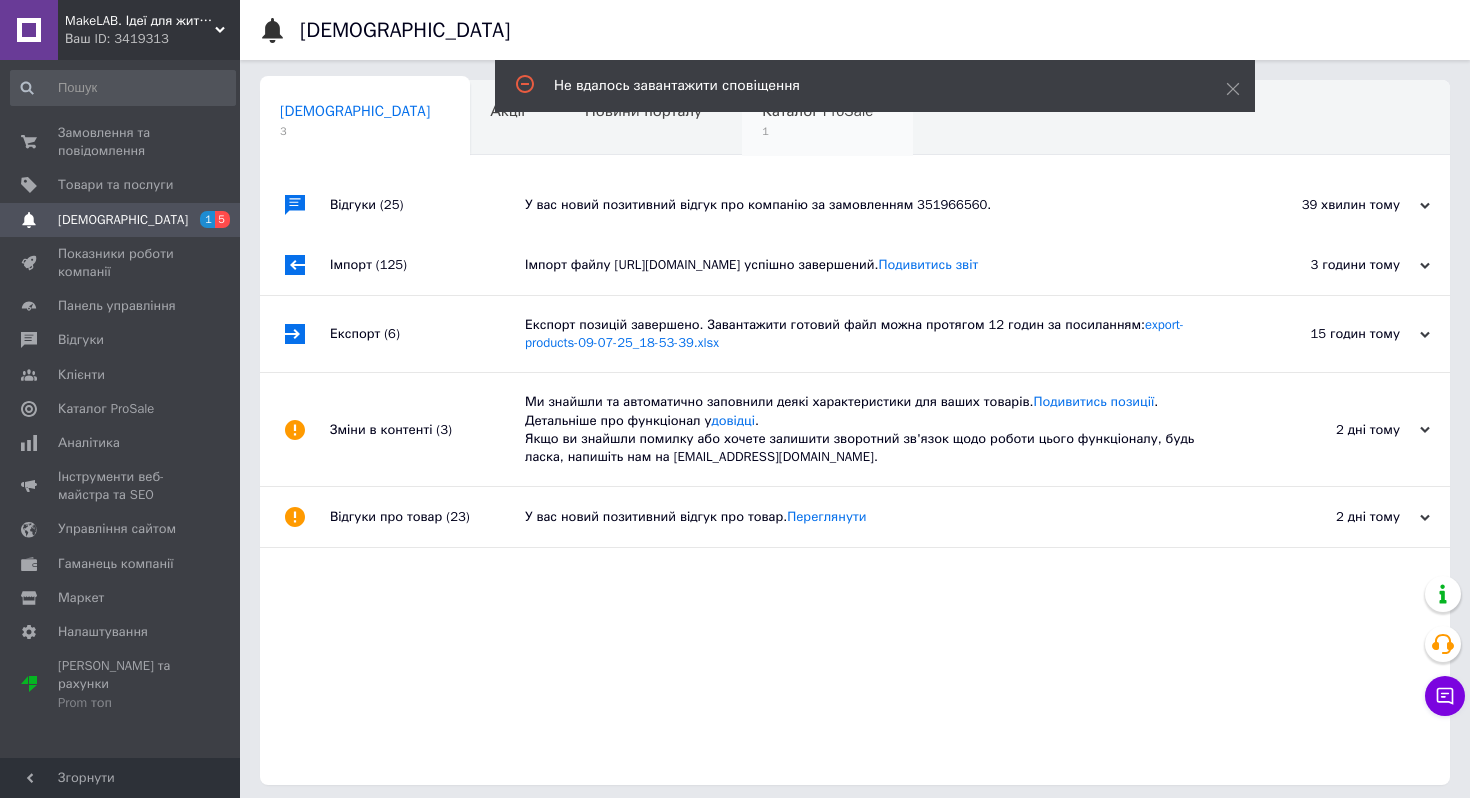 click on "1" at bounding box center [817, 131] 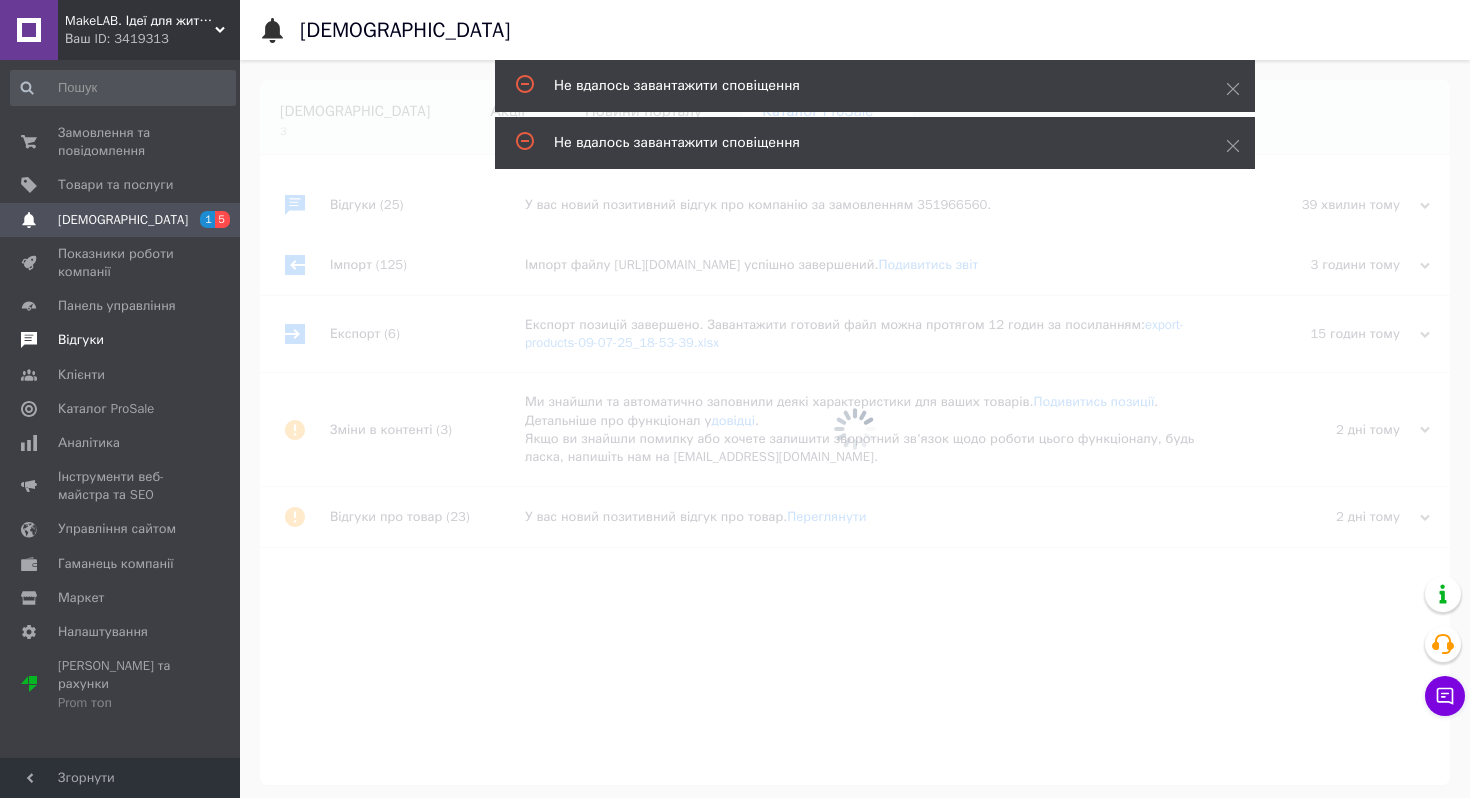 click on "Відгуки" at bounding box center (81, 340) 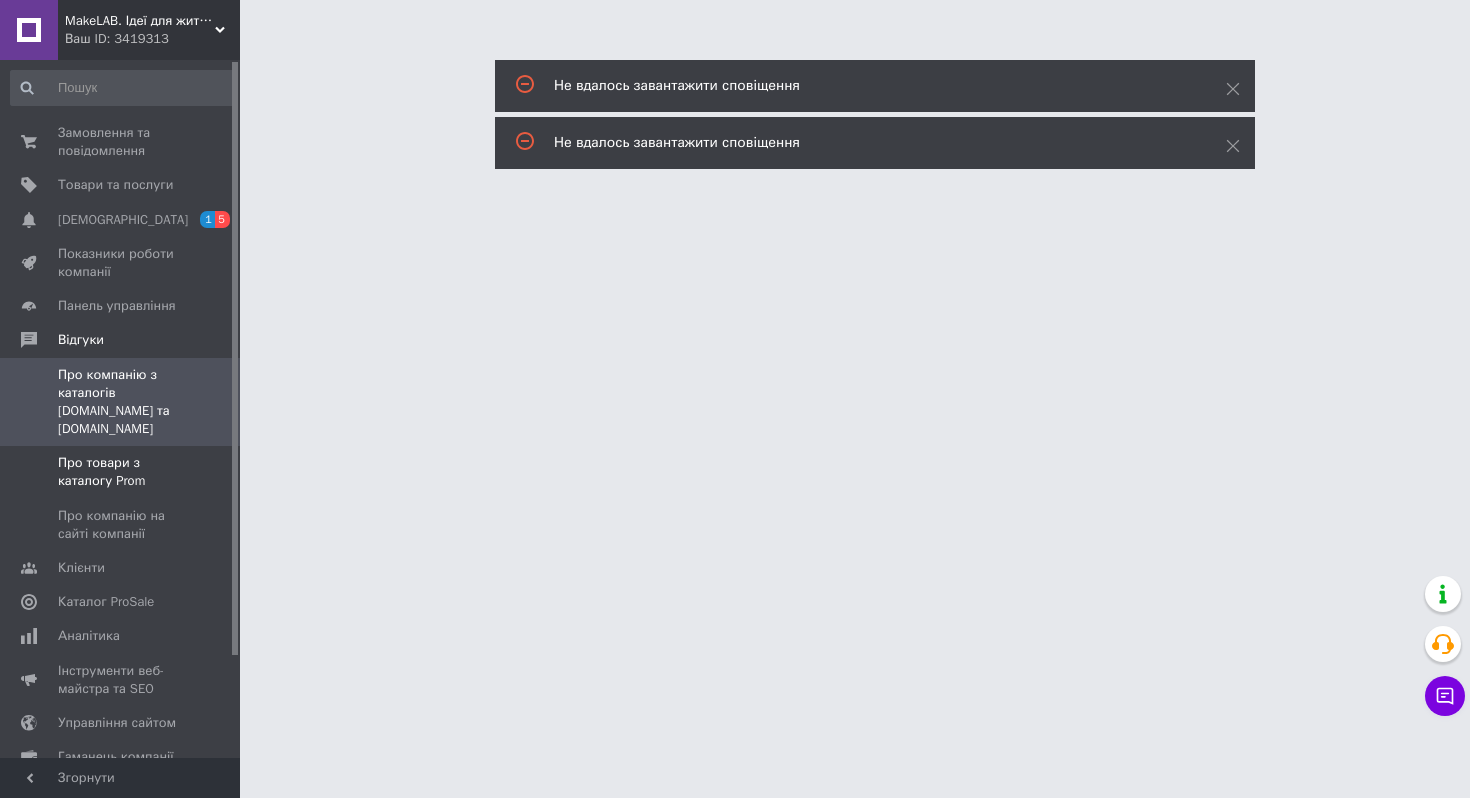 click on "Про товари з каталогу Prom" at bounding box center [121, 472] 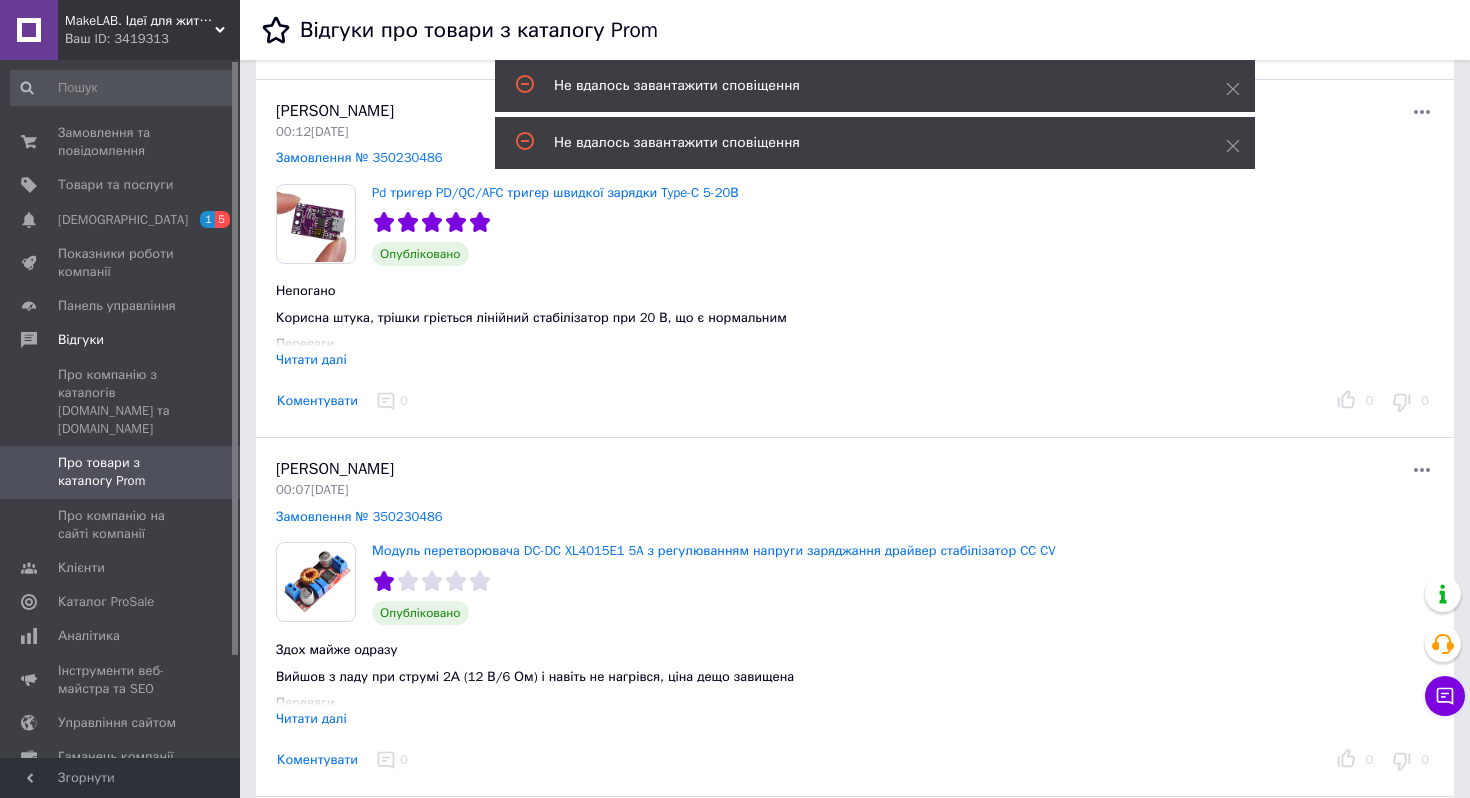 scroll, scrollTop: 1057, scrollLeft: 0, axis: vertical 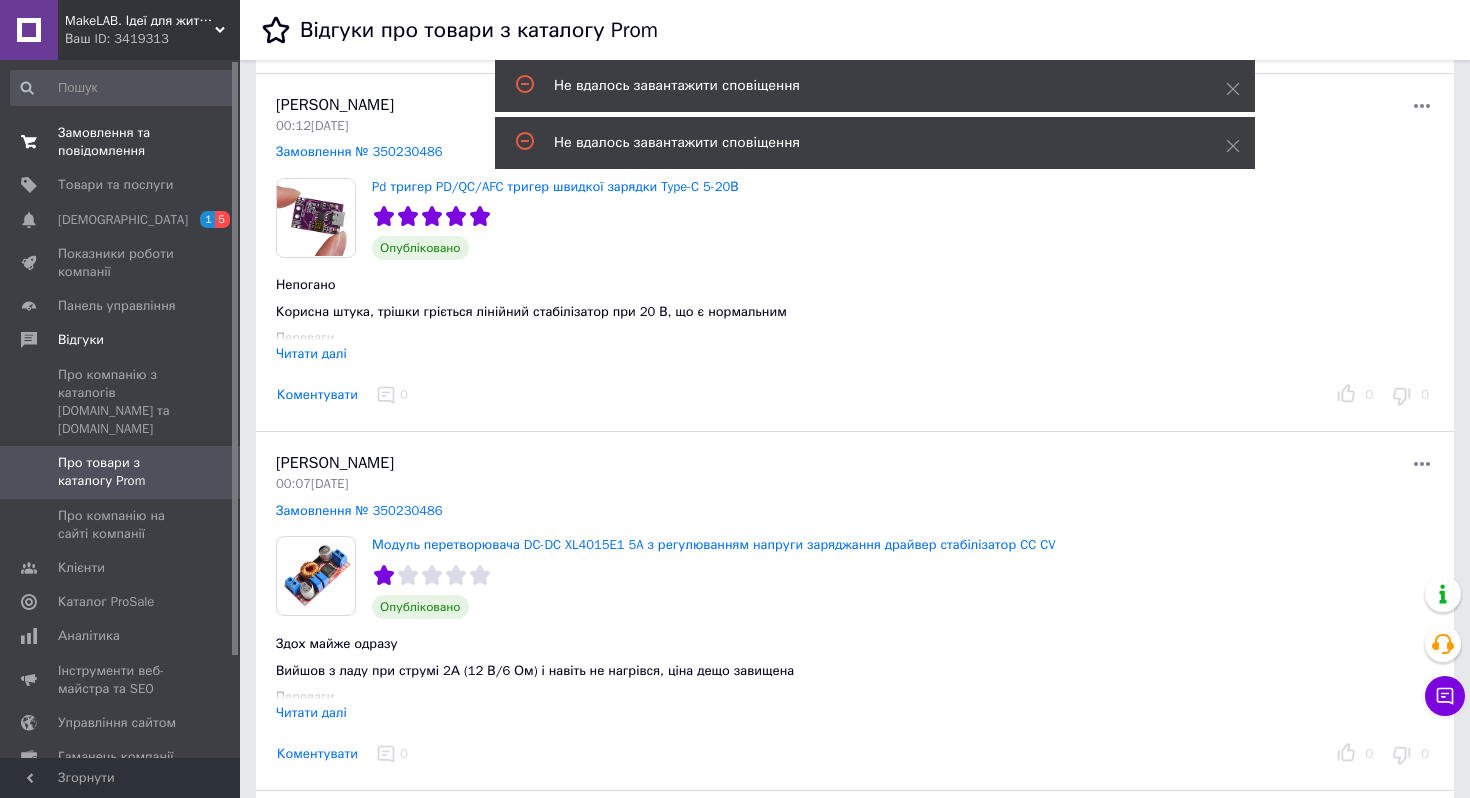click on "Замовлення та повідомлення" at bounding box center (121, 142) 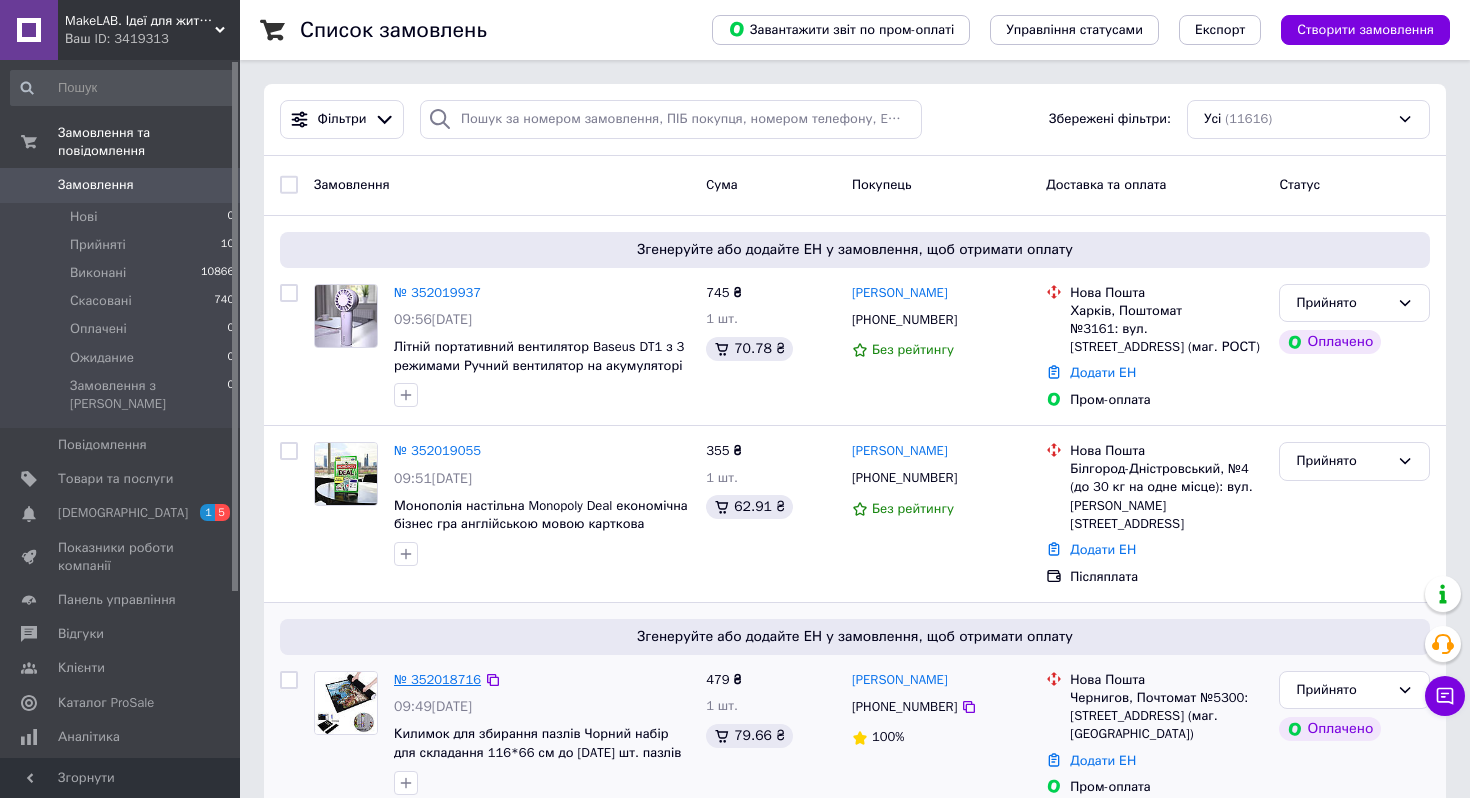 click on "№ 352018716" at bounding box center [437, 679] 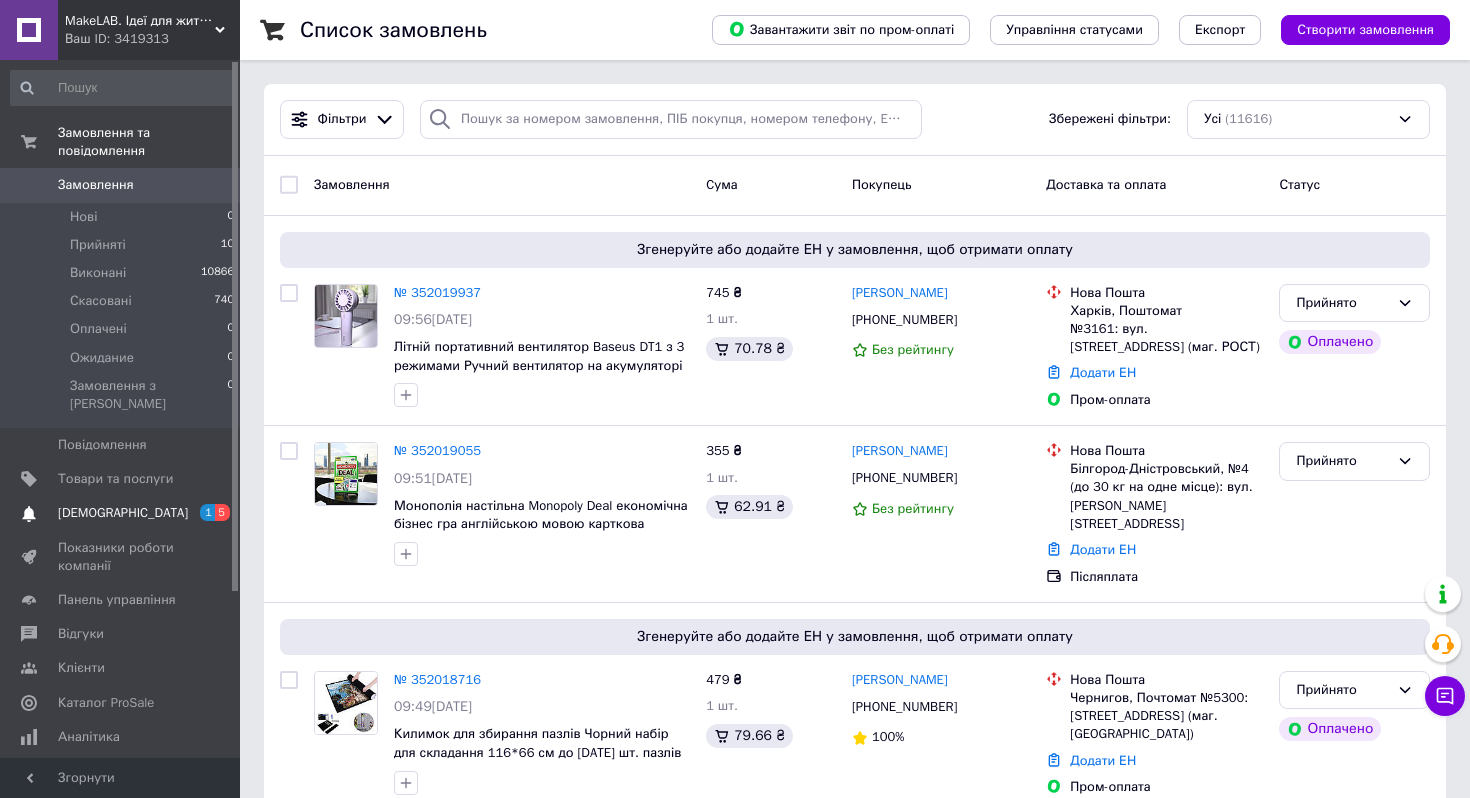click on "Сповіщення 1 5" at bounding box center [123, 513] 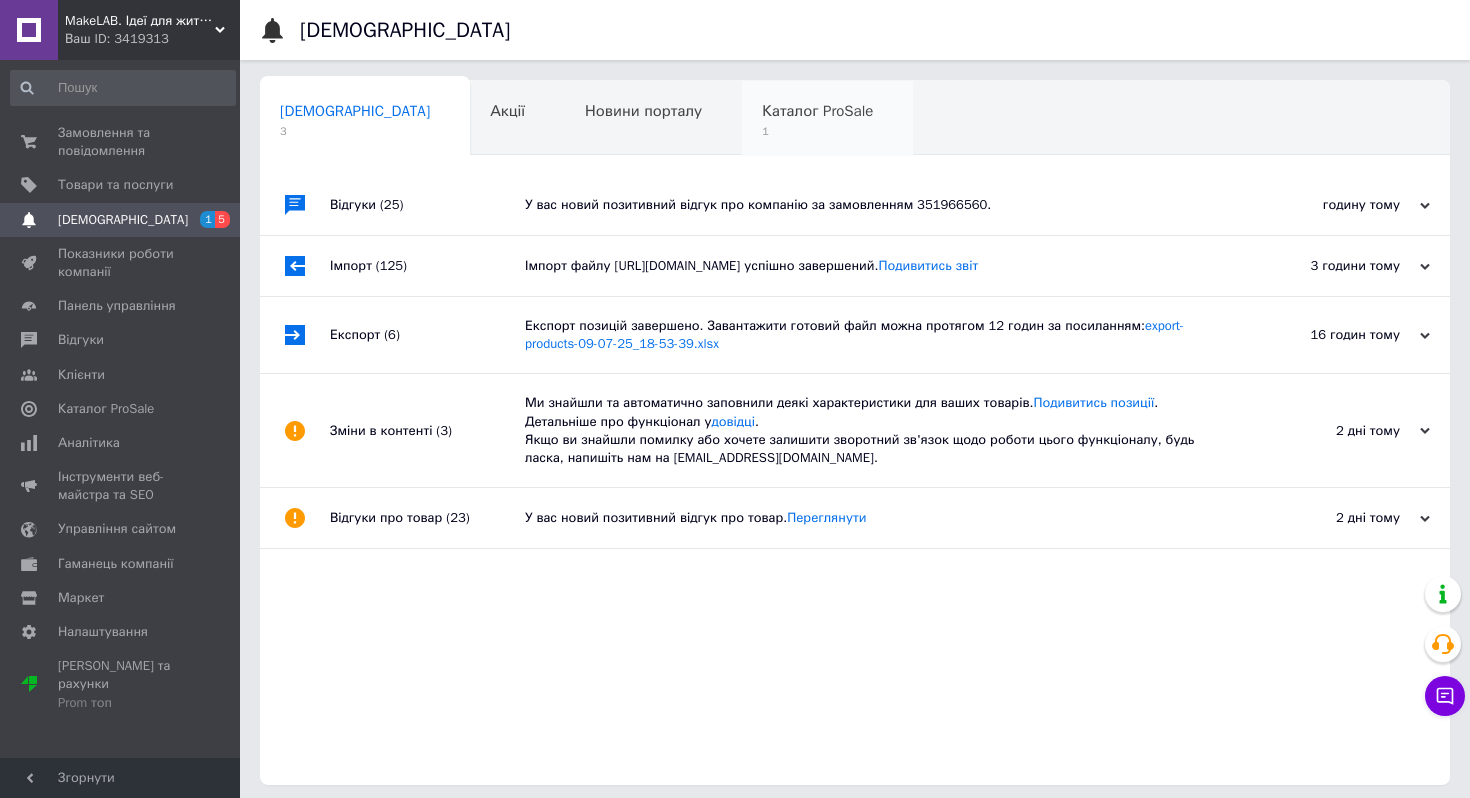 click on "Каталог ProSale 1" at bounding box center [827, 119] 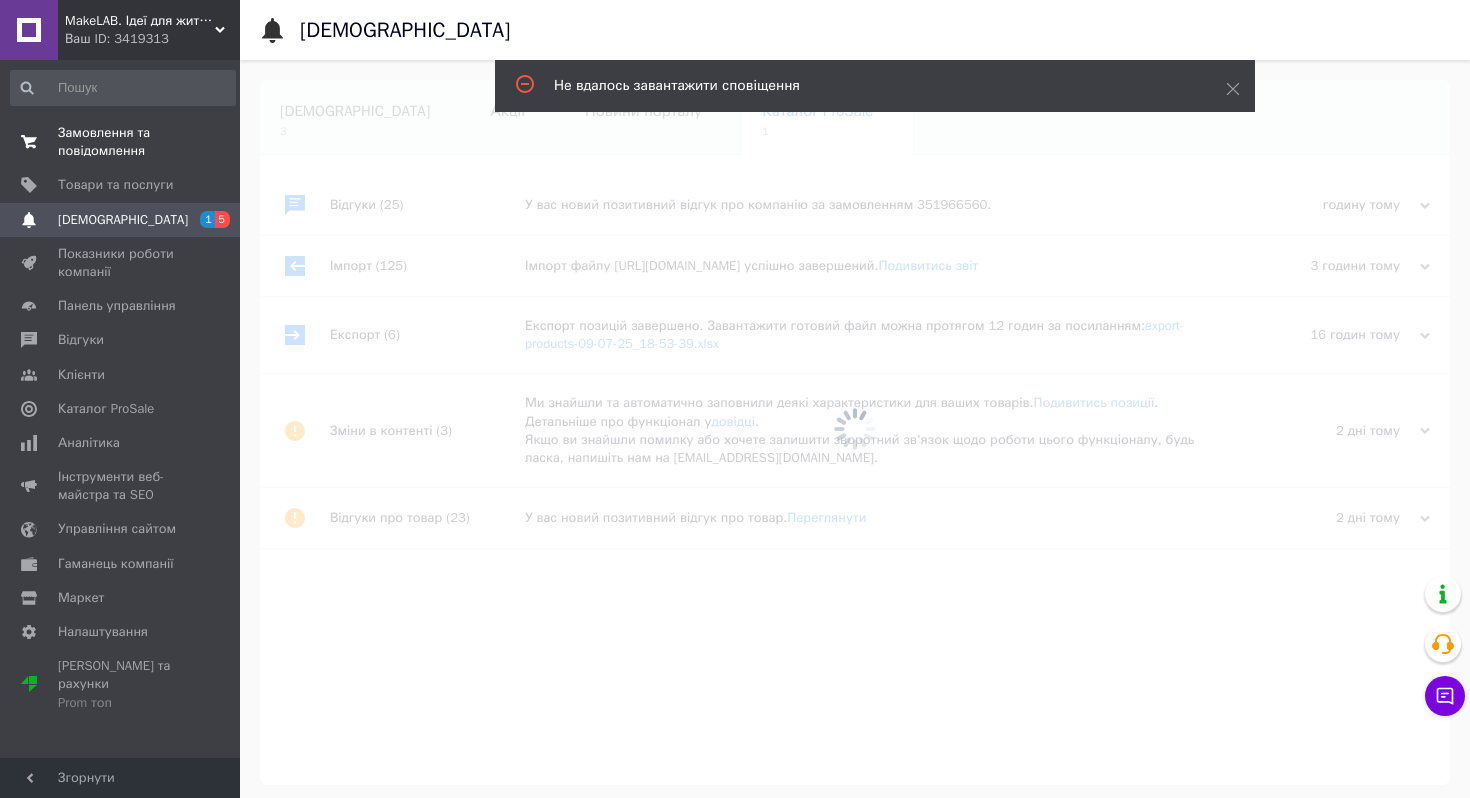 click on "Замовлення та повідомлення" at bounding box center [121, 142] 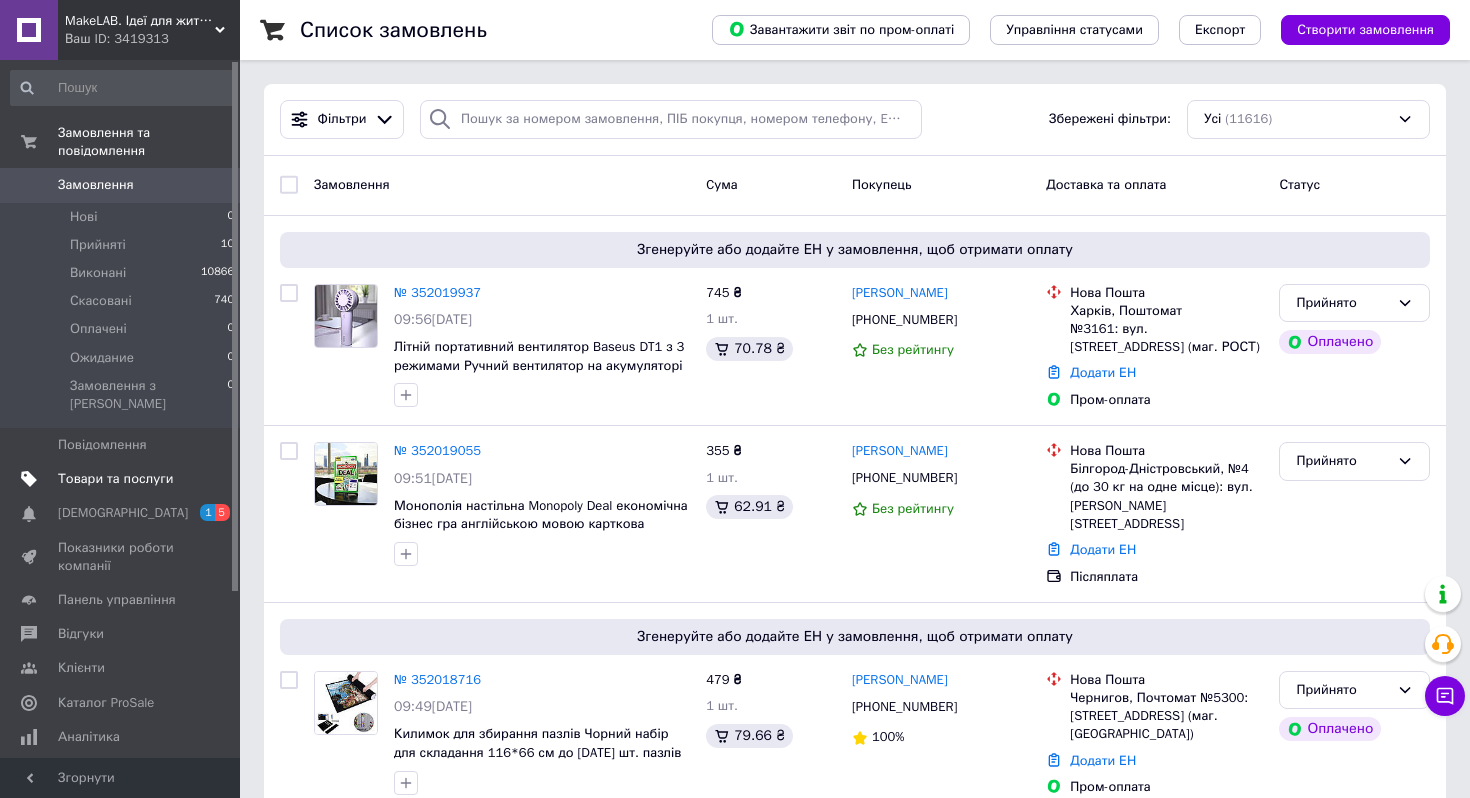 click on "Товари та послуги" at bounding box center (115, 479) 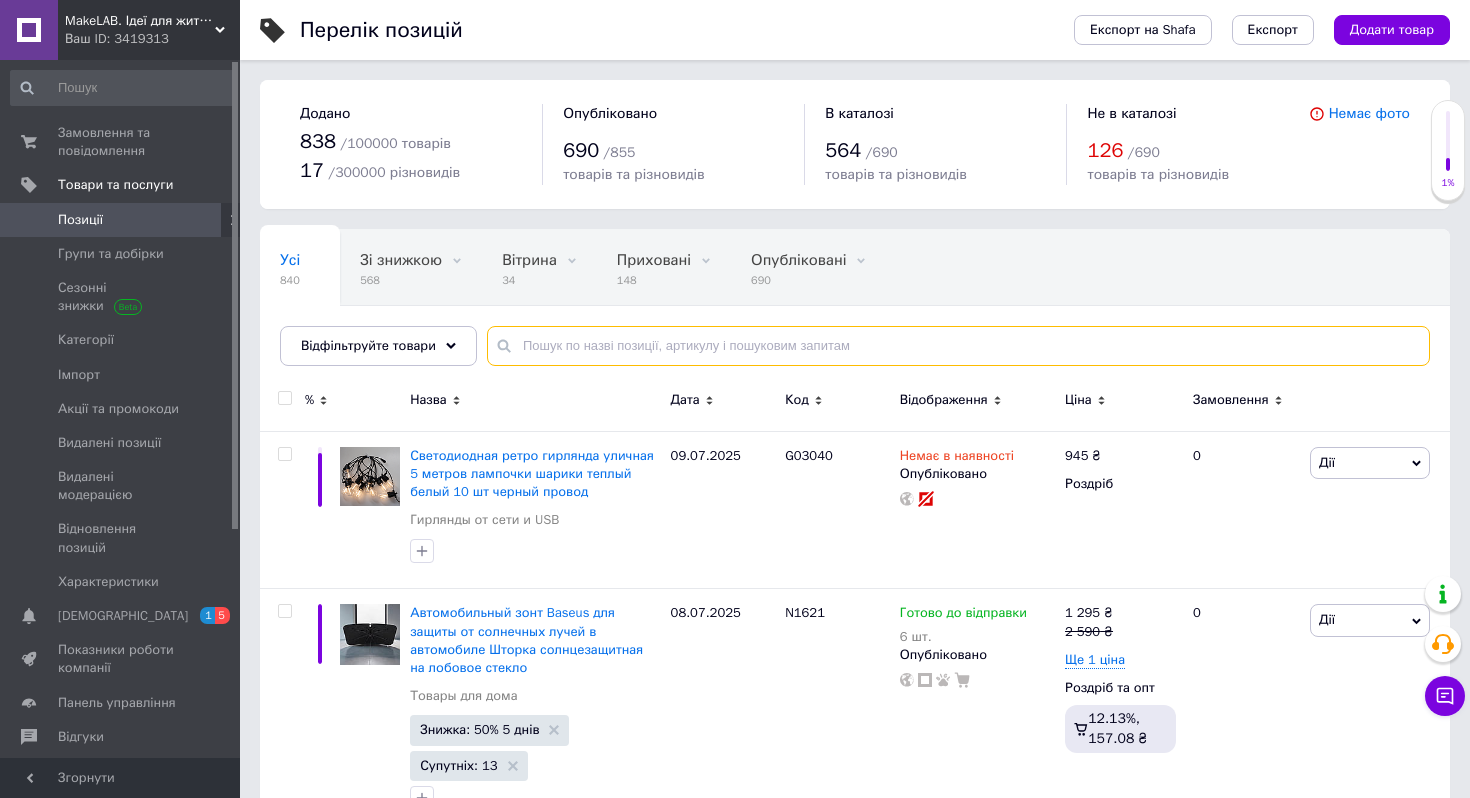 click at bounding box center (958, 346) 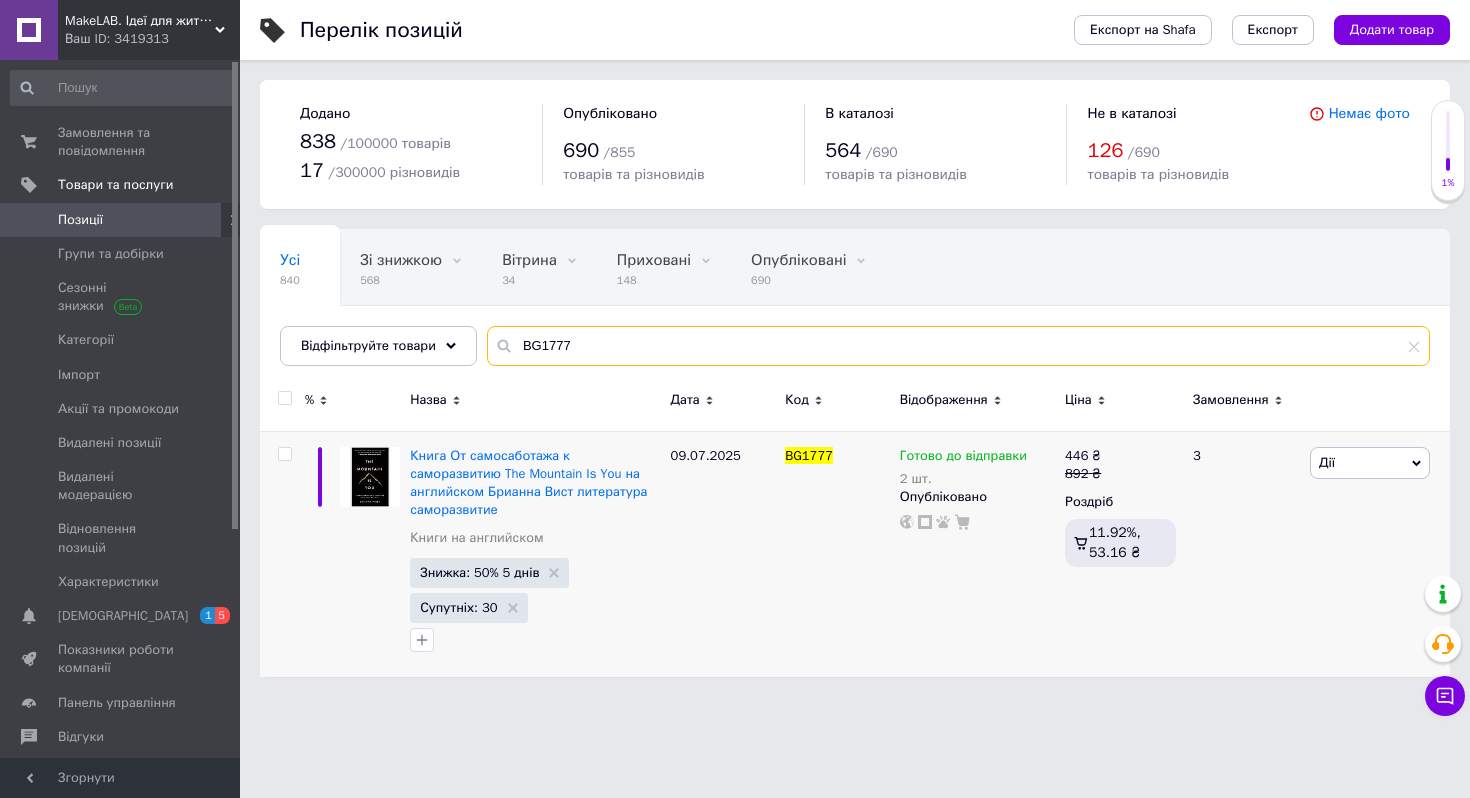type on "BG1777" 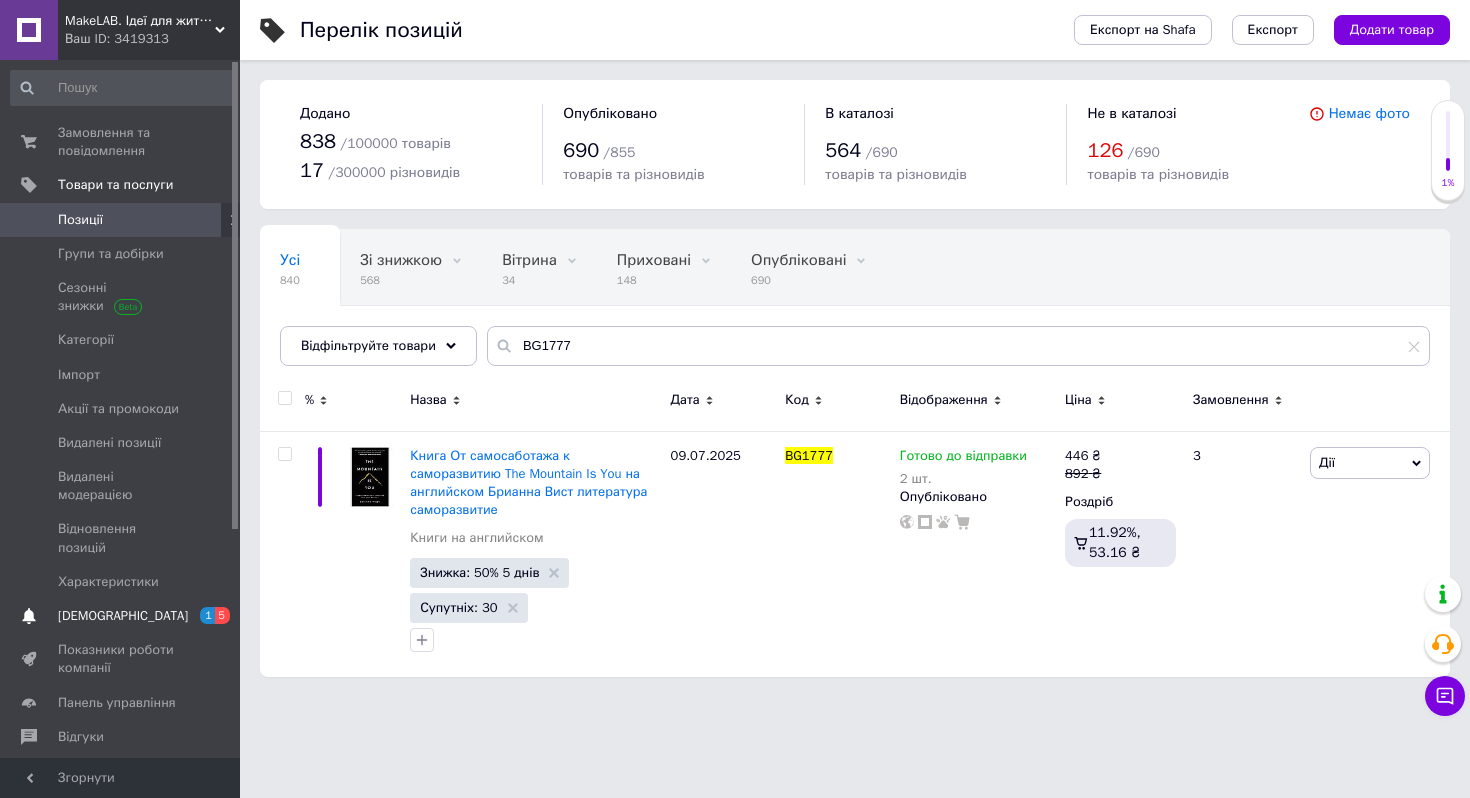 click on "[DEMOGRAPHIC_DATA]" at bounding box center [123, 616] 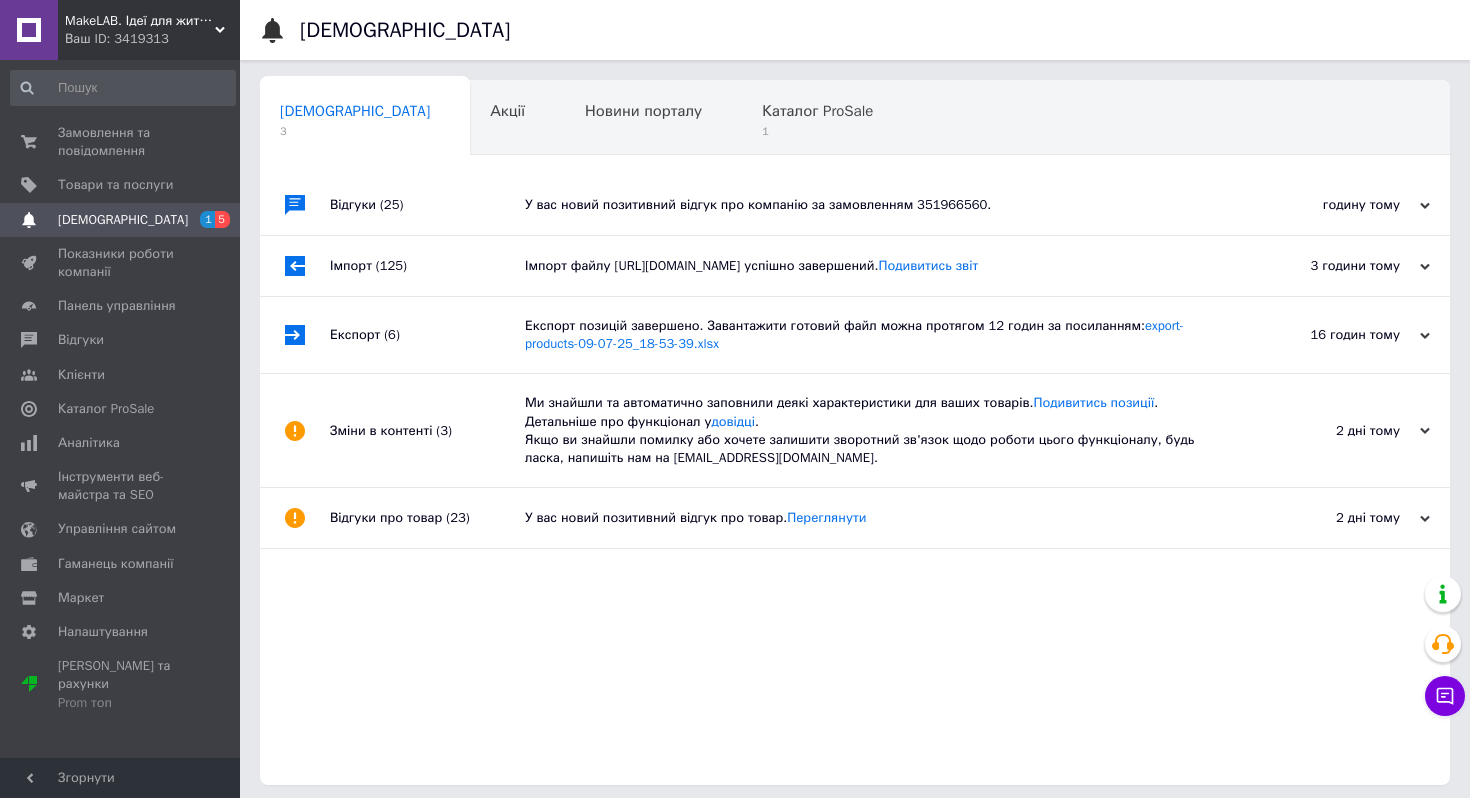 click on "У вас новий позитивний відгук про компанію за замовленням 351966560." at bounding box center (877, 205) 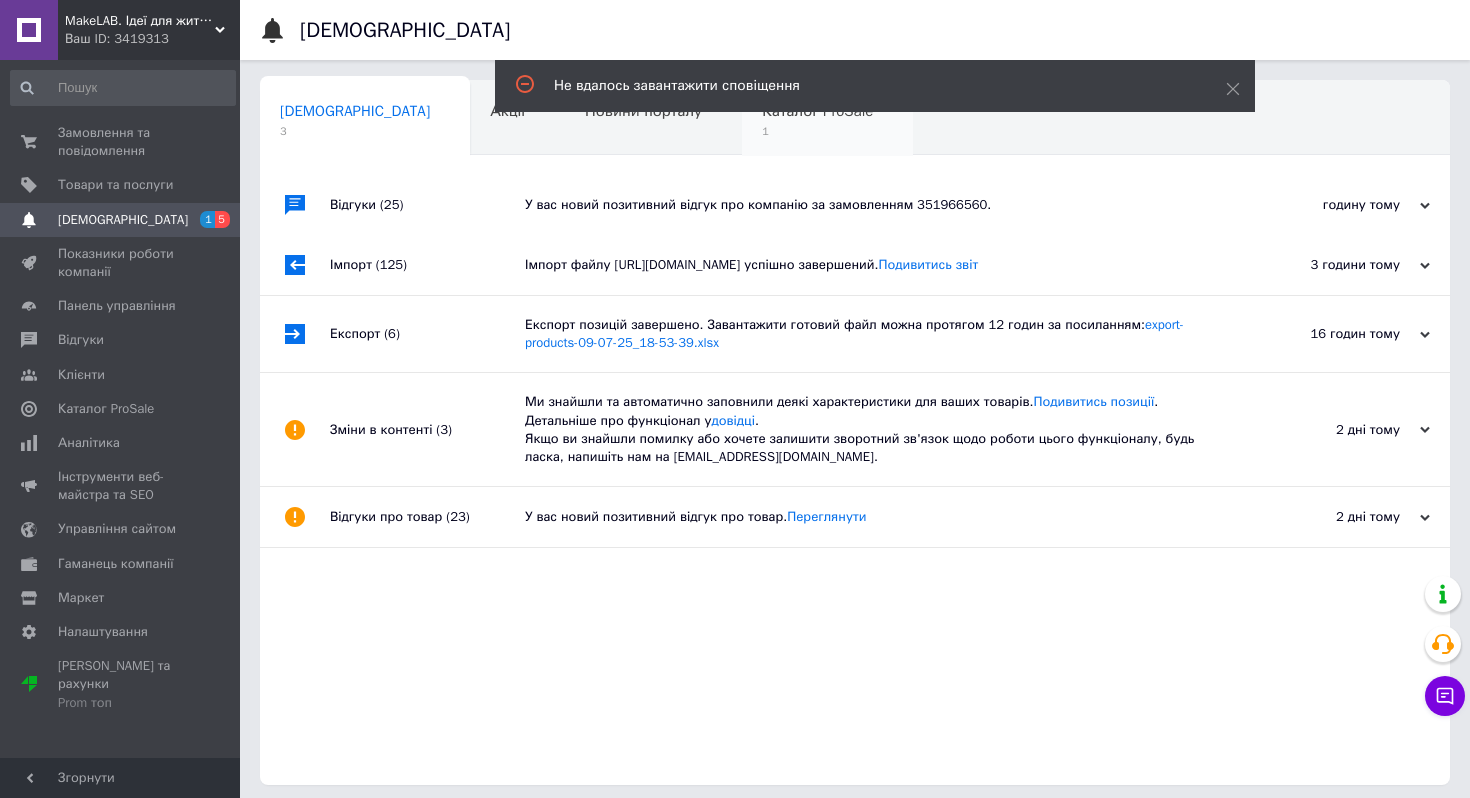 click on "Каталог ProSale 1" at bounding box center (827, 119) 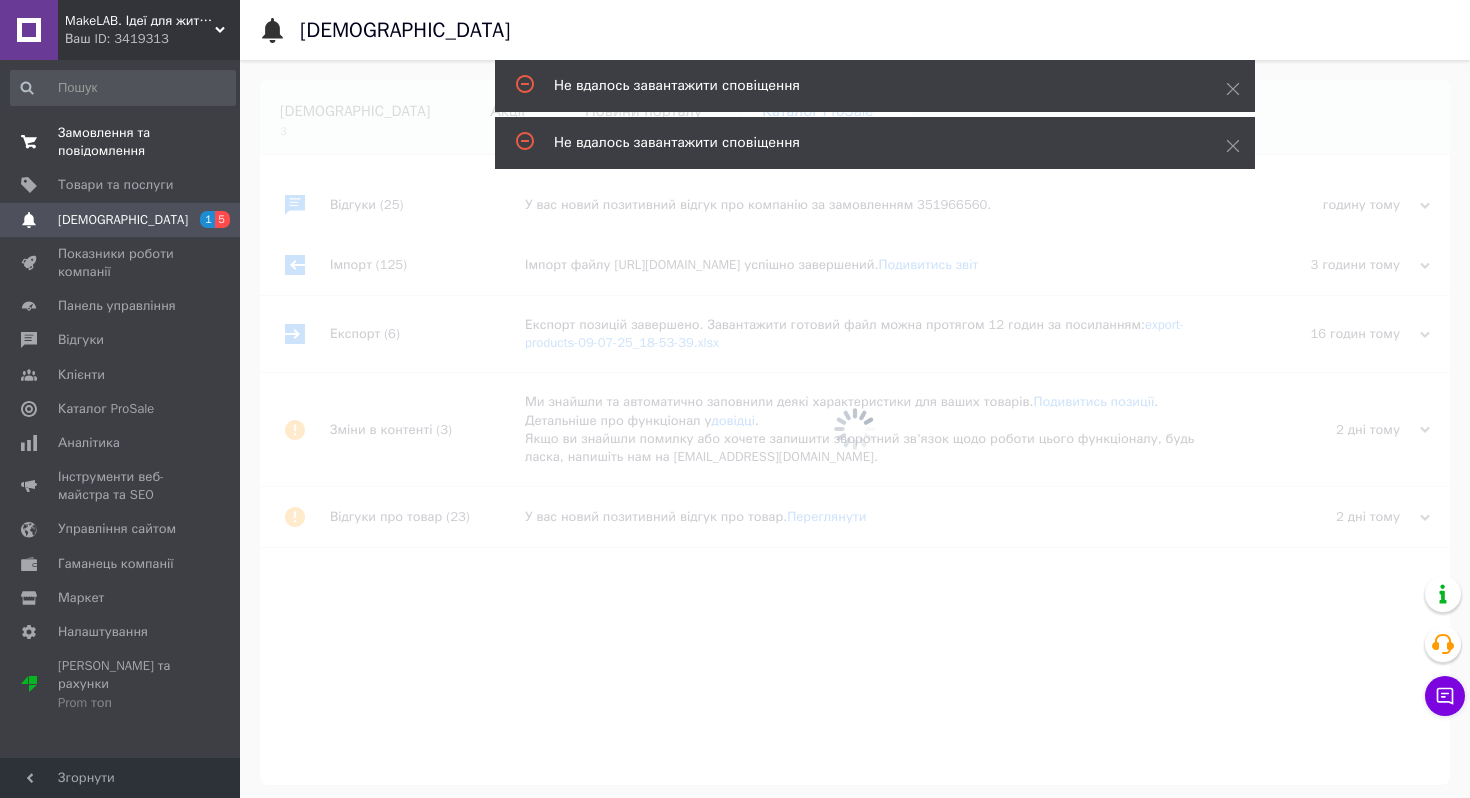 click on "Замовлення та повідомлення" at bounding box center (121, 142) 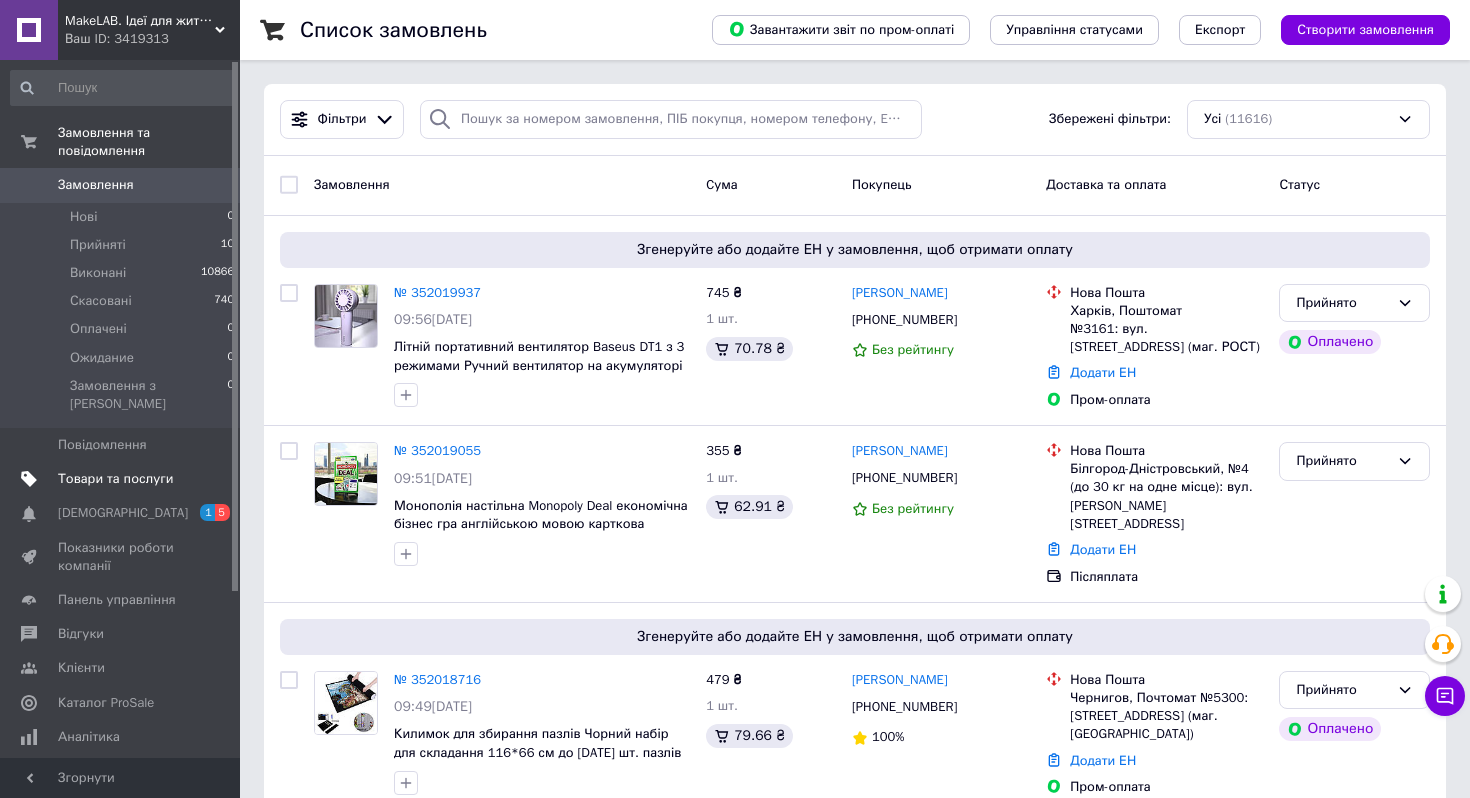 click on "Товари та послуги" at bounding box center [123, 479] 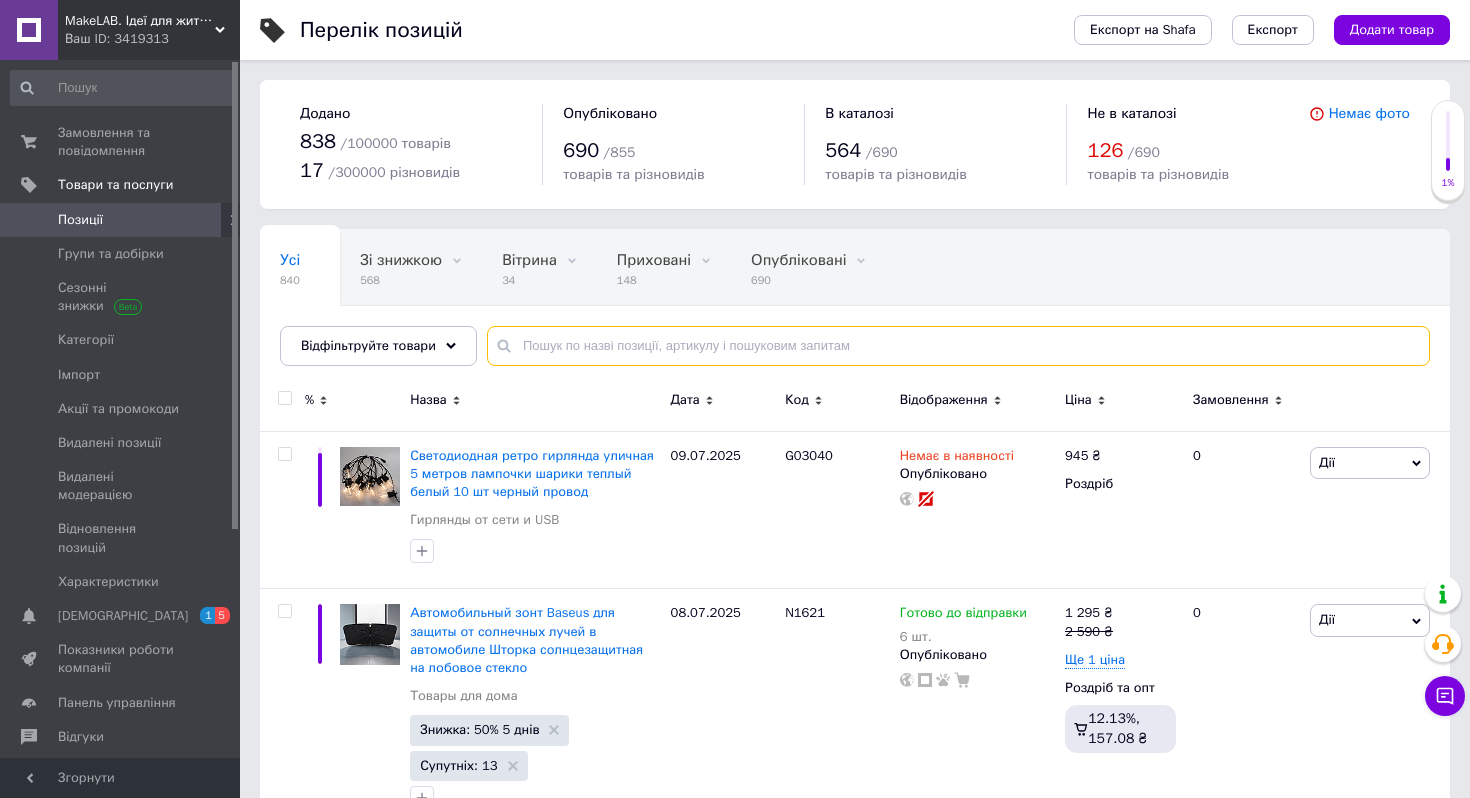 click at bounding box center [958, 346] 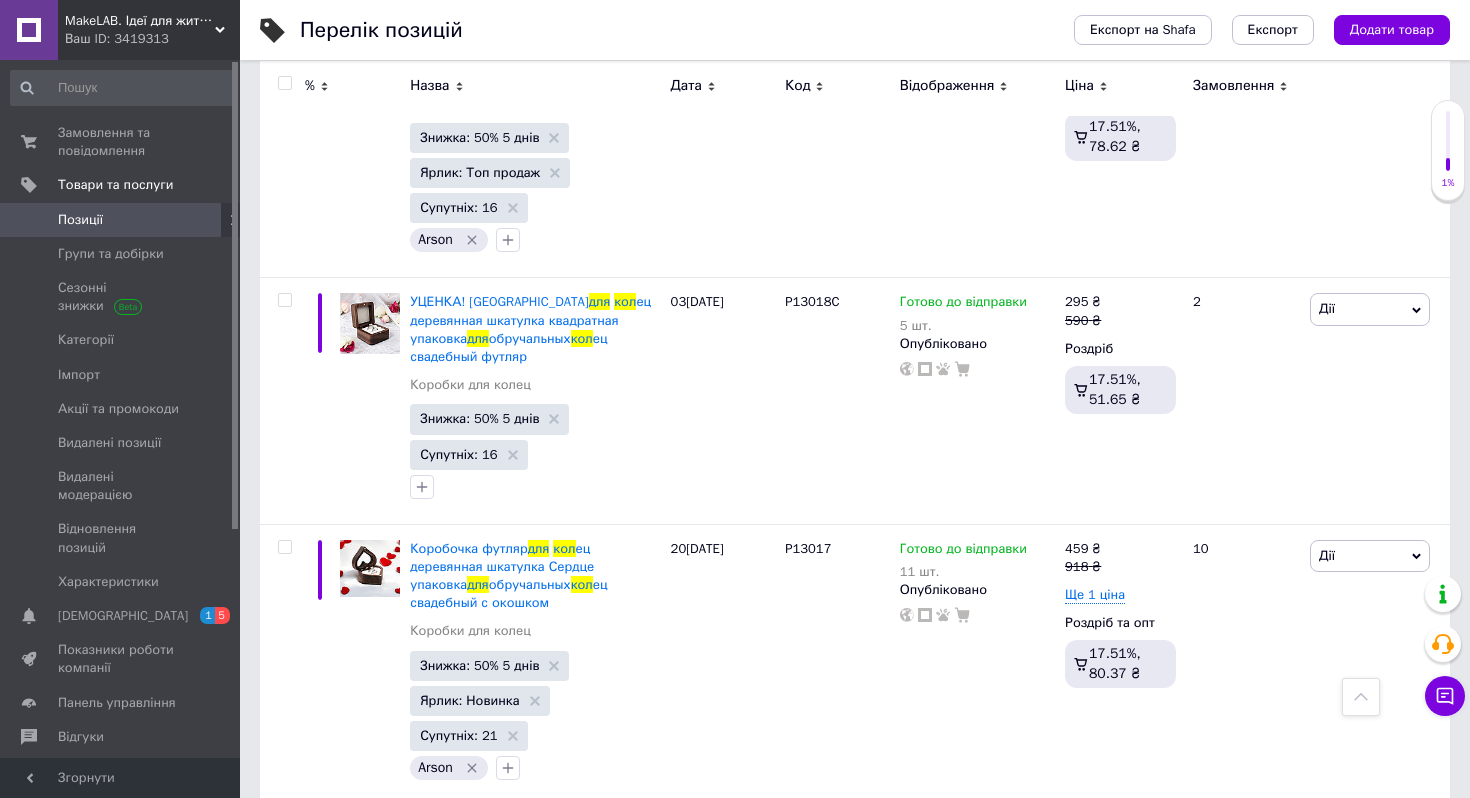 scroll, scrollTop: 1439, scrollLeft: 0, axis: vertical 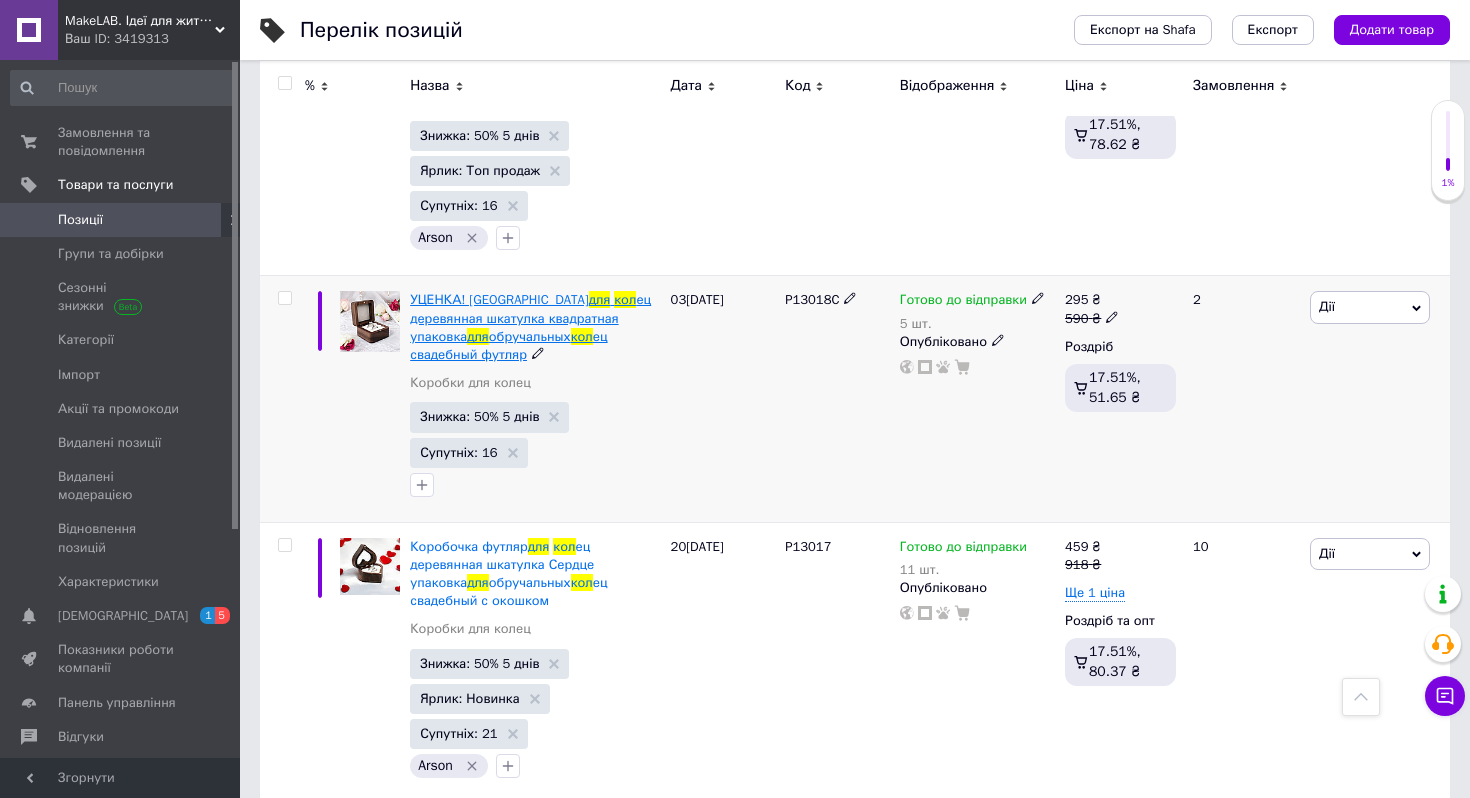 type on "для кол" 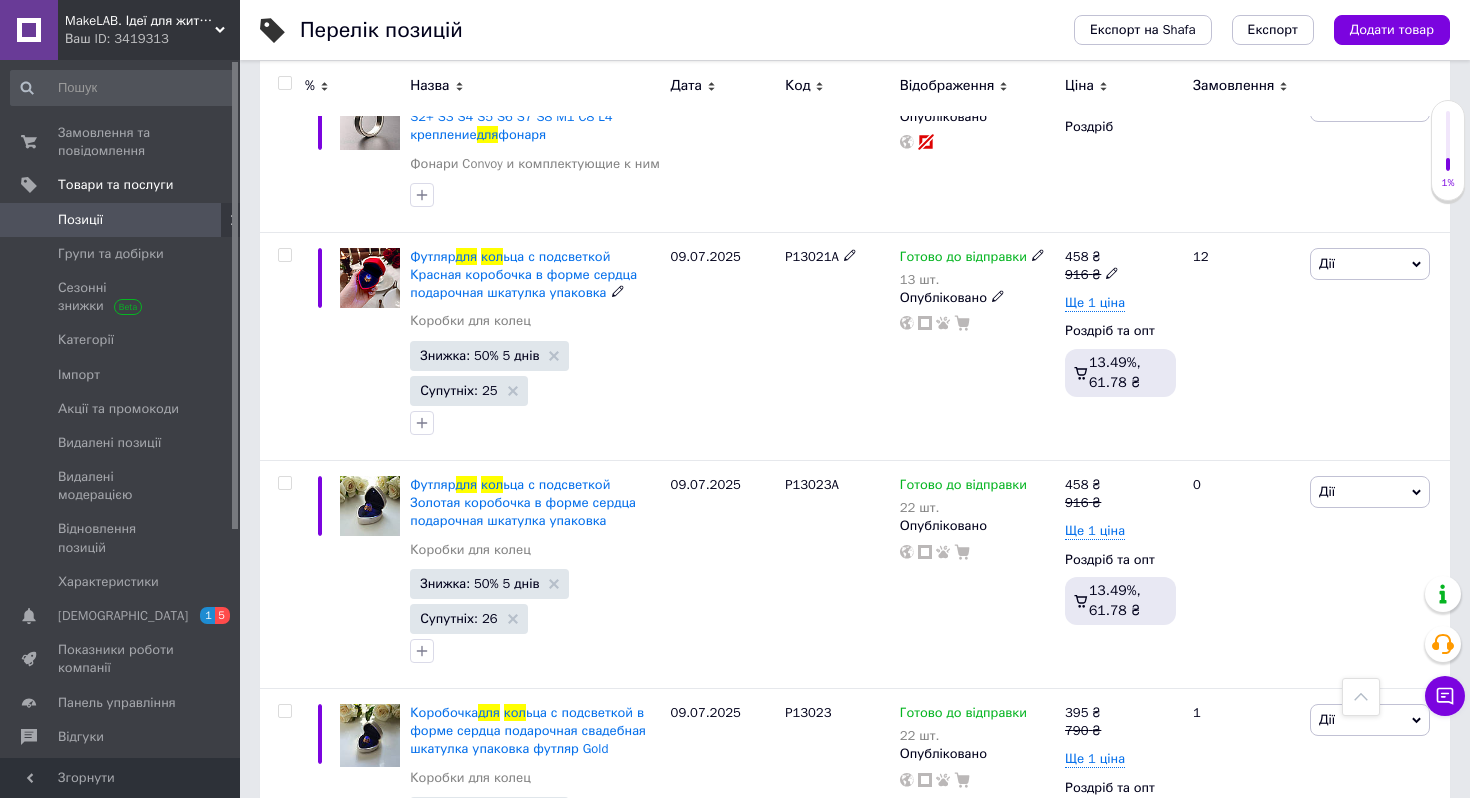scroll, scrollTop: 3715, scrollLeft: 0, axis: vertical 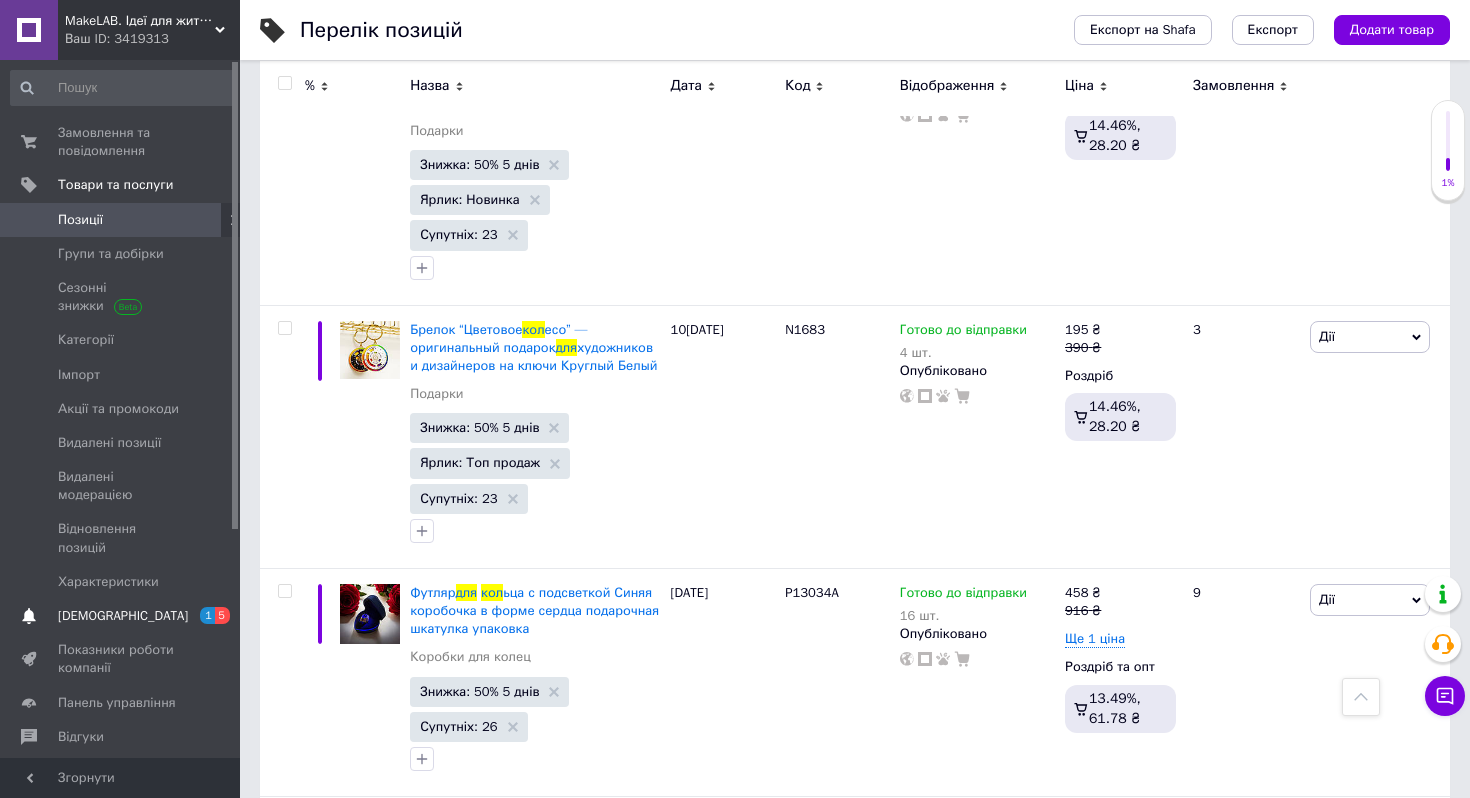 click on "[DEMOGRAPHIC_DATA]" at bounding box center (123, 616) 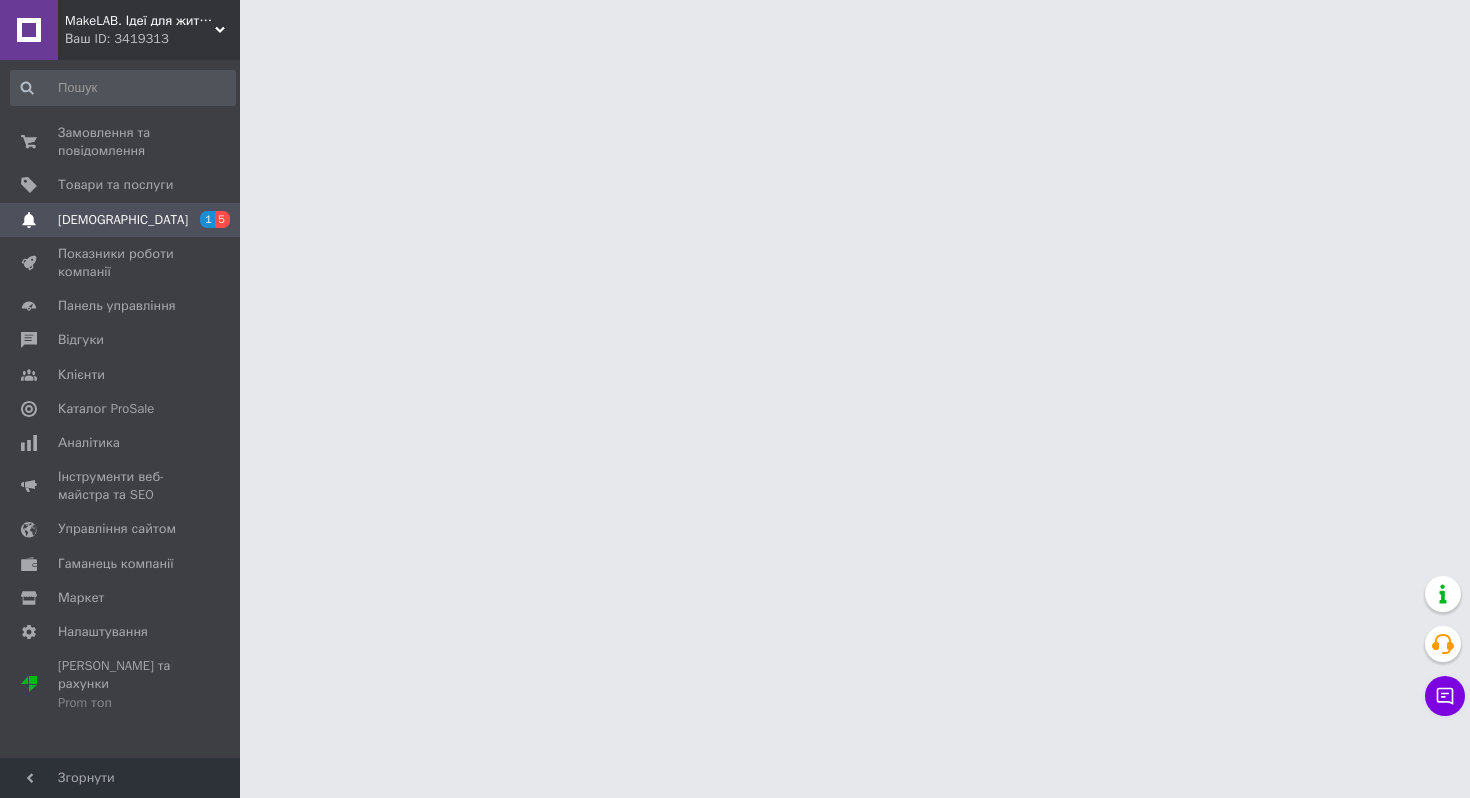 scroll, scrollTop: 0, scrollLeft: 0, axis: both 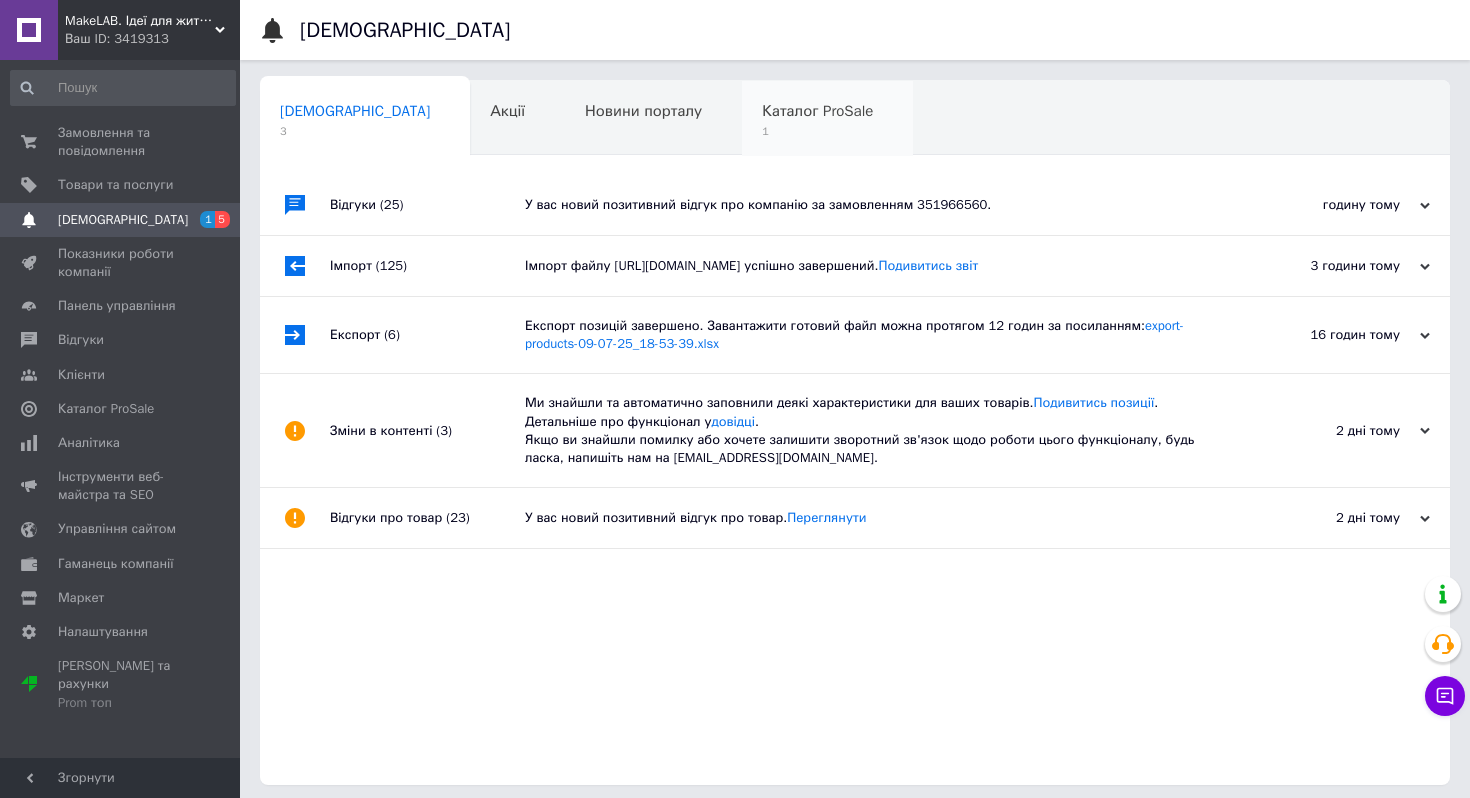 click on "1" at bounding box center [817, 131] 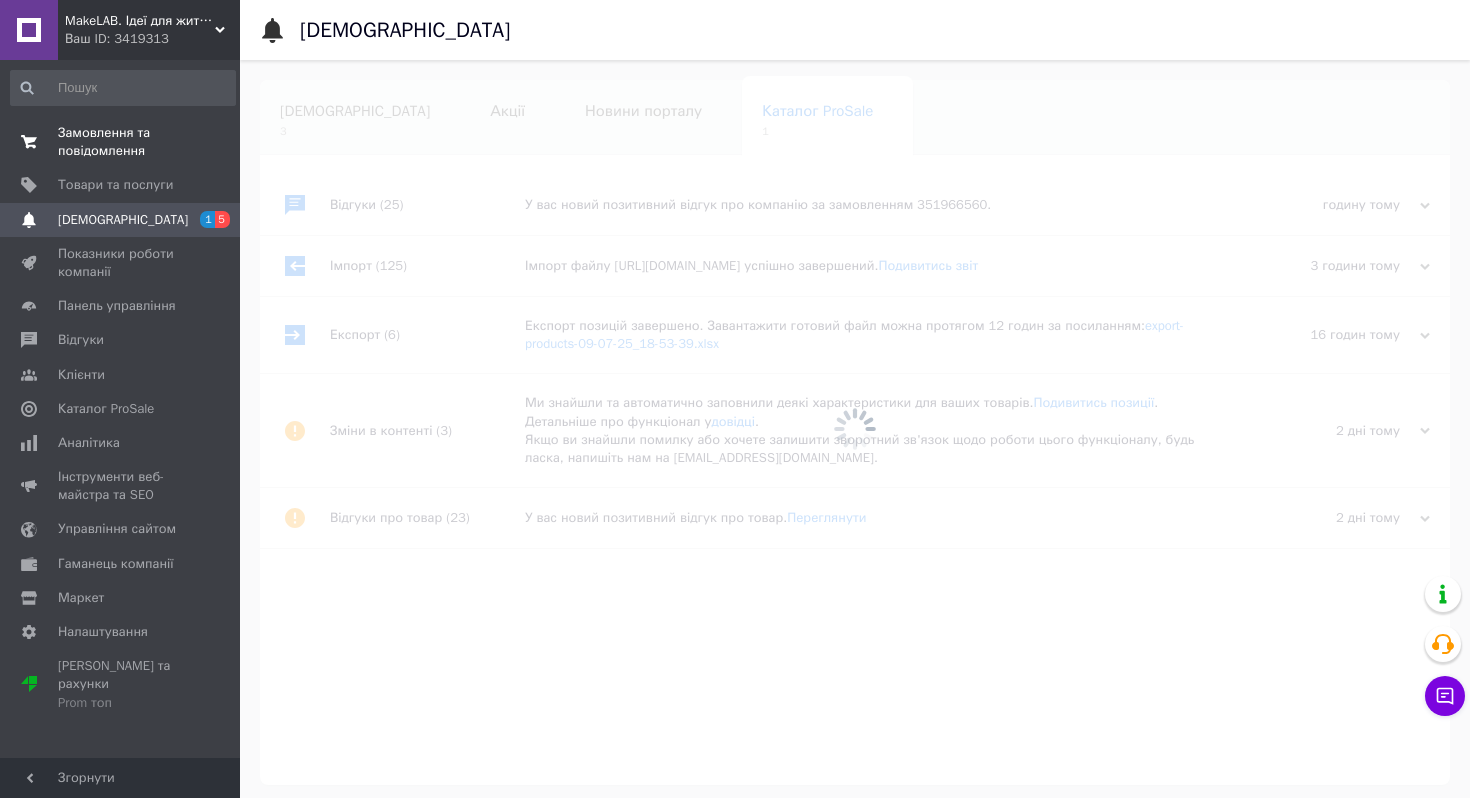 click on "Замовлення та повідомлення" at bounding box center [121, 142] 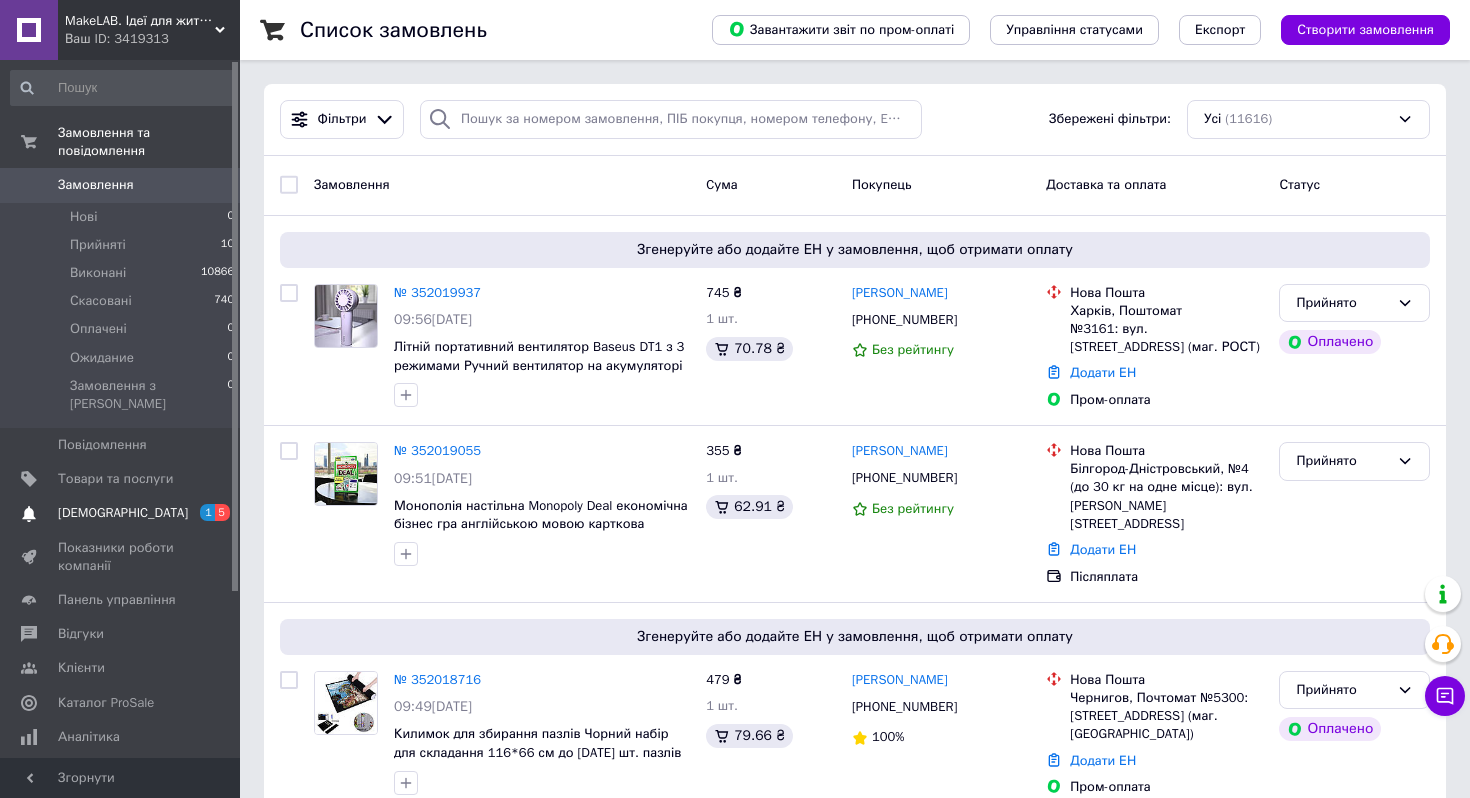 click on "[DEMOGRAPHIC_DATA]" at bounding box center [121, 513] 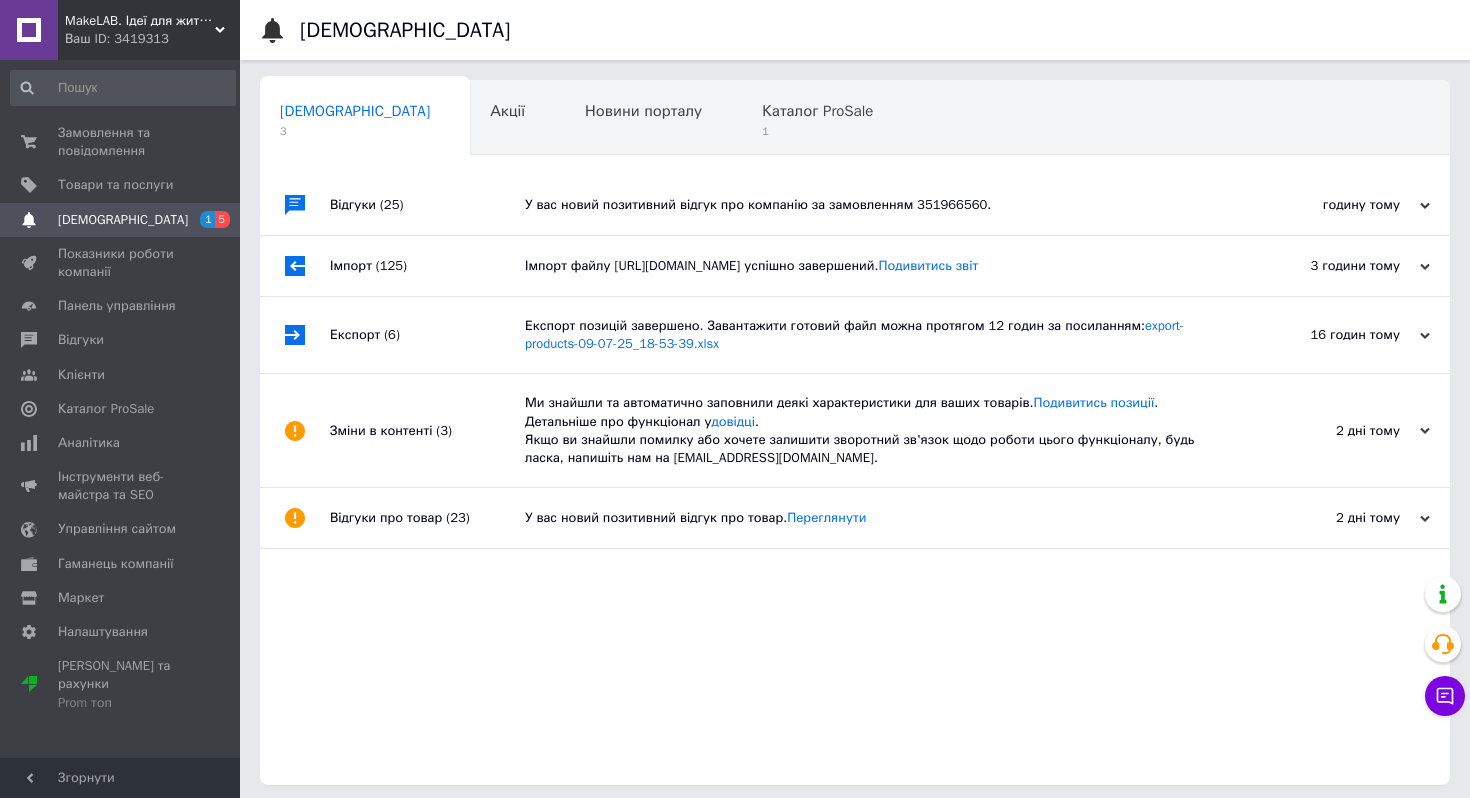 click on "[DEMOGRAPHIC_DATA]" at bounding box center [123, 220] 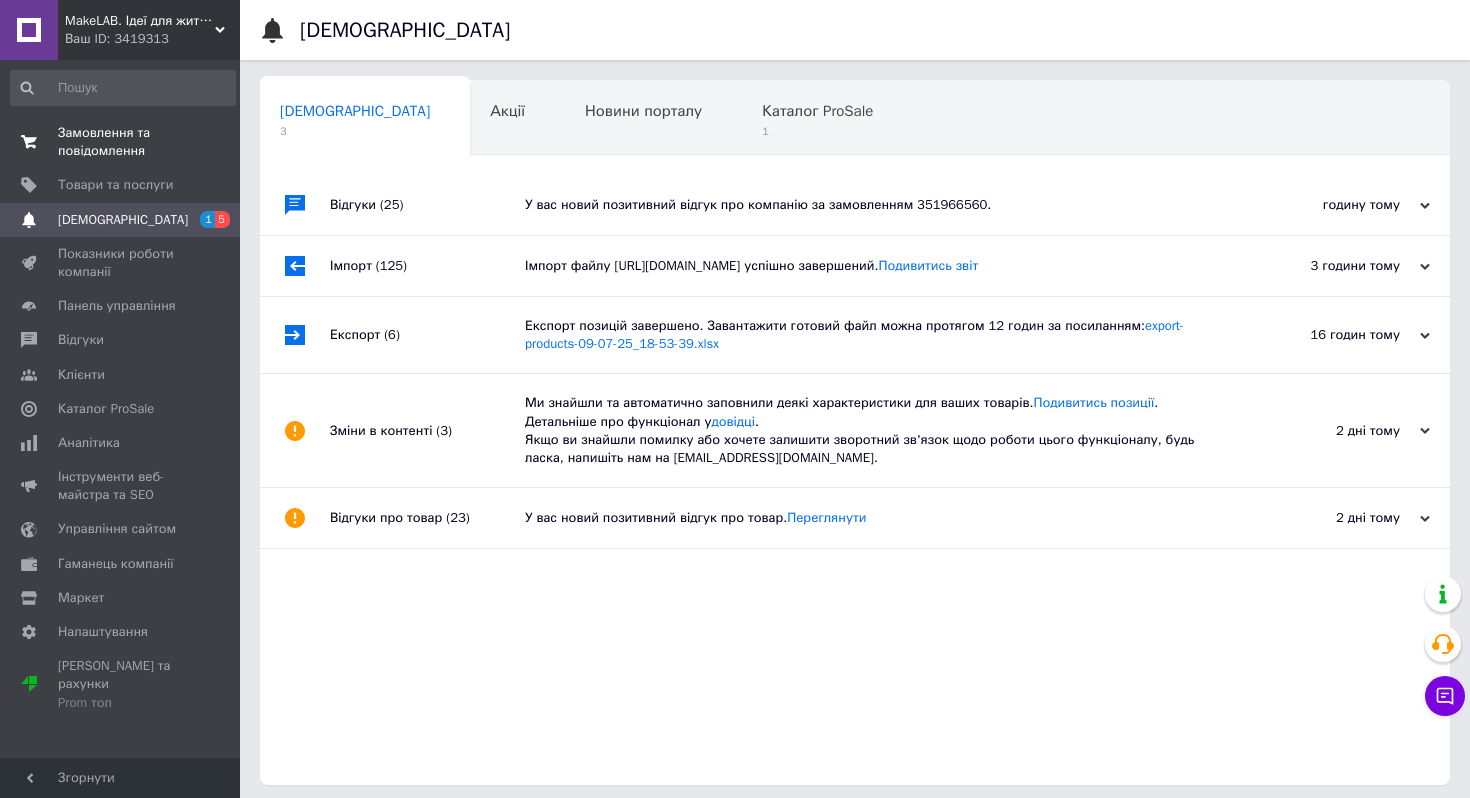 click on "Замовлення та повідомлення" at bounding box center [121, 142] 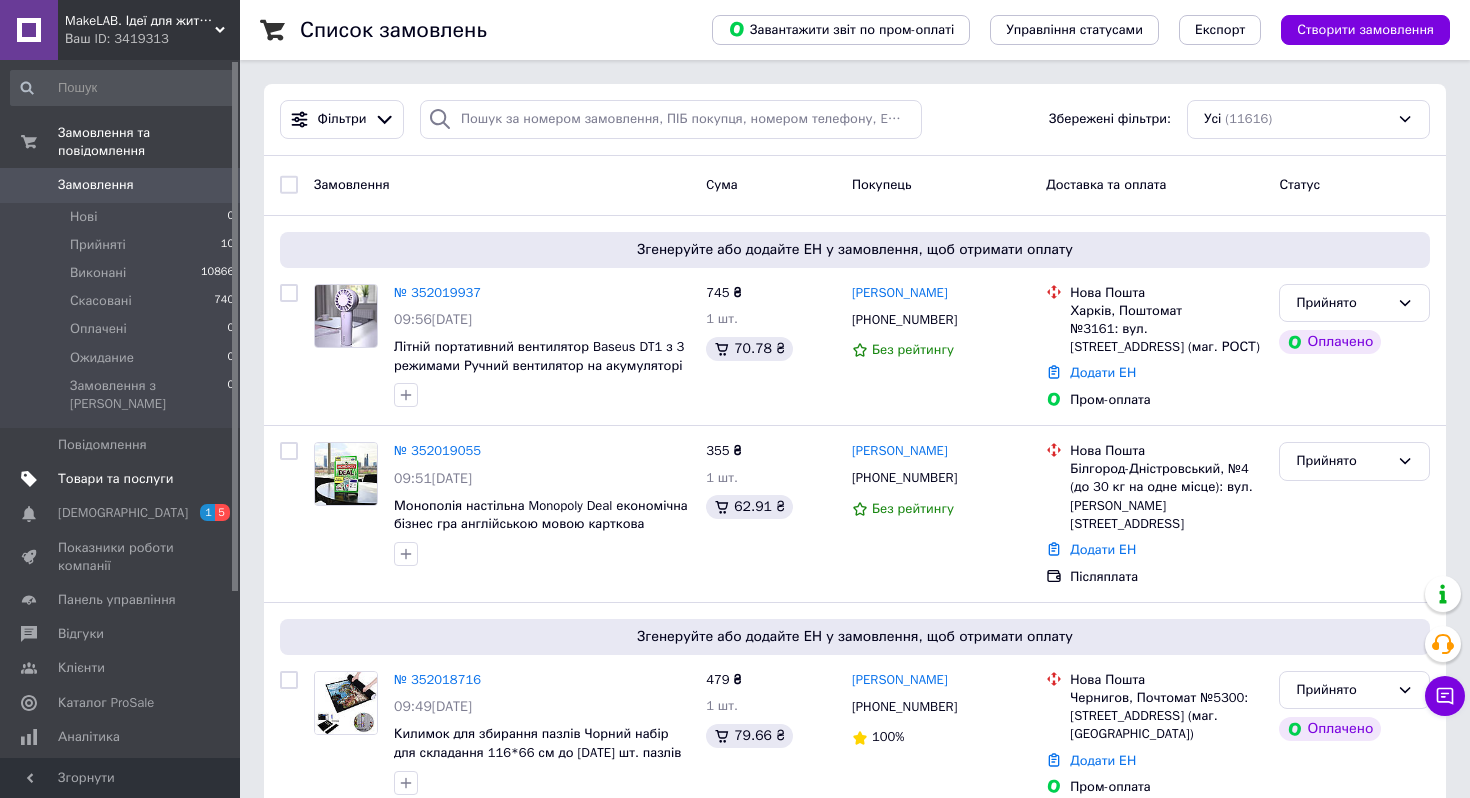 click on "Товари та послуги" at bounding box center [115, 479] 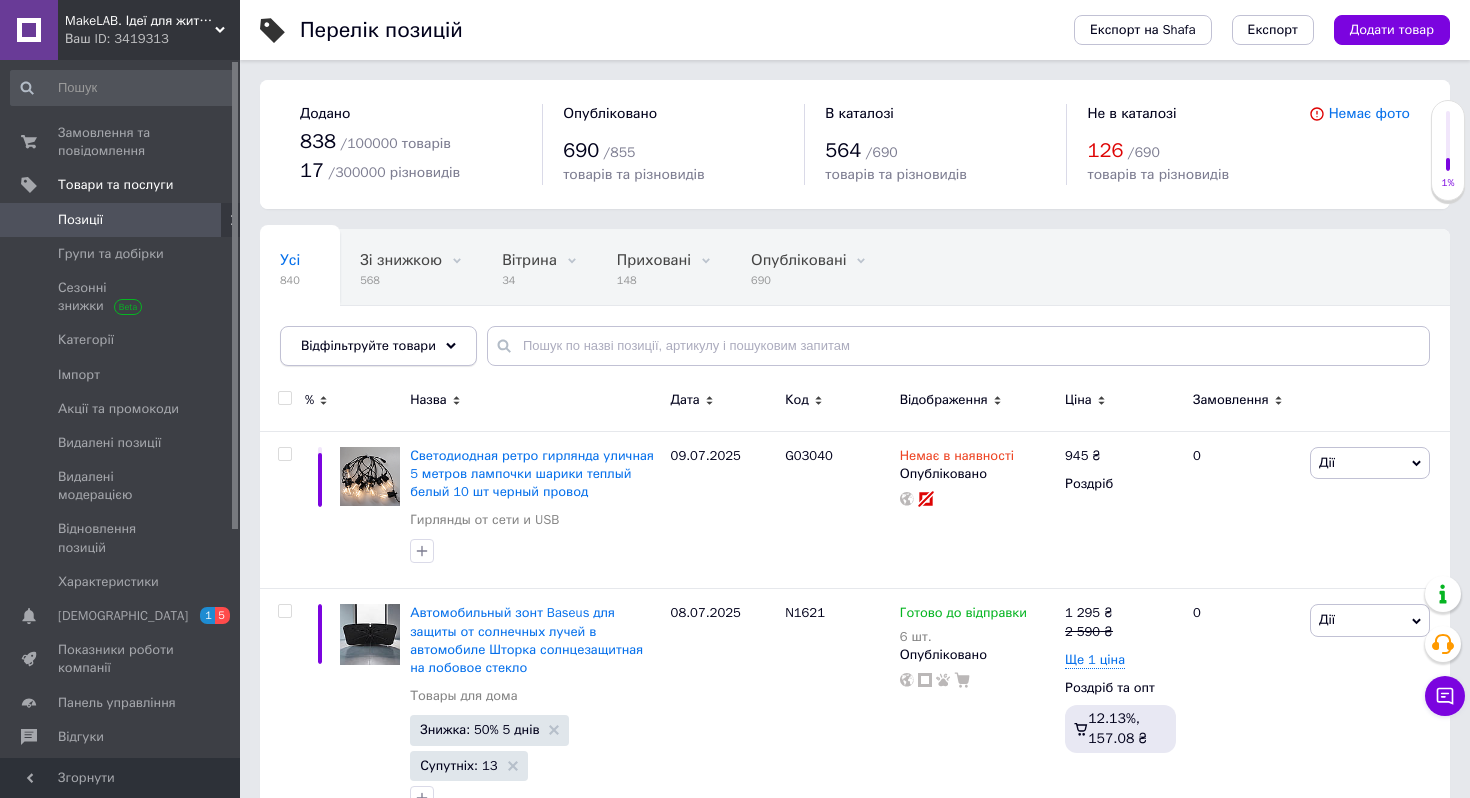 click on "Відфільтруйте товари" at bounding box center (368, 345) 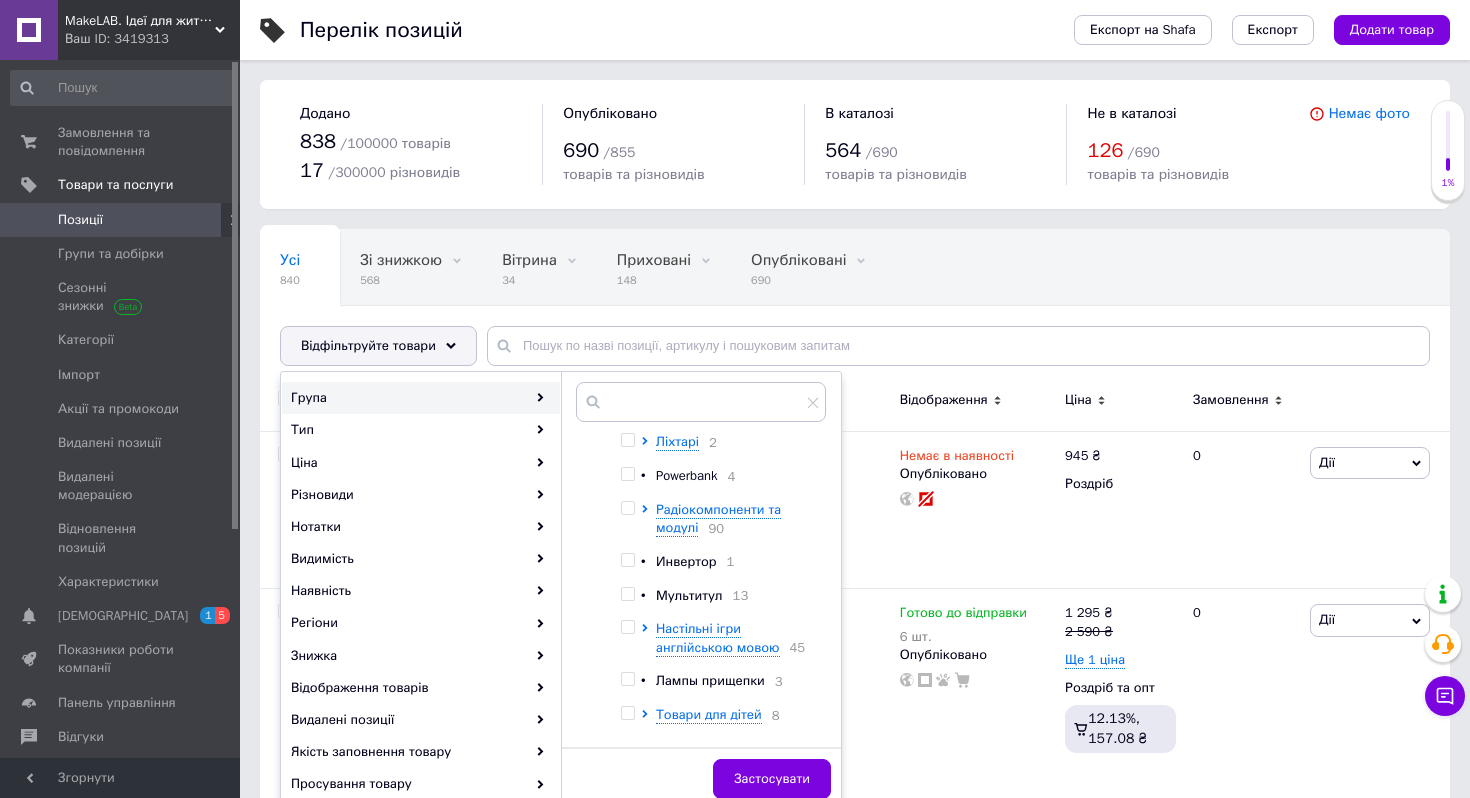 scroll, scrollTop: 362, scrollLeft: 0, axis: vertical 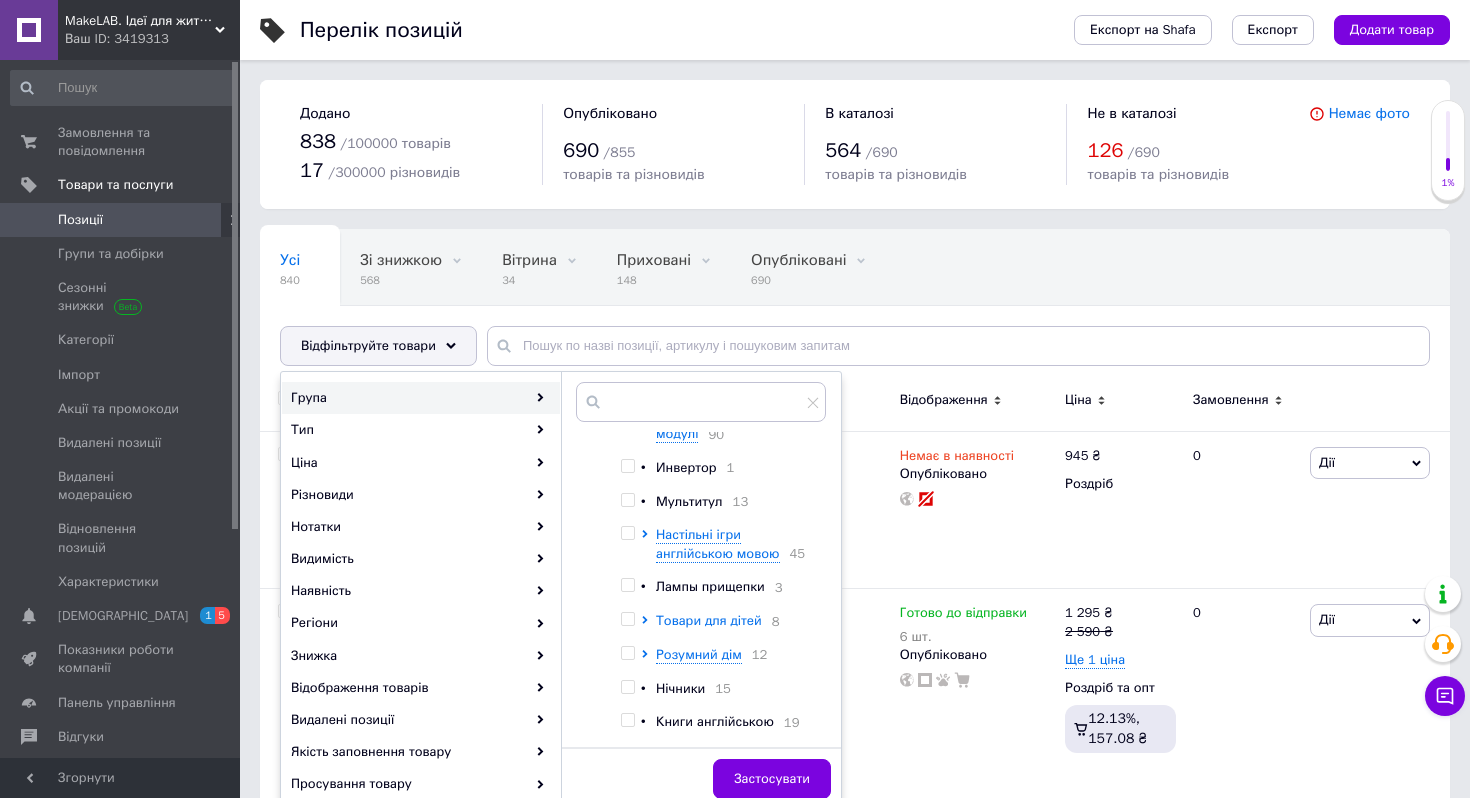 click 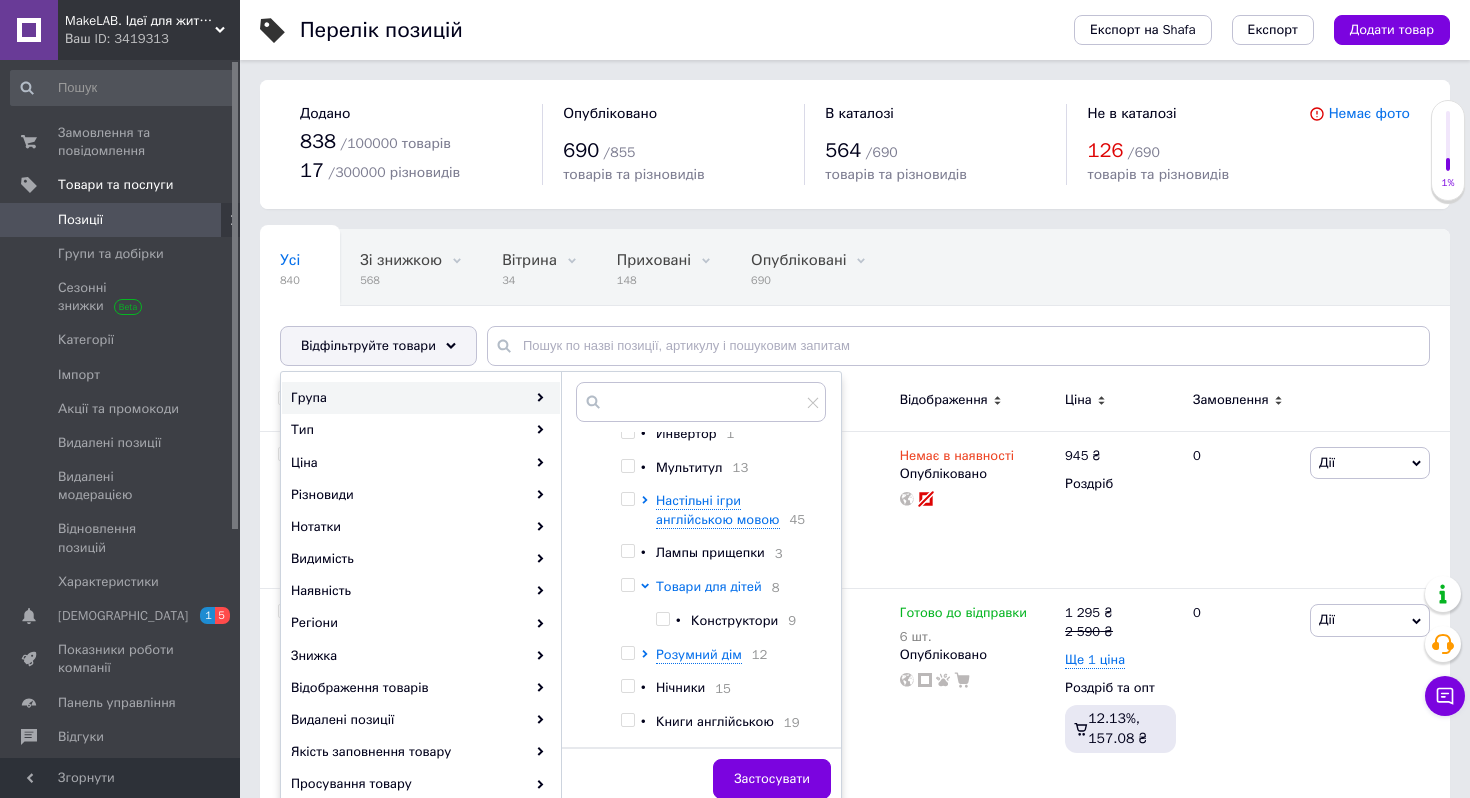 scroll, scrollTop: 397, scrollLeft: 0, axis: vertical 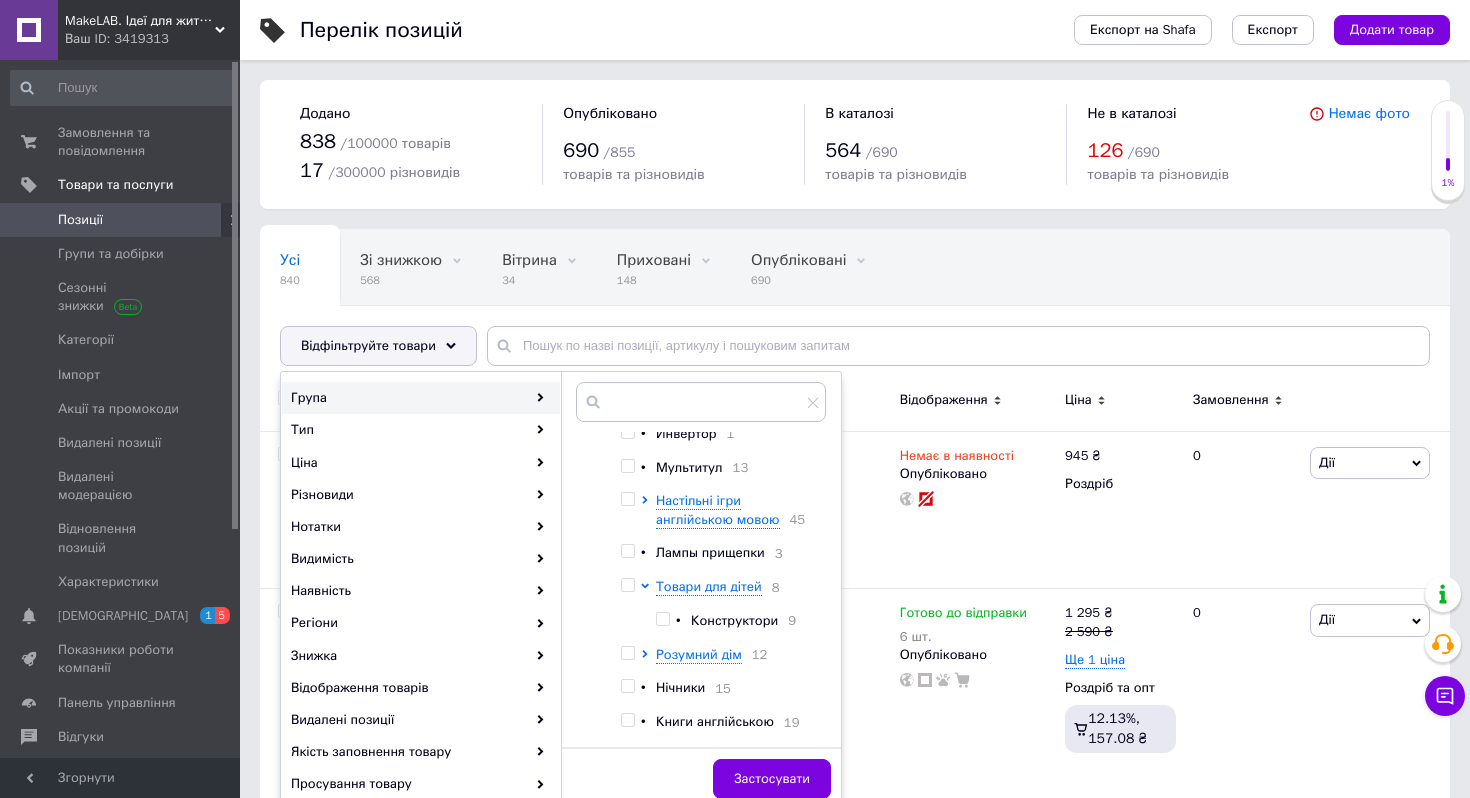 click at bounding box center (662, 619) 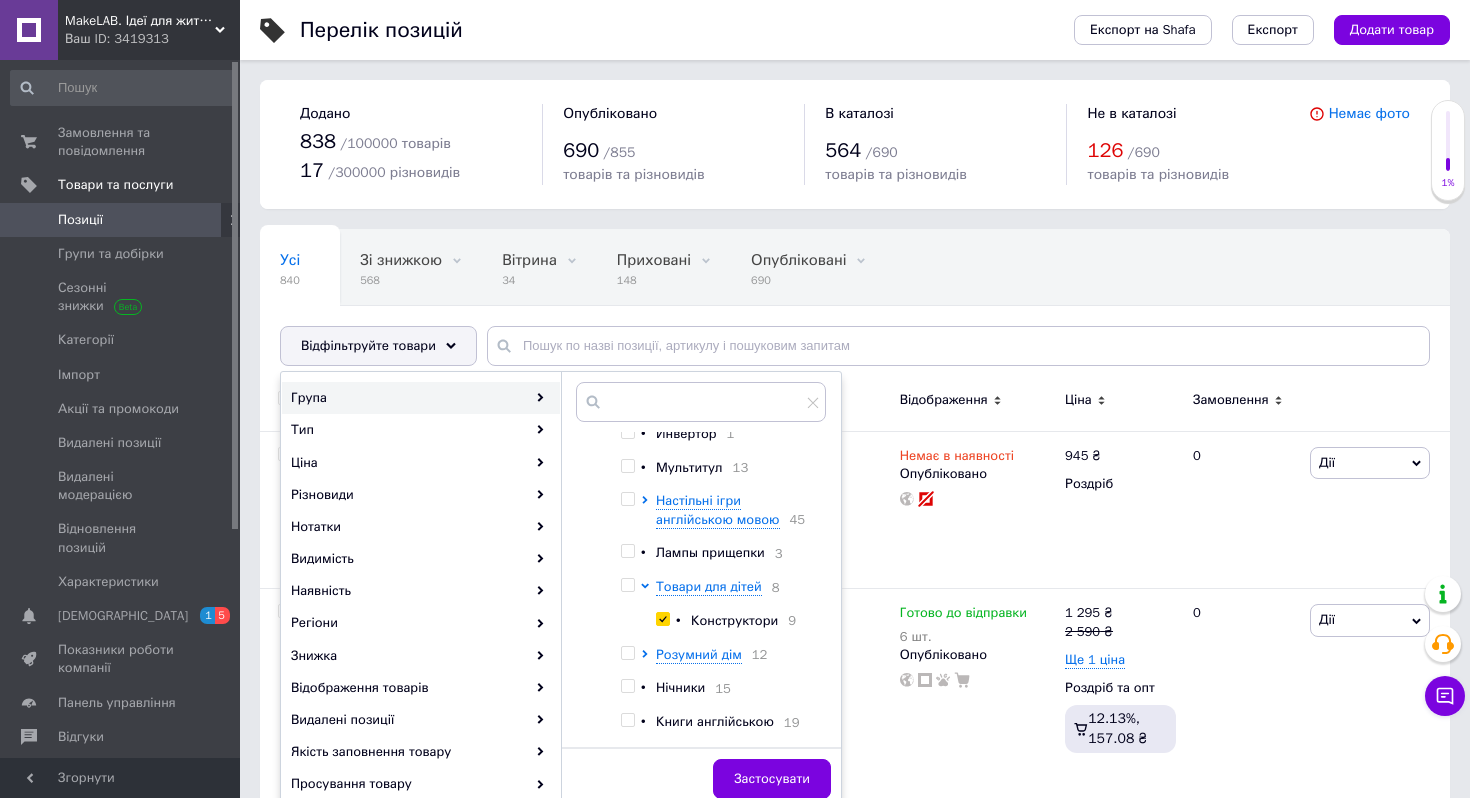 checkbox on "true" 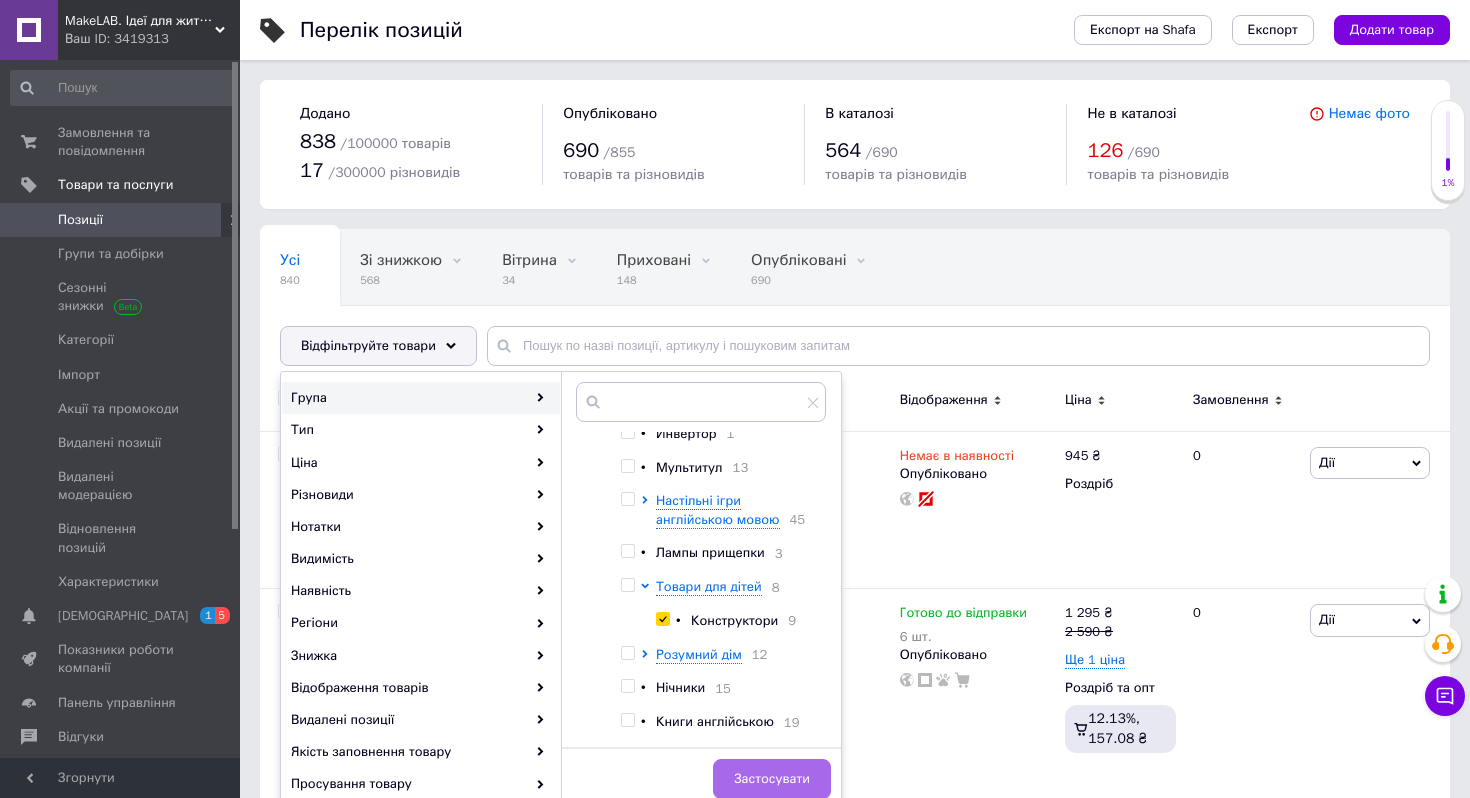 click on "Застосувати" at bounding box center [772, 779] 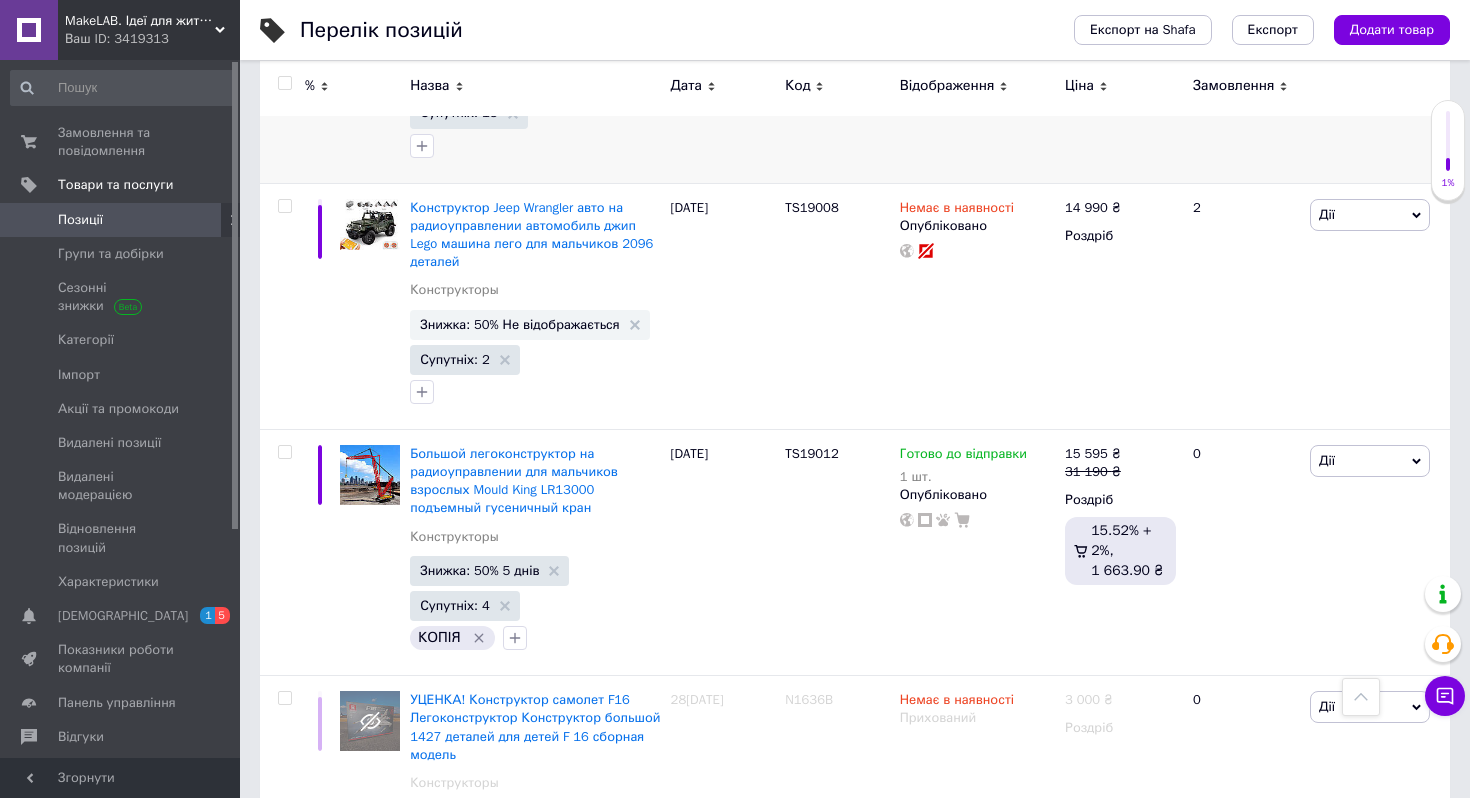 scroll, scrollTop: 1665, scrollLeft: 0, axis: vertical 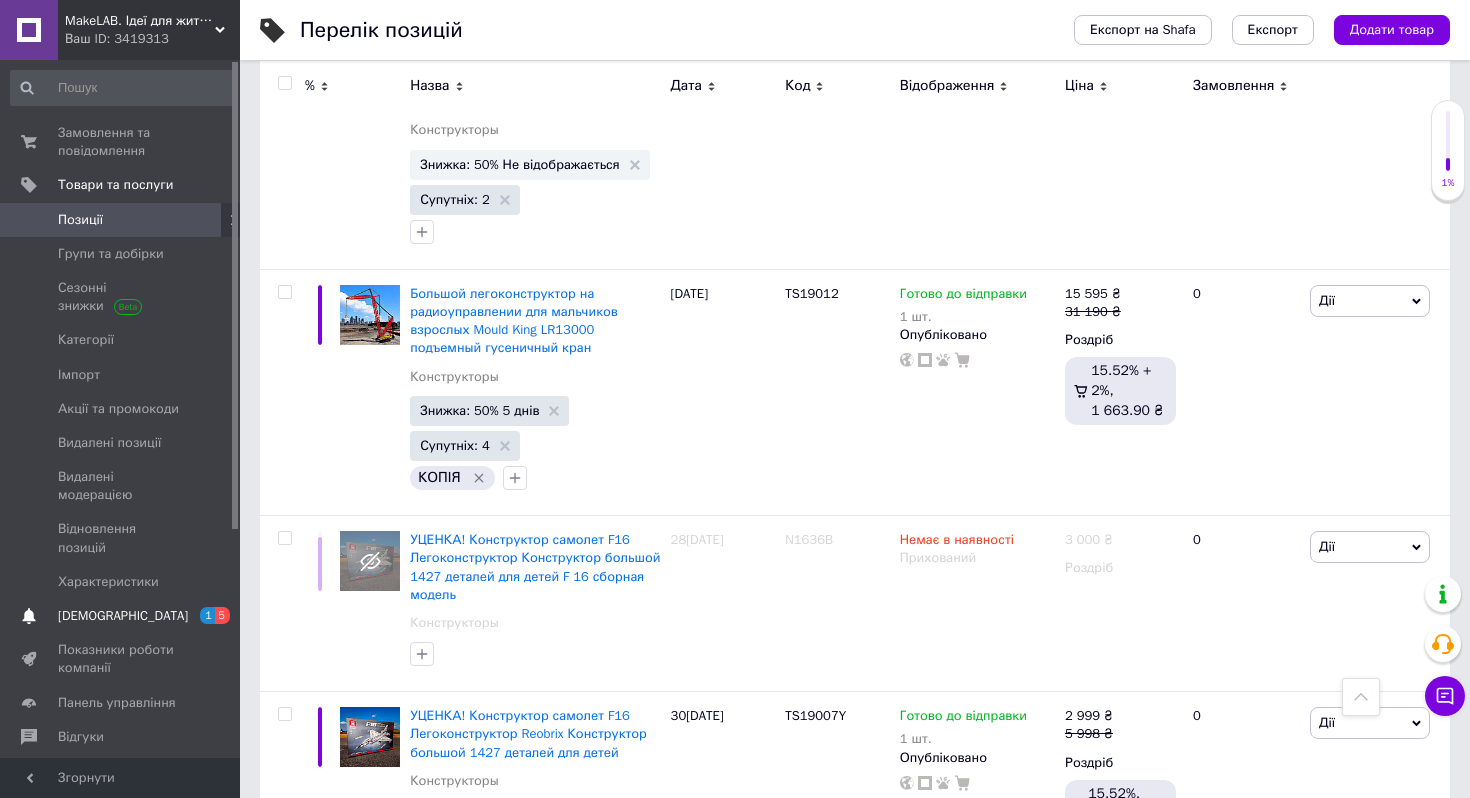 click on "[DEMOGRAPHIC_DATA]" at bounding box center (123, 616) 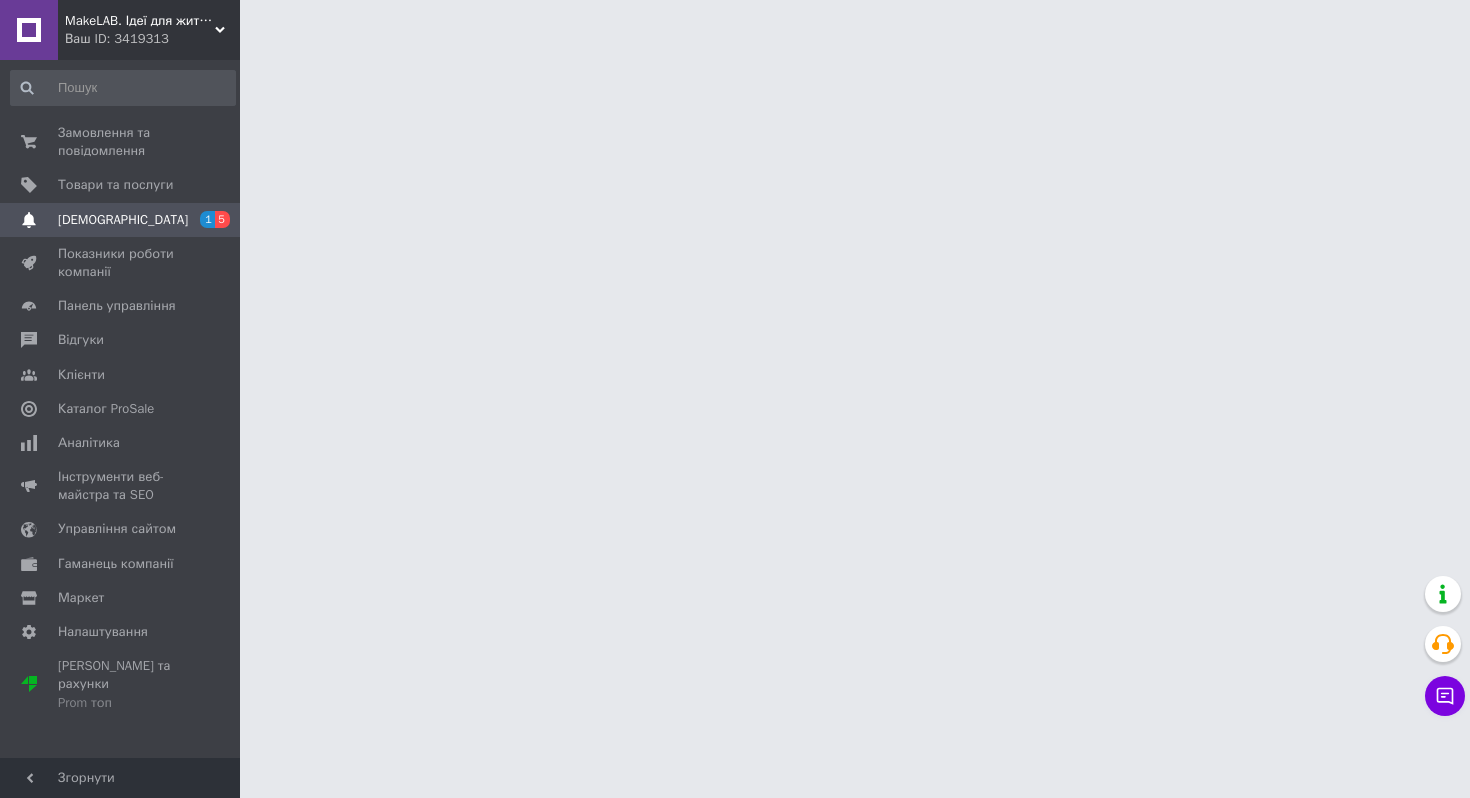 scroll, scrollTop: 0, scrollLeft: 0, axis: both 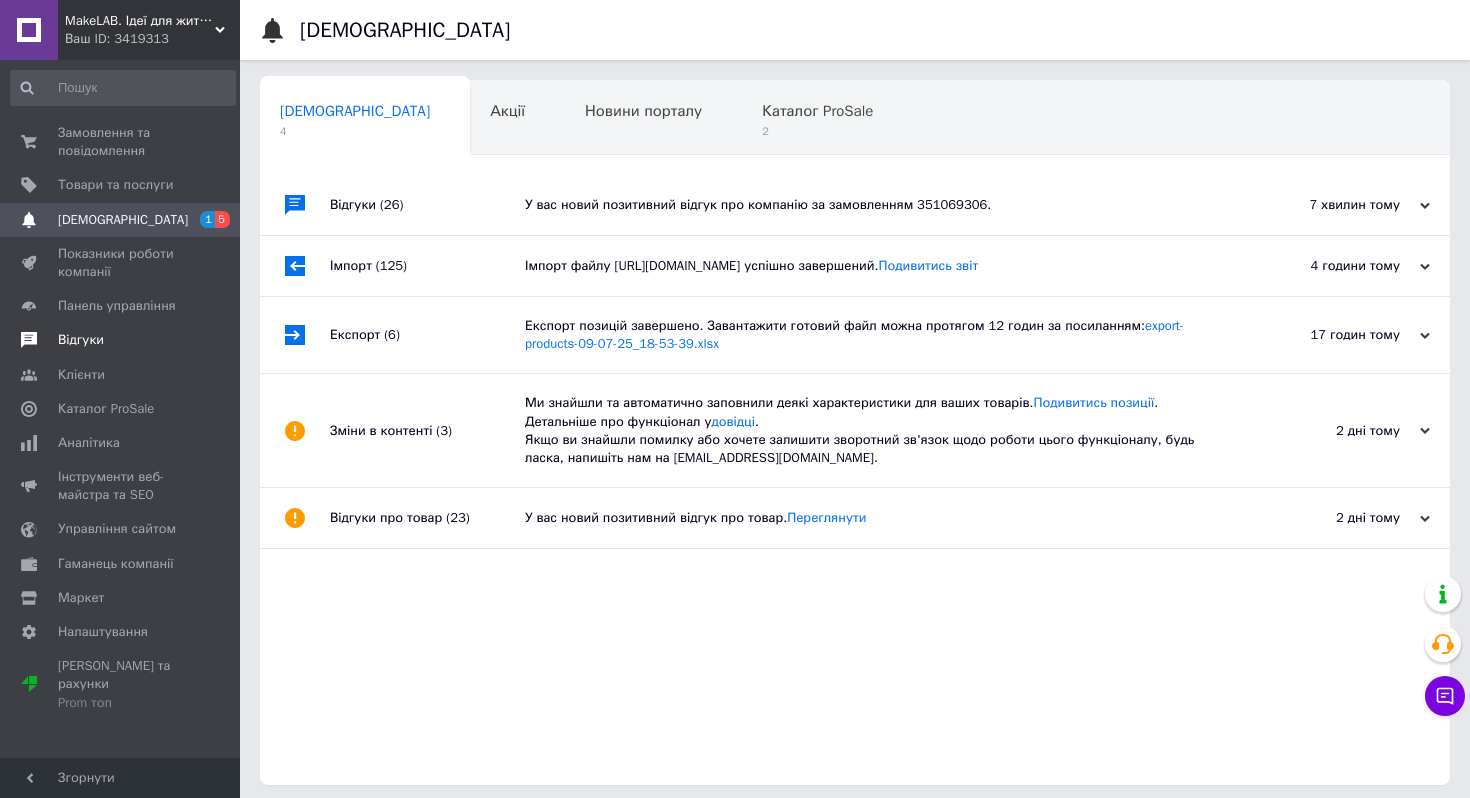 click on "Відгуки" at bounding box center (81, 340) 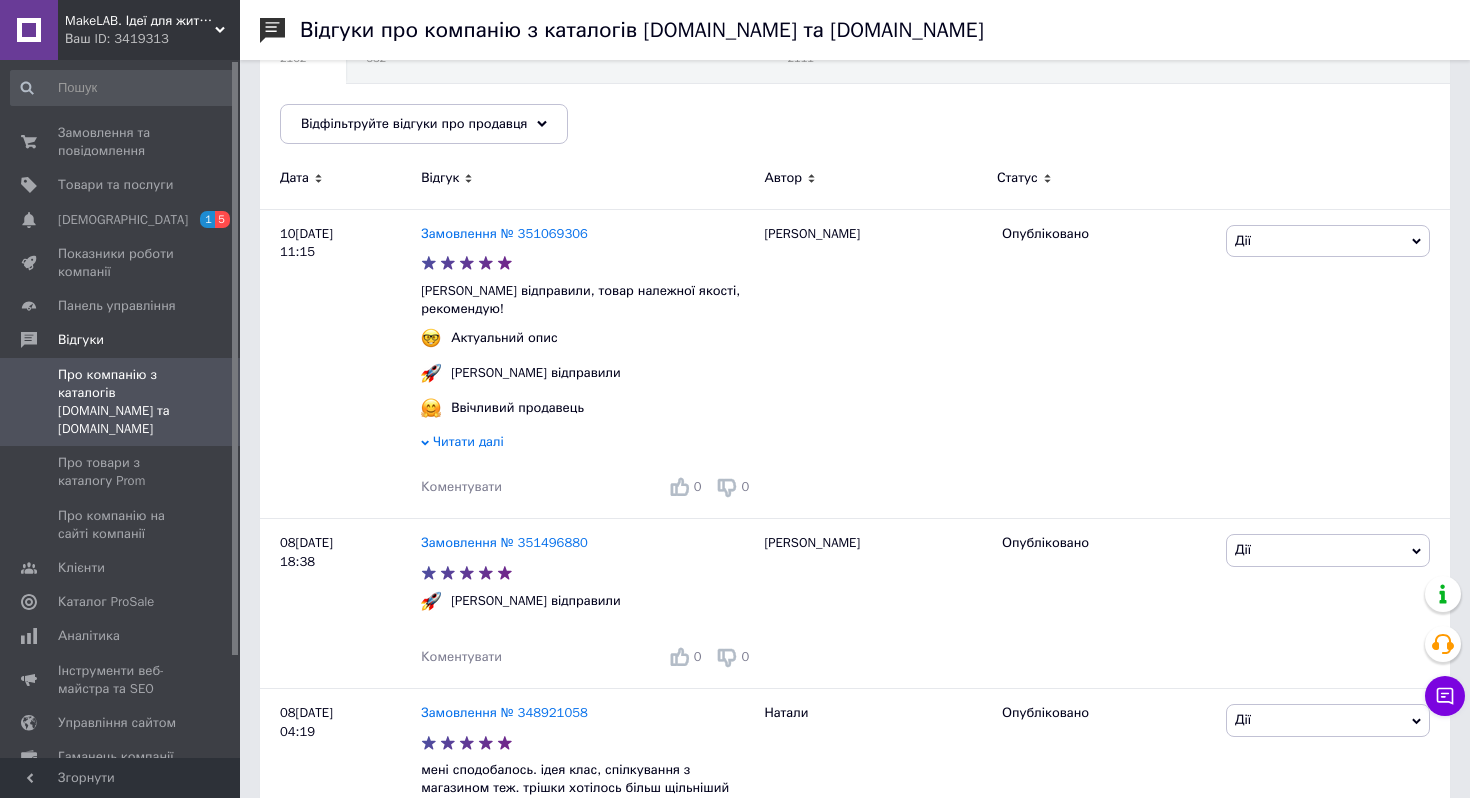 scroll, scrollTop: 234, scrollLeft: 0, axis: vertical 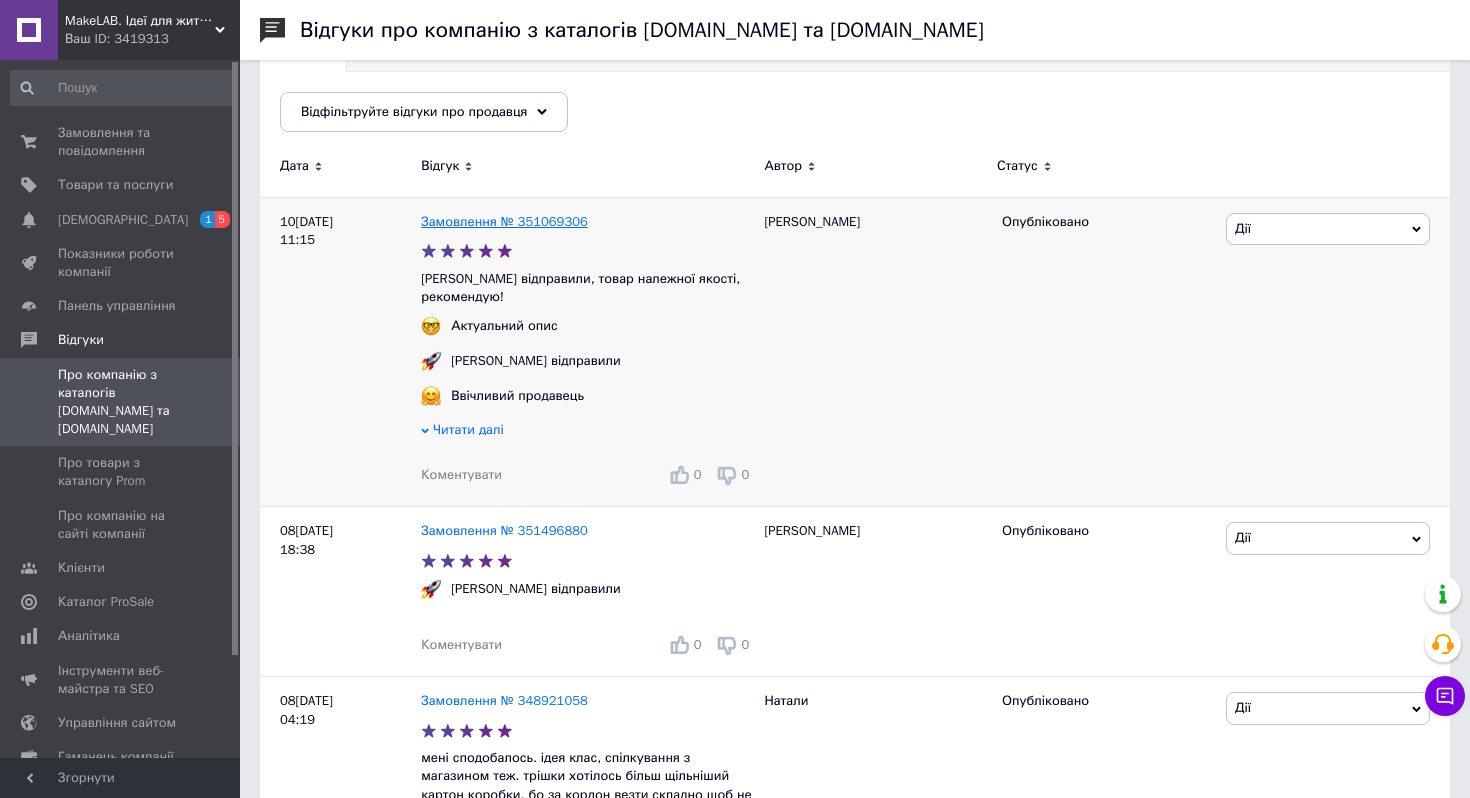 click on "Замовлення № 351069306" at bounding box center (504, 221) 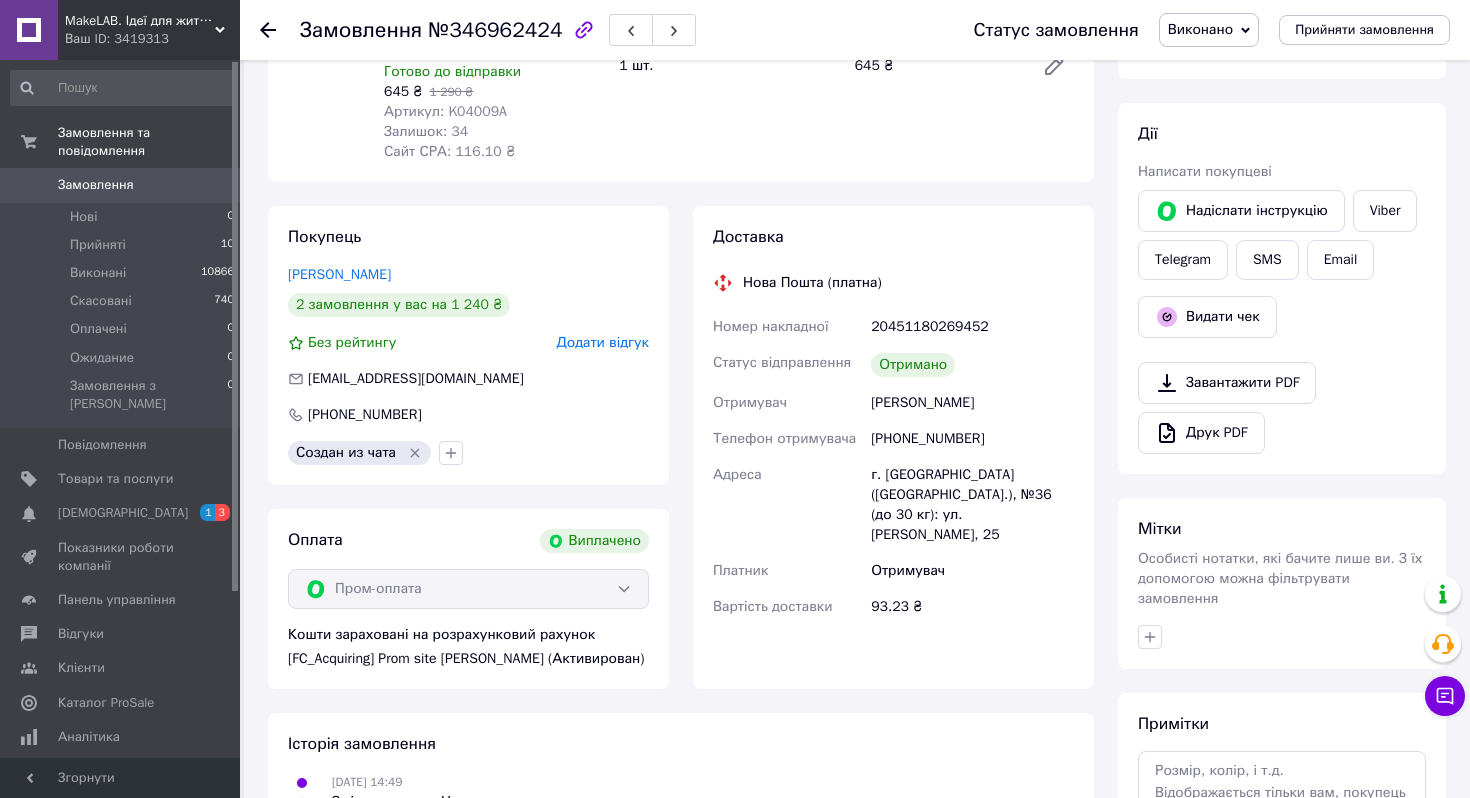 scroll, scrollTop: 260, scrollLeft: 0, axis: vertical 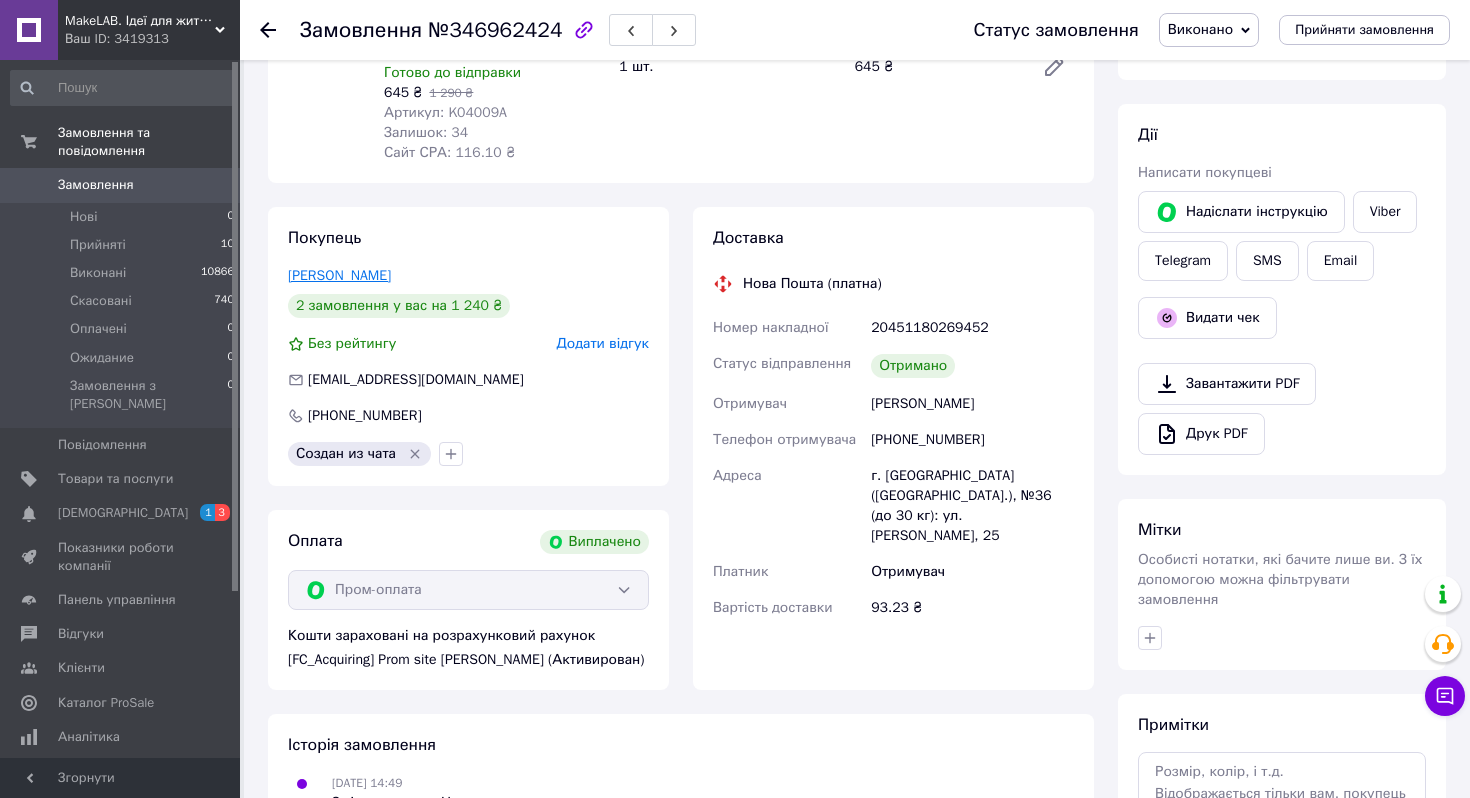 click on "Куротчин Лілія" at bounding box center (339, 275) 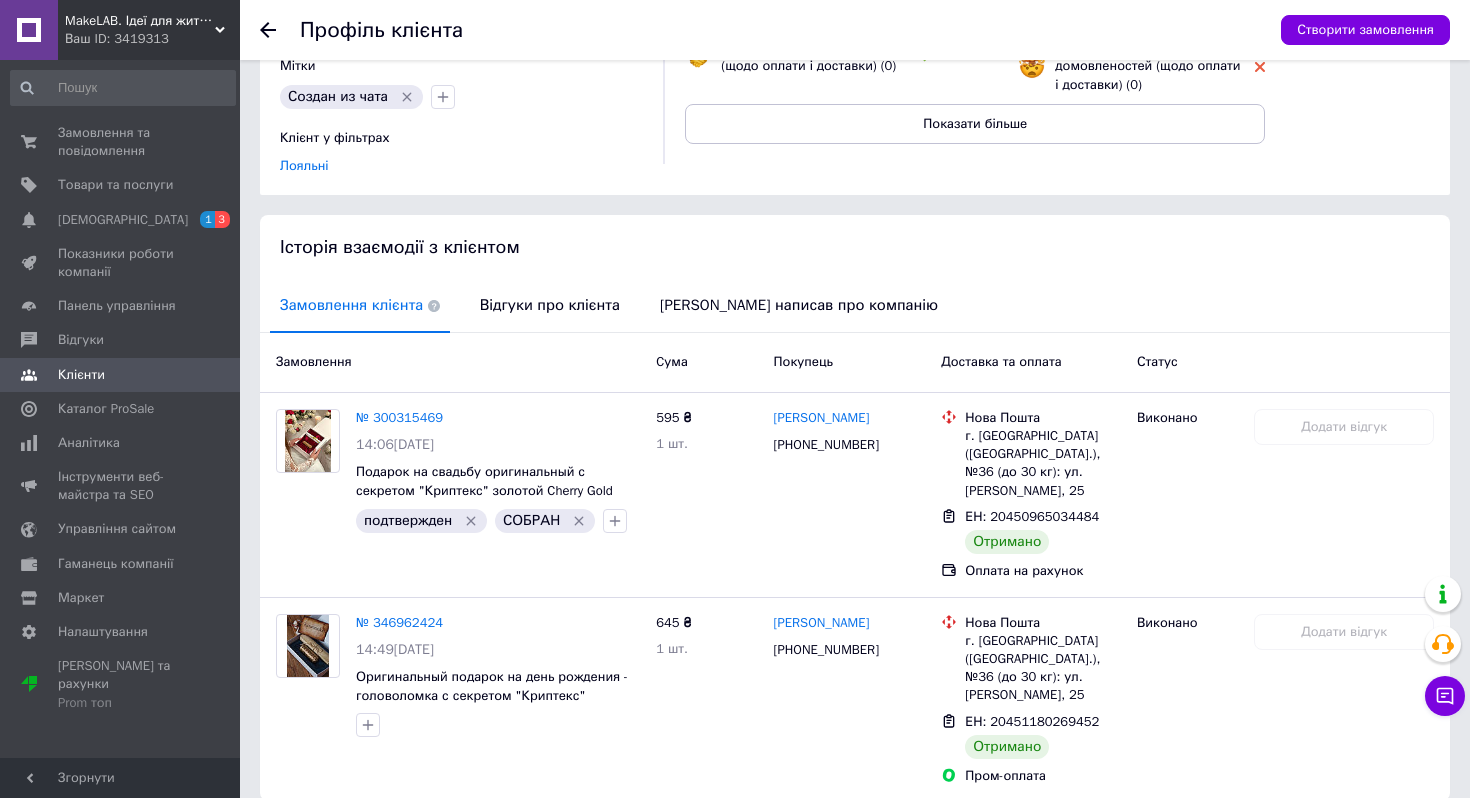 scroll, scrollTop: 267, scrollLeft: 0, axis: vertical 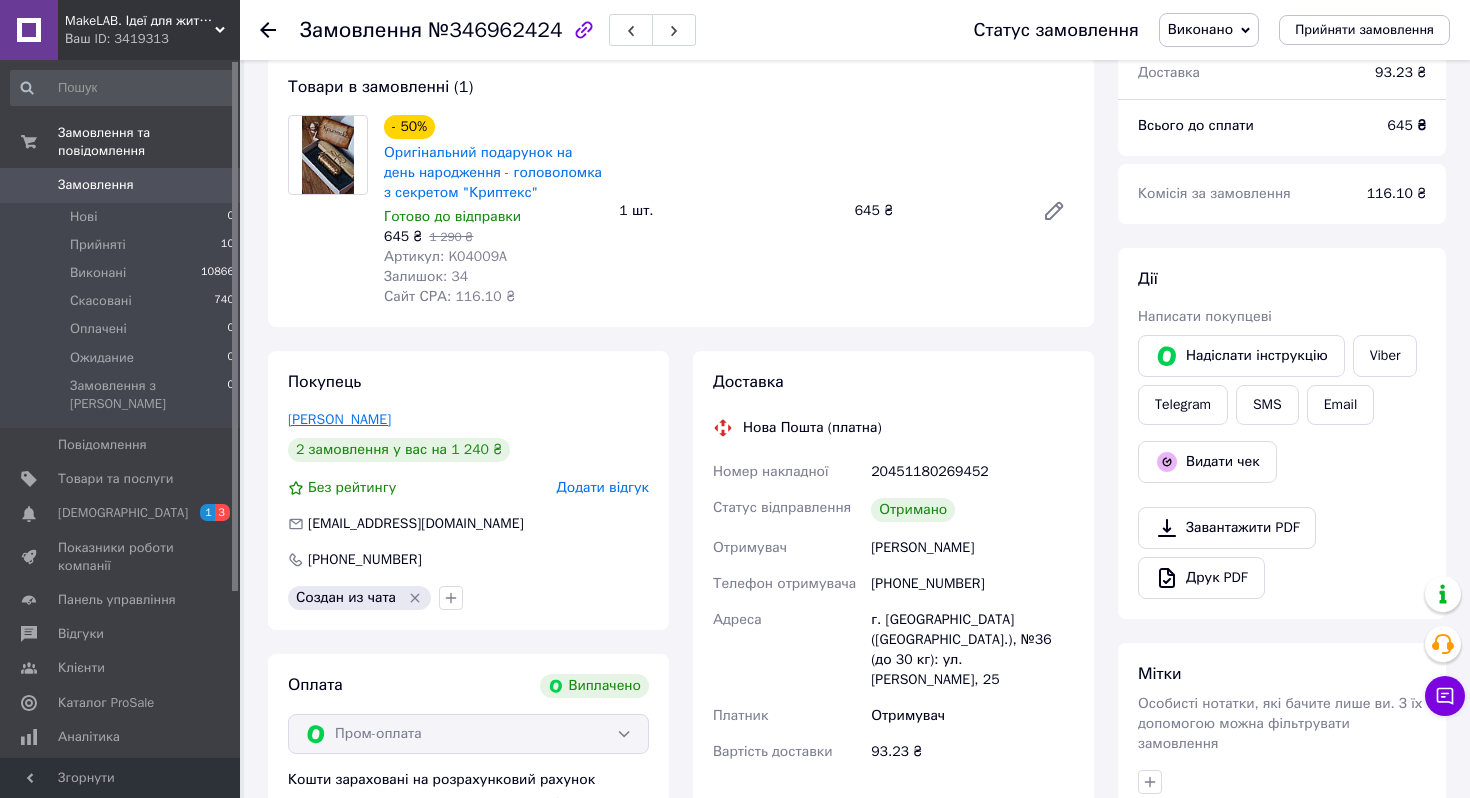 click on "Куротчин Лілія" at bounding box center (339, 419) 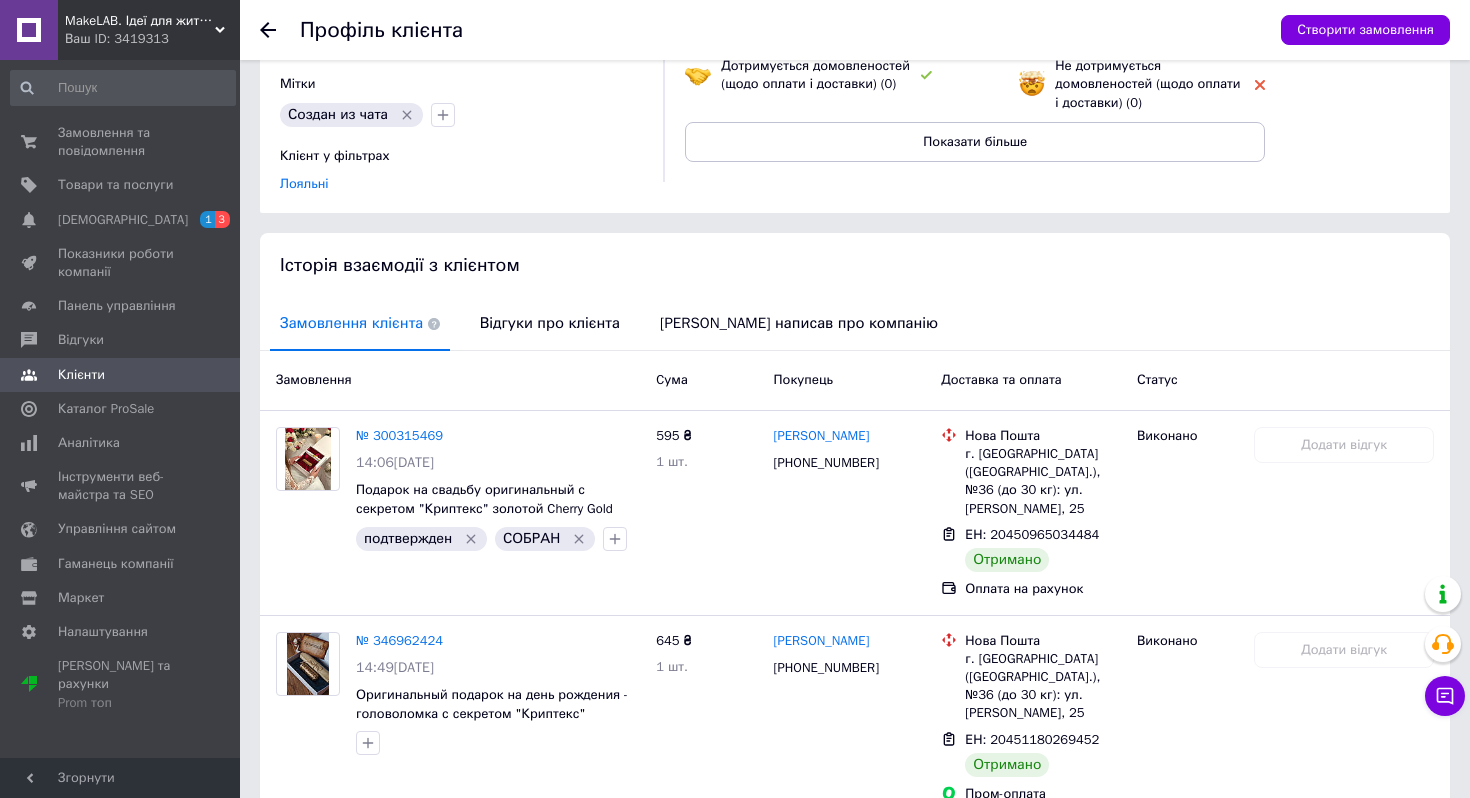 scroll, scrollTop: 254, scrollLeft: 0, axis: vertical 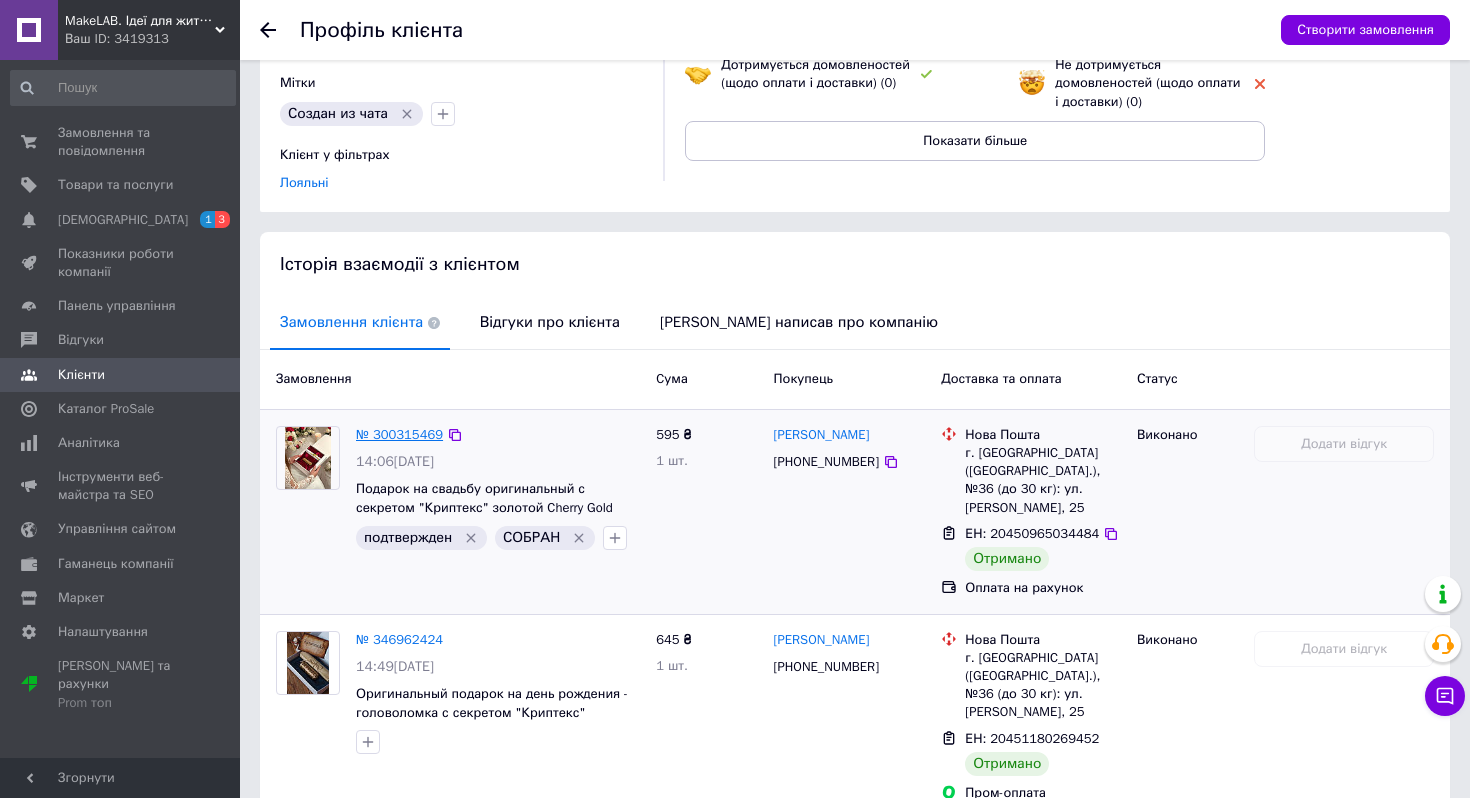 click on "№ 300315469" at bounding box center (399, 434) 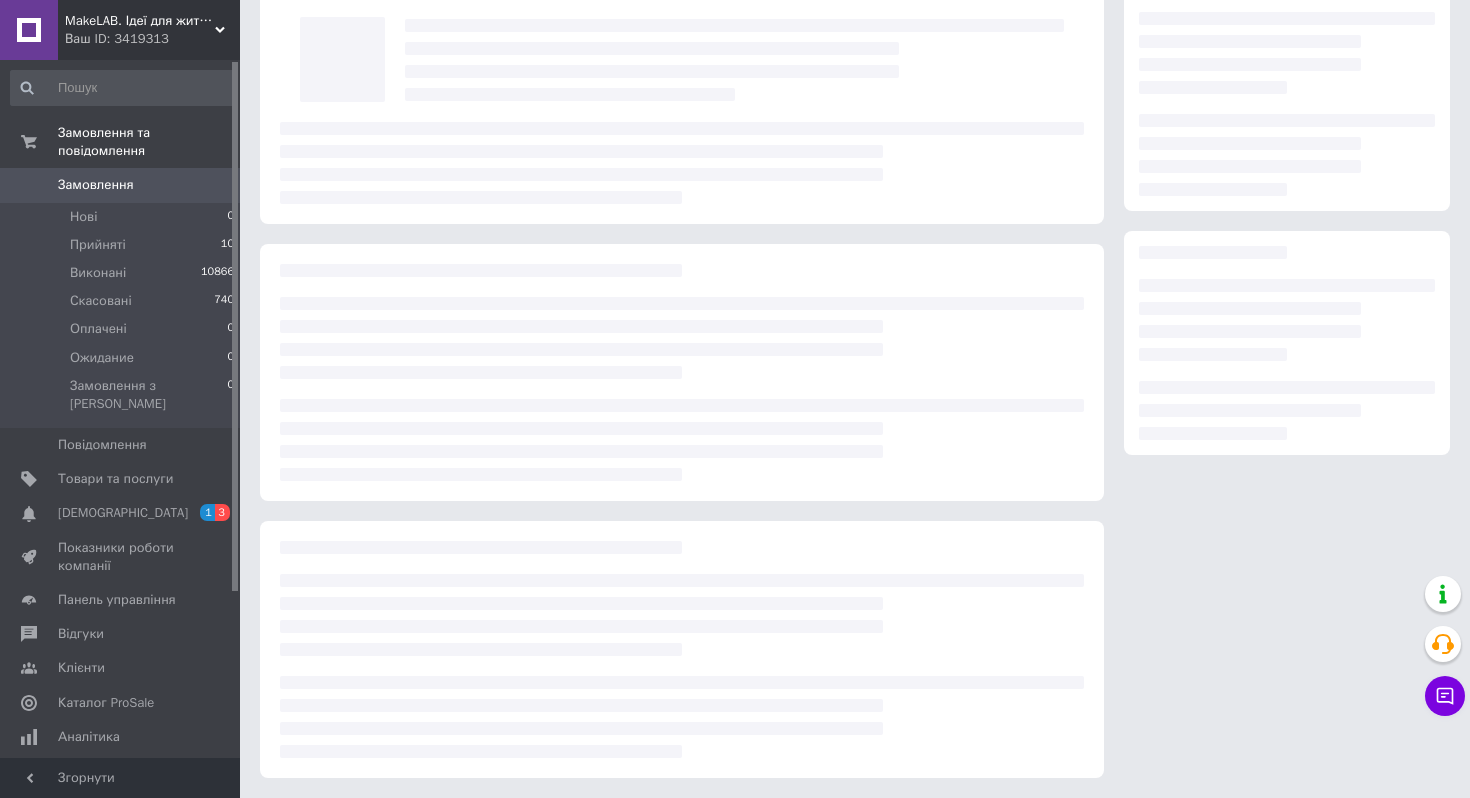scroll, scrollTop: 0, scrollLeft: 0, axis: both 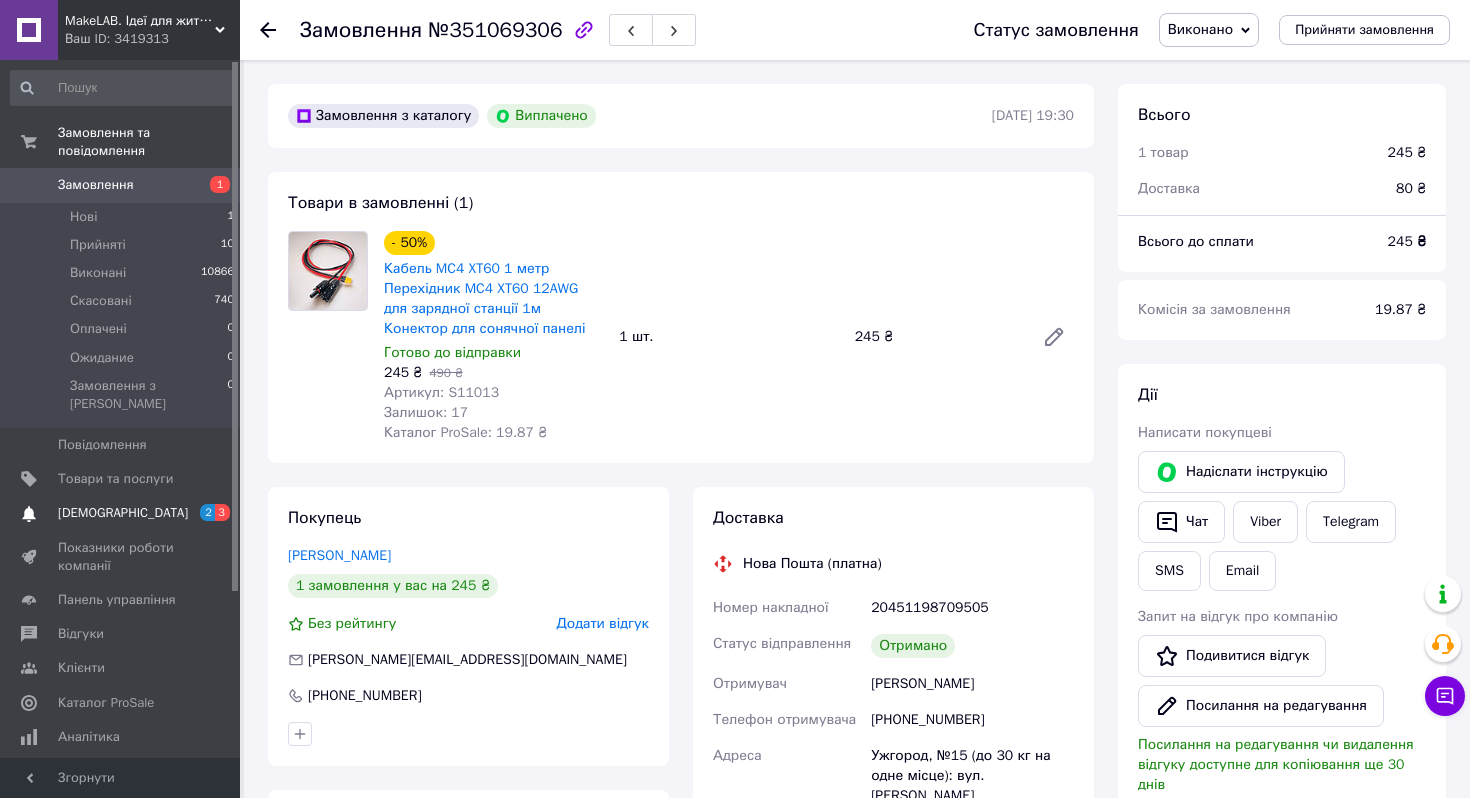 click on "Сповіщення 2 3" at bounding box center [123, 513] 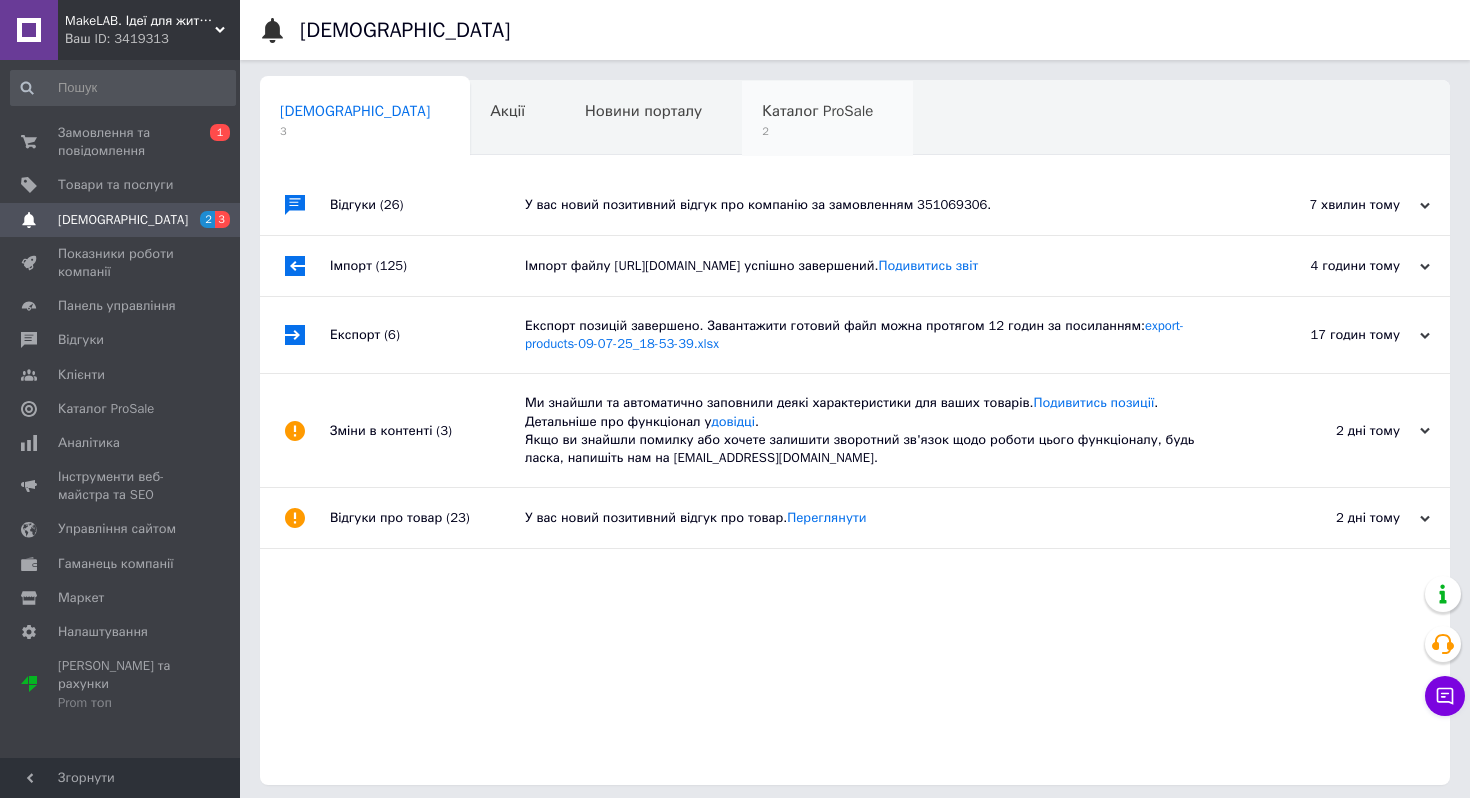 click on "2" at bounding box center [817, 131] 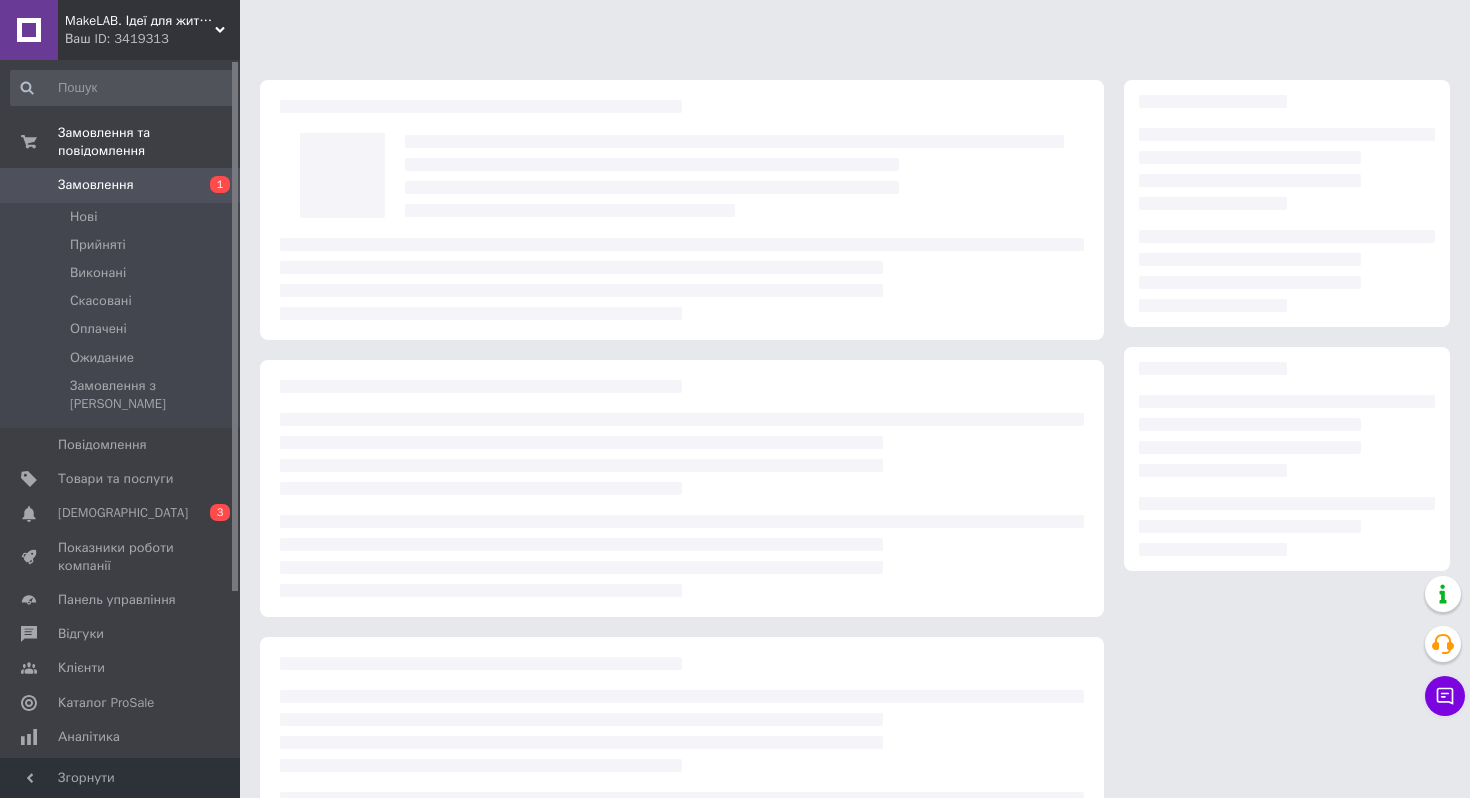 scroll, scrollTop: 0, scrollLeft: 0, axis: both 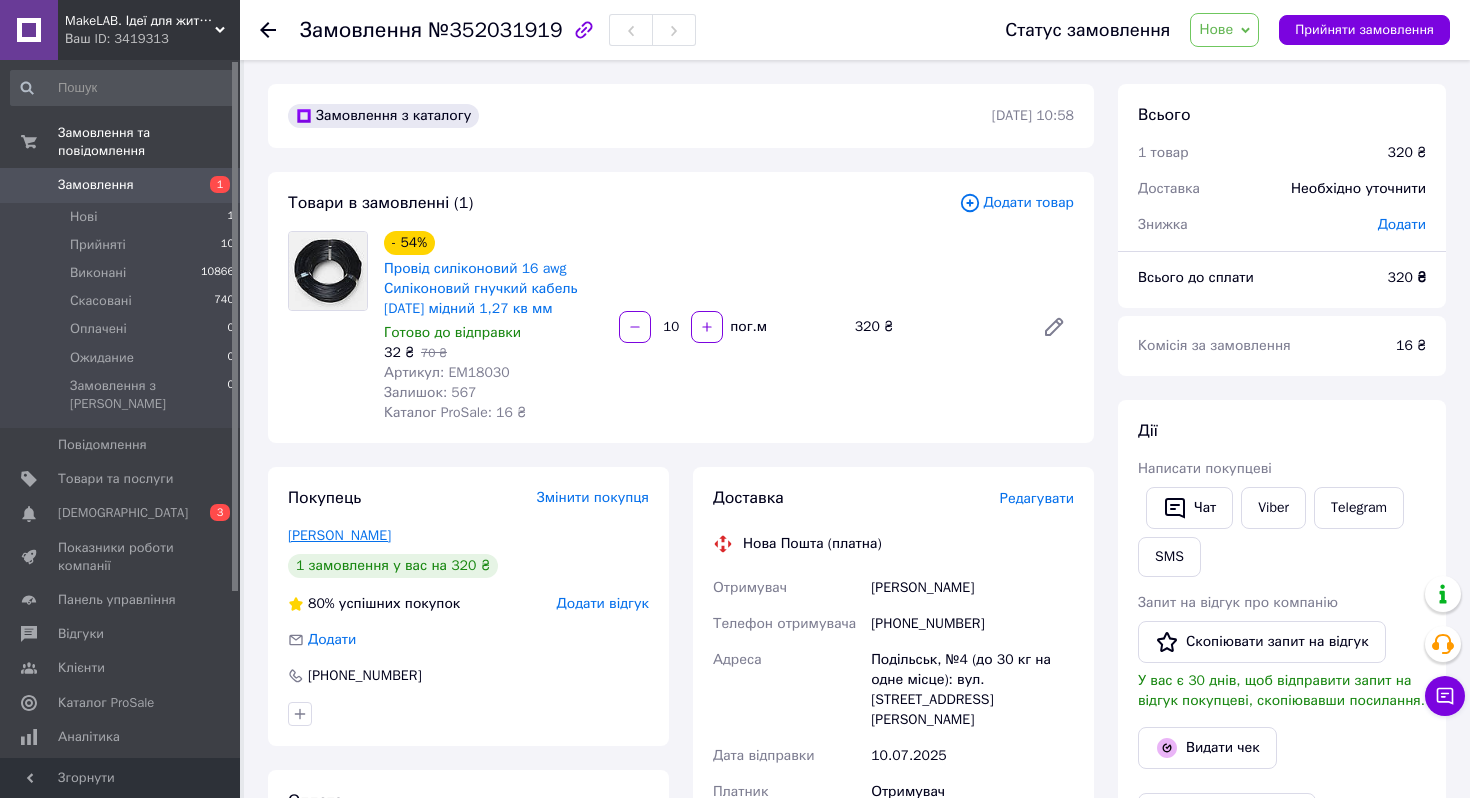 click on "[PERSON_NAME]" at bounding box center [339, 535] 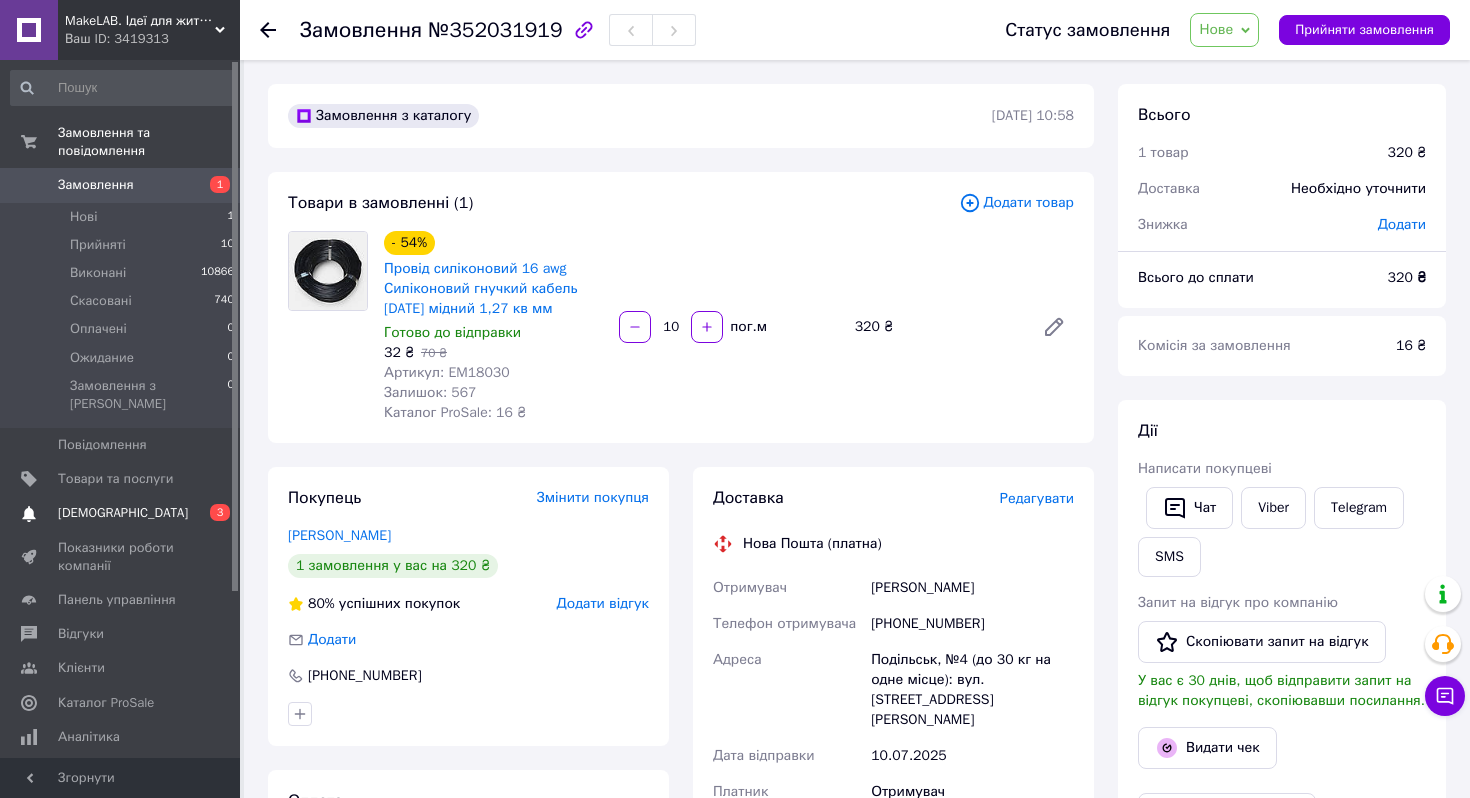 click on "[DEMOGRAPHIC_DATA]" at bounding box center [123, 513] 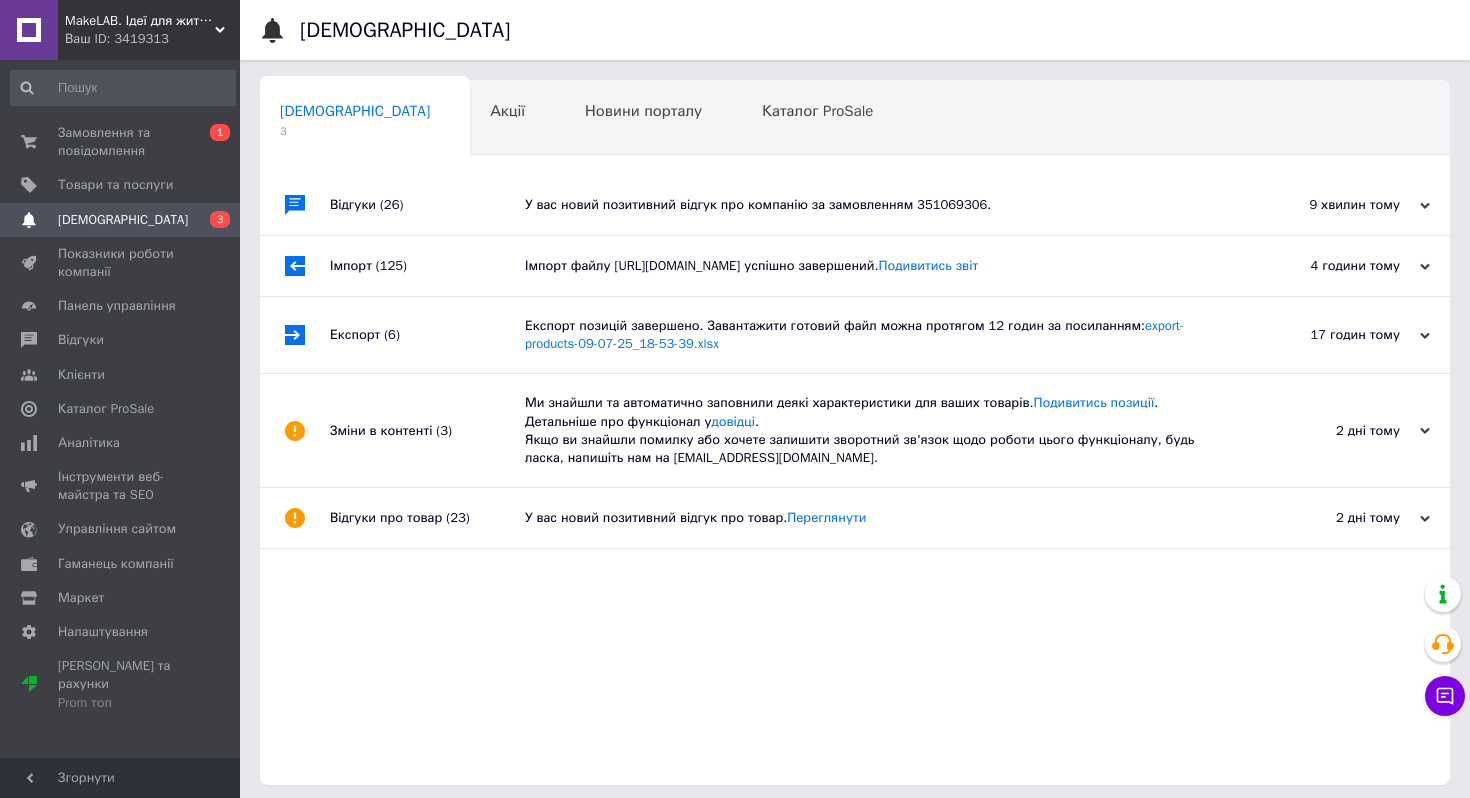 click on "У вас новий позитивний відгук про компанію за замовленням 351069306." at bounding box center [877, 205] 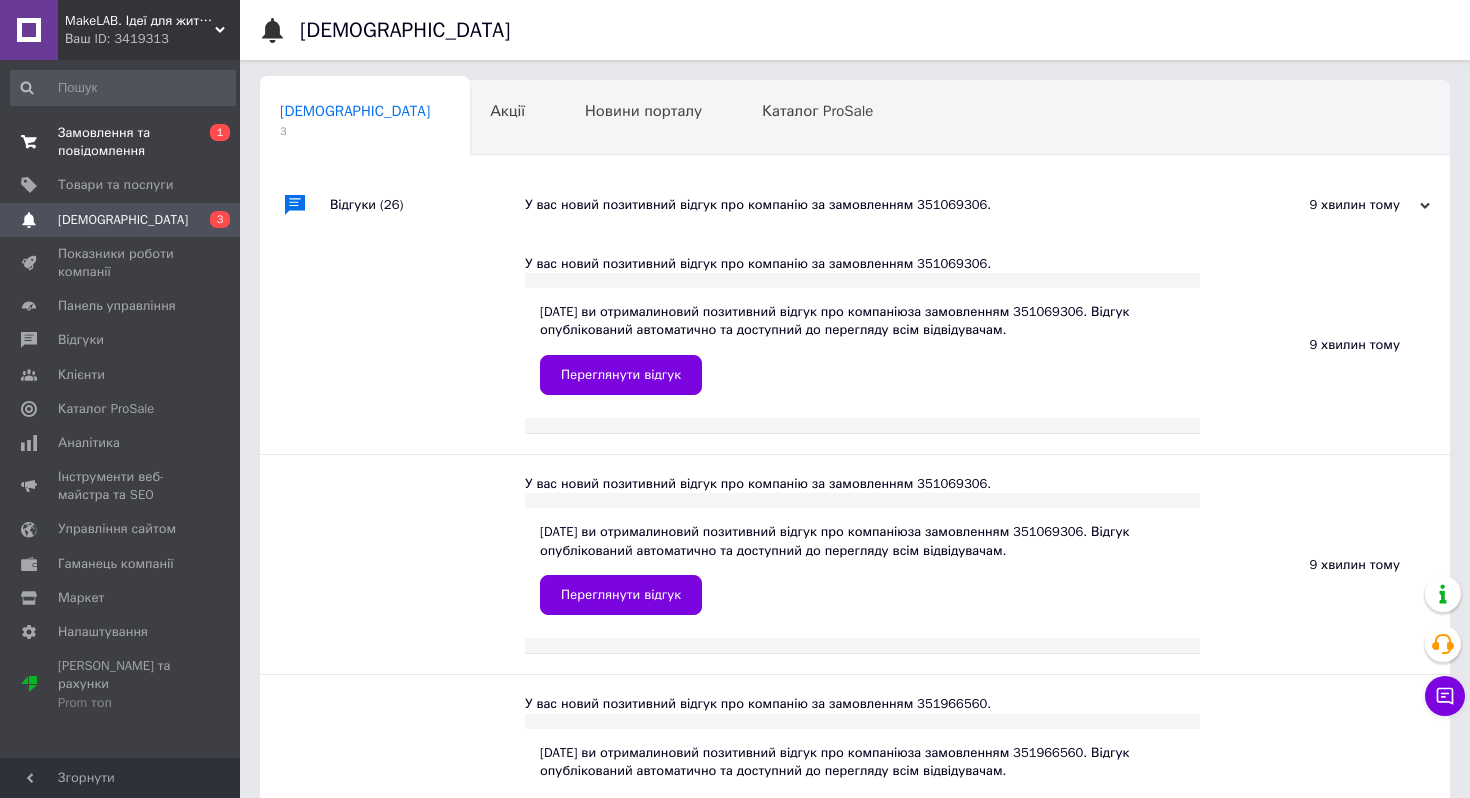 click on "Замовлення та повідомлення" at bounding box center (121, 142) 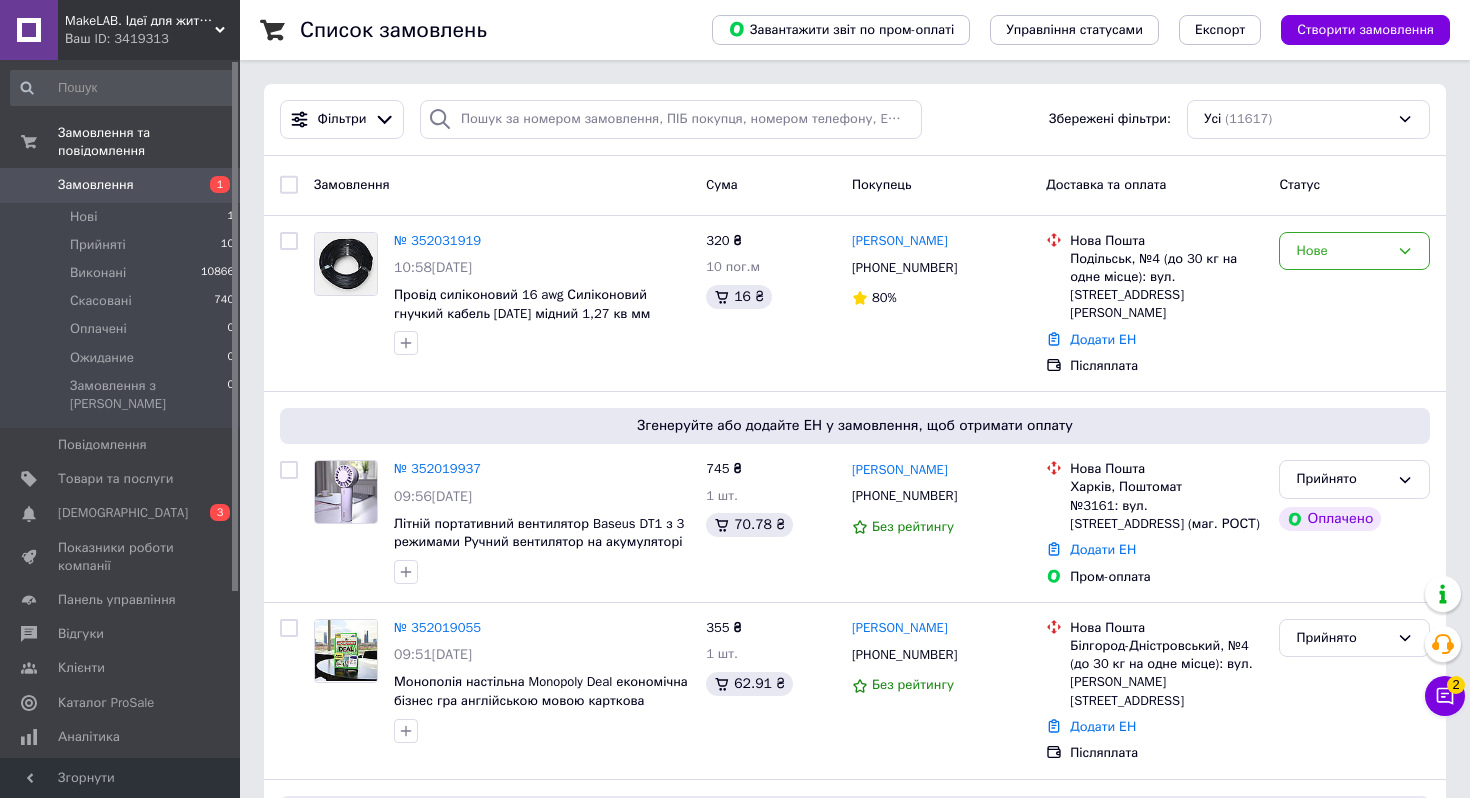 click on "MakeLAB. Ідеї для життя! Ваш ID: 3419313" at bounding box center [149, 30] 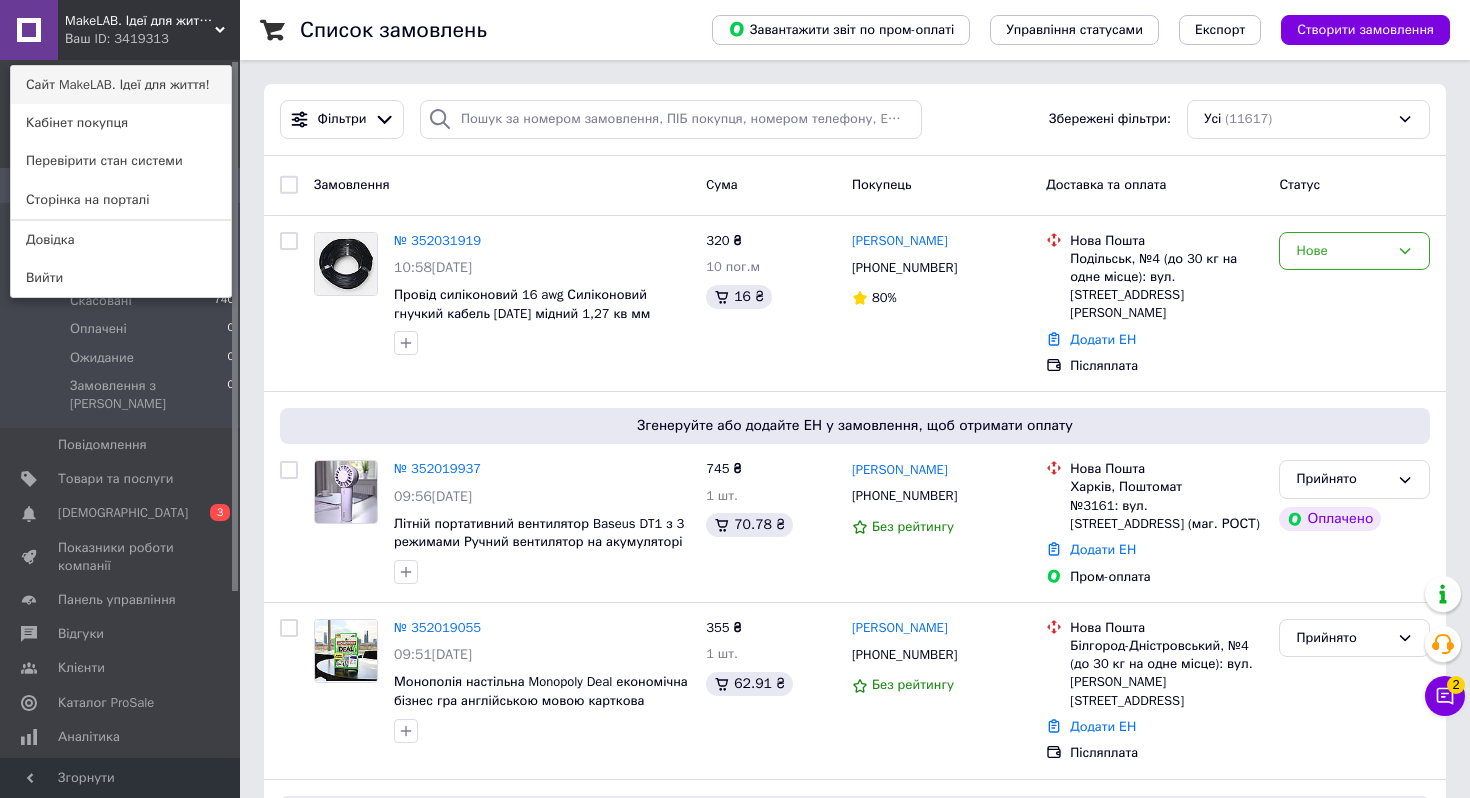 click on "Сайт MakeLAB. Ідеї для життя!" at bounding box center (121, 85) 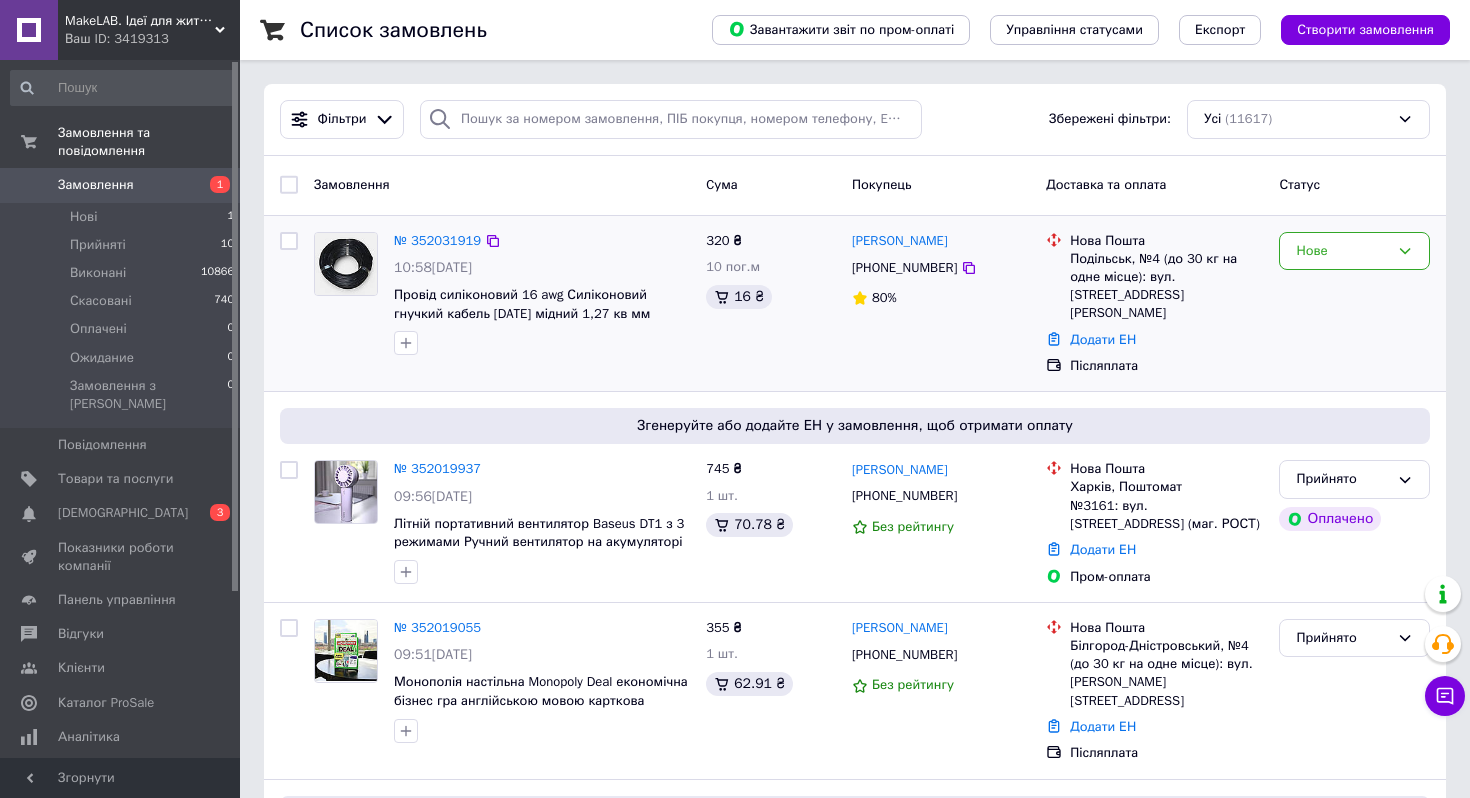 click on "№ 352031919" at bounding box center [437, 241] 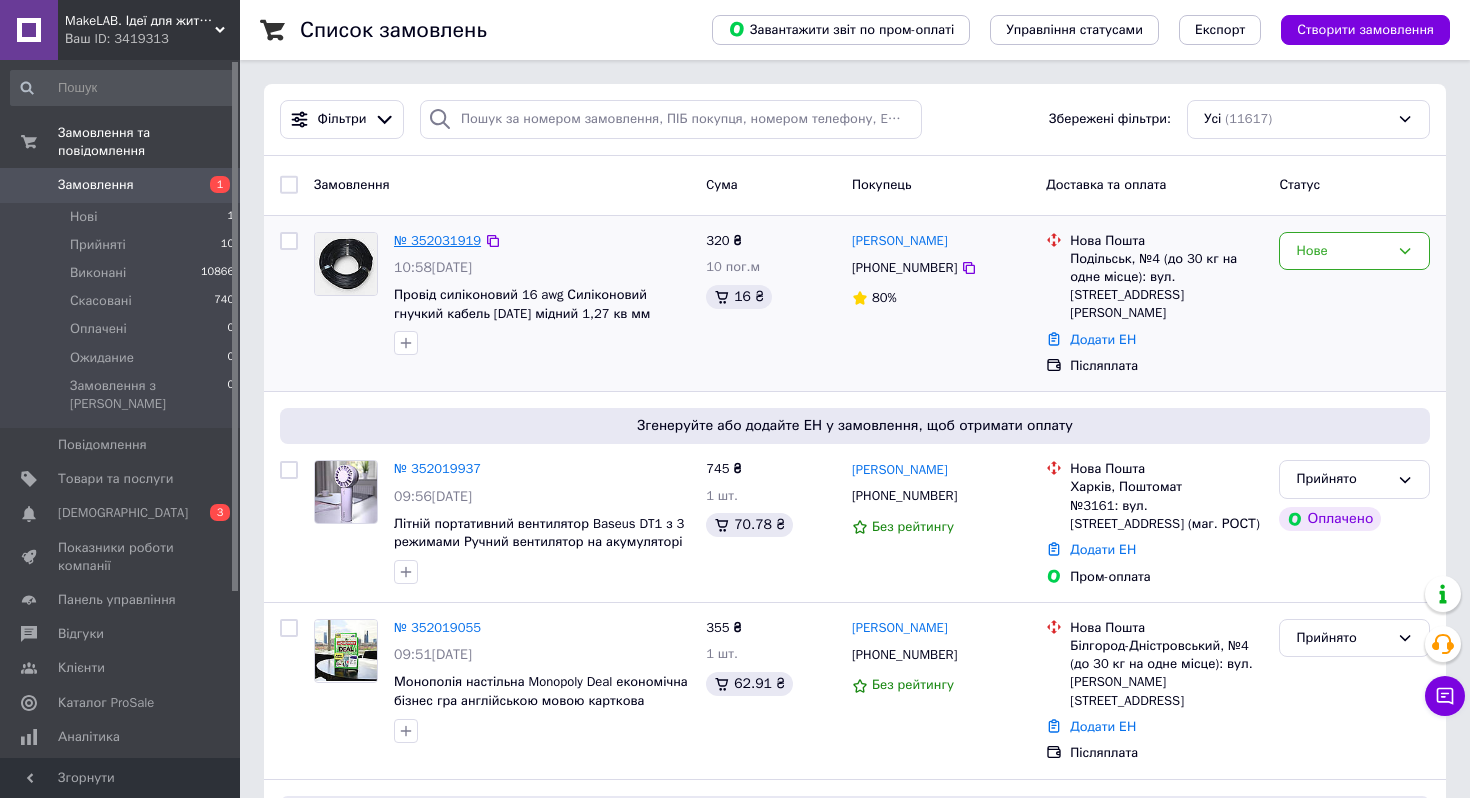 click on "№ 352031919" at bounding box center [437, 240] 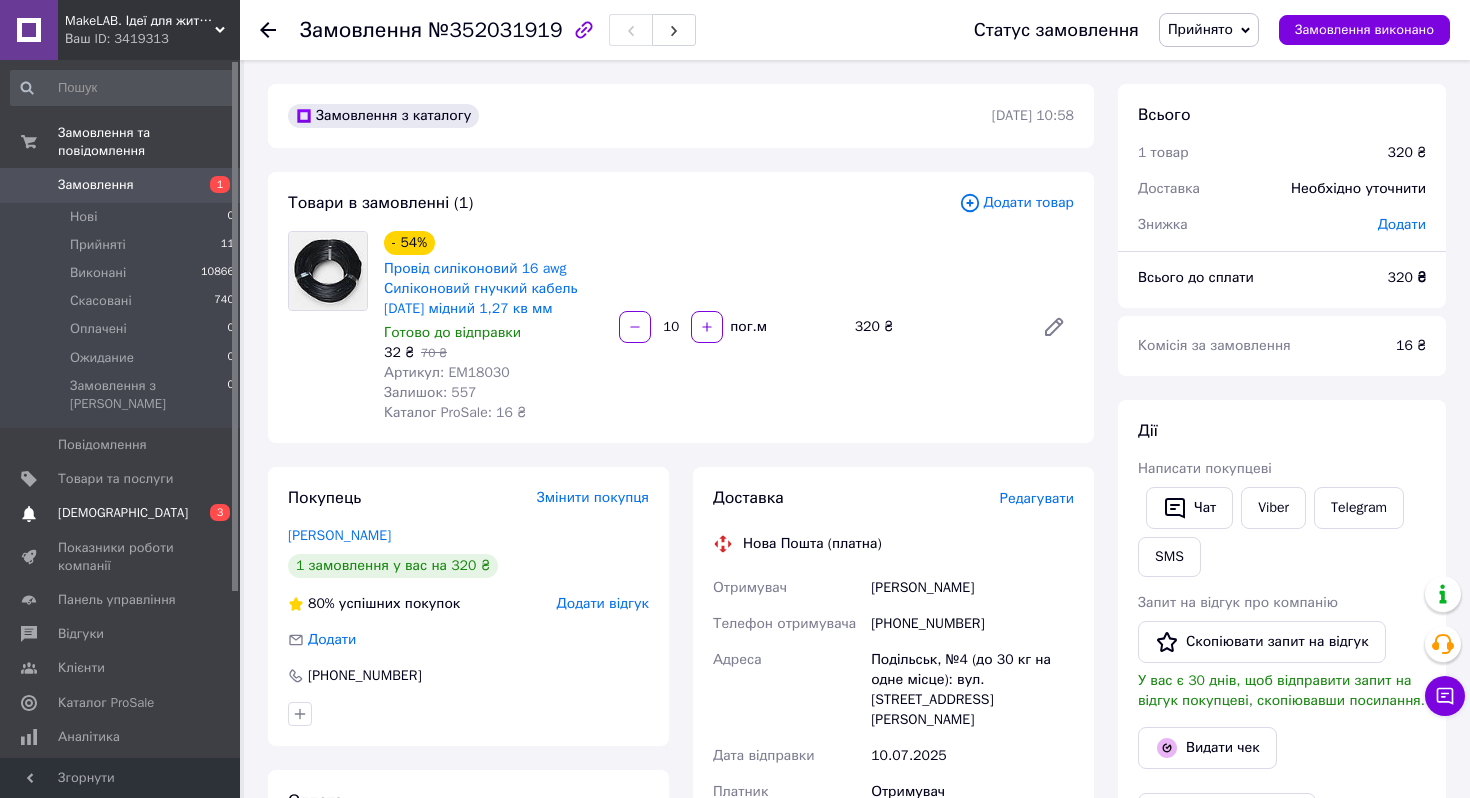 click on "[DEMOGRAPHIC_DATA]" at bounding box center (123, 513) 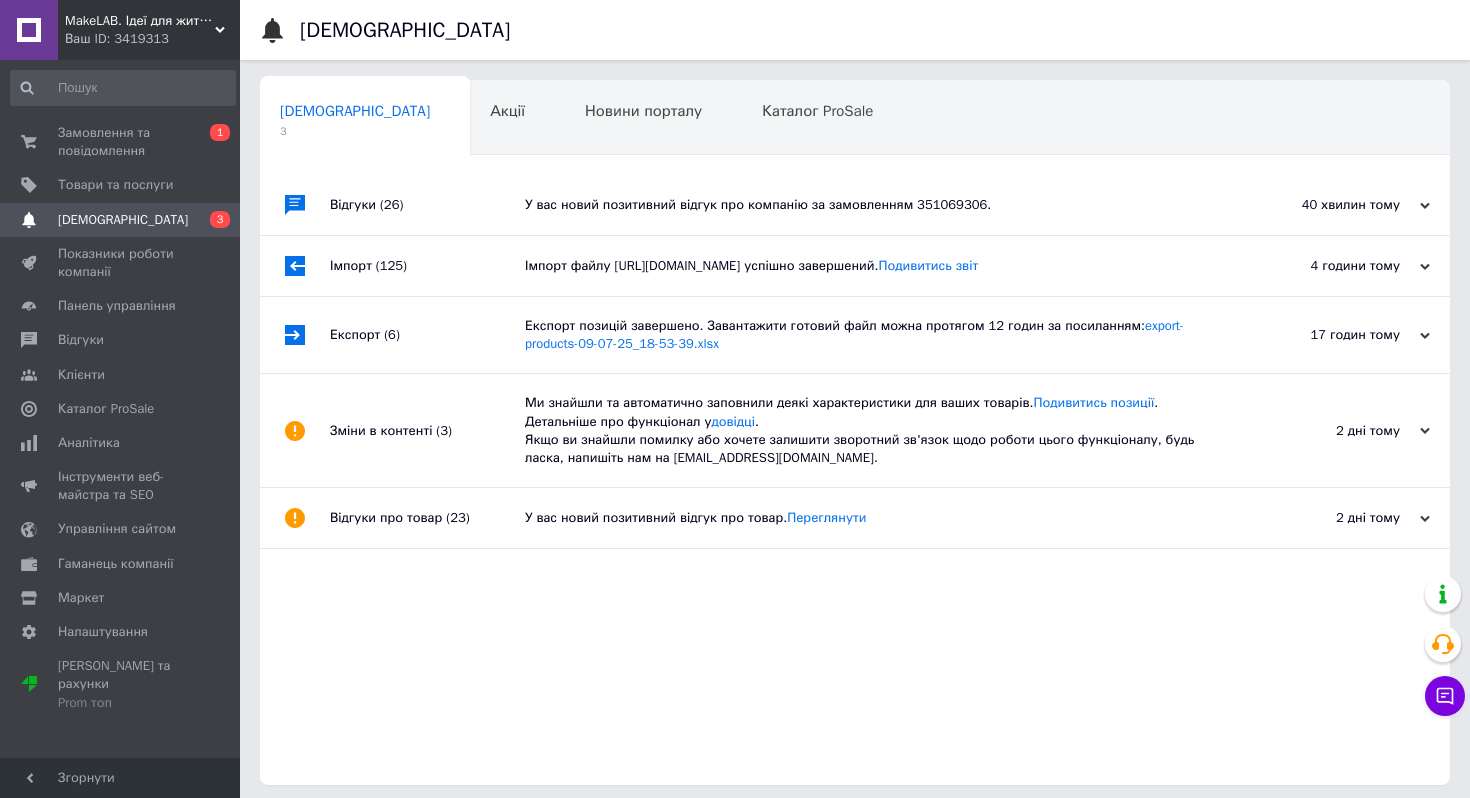 click on "У вас новий позитивний відгук про компанію за замовленням 351069306." at bounding box center (877, 205) 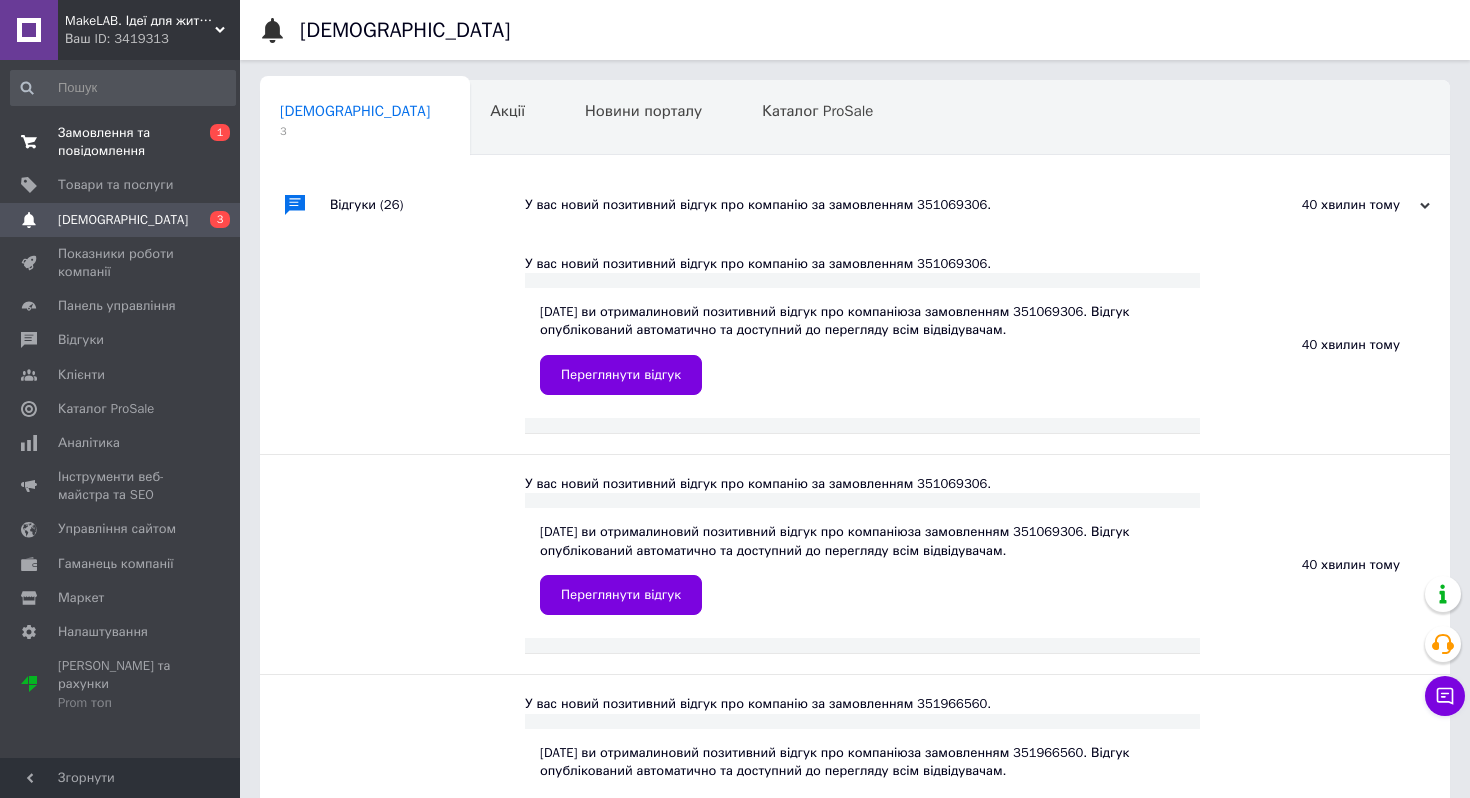 click on "Замовлення та повідомлення" at bounding box center [121, 142] 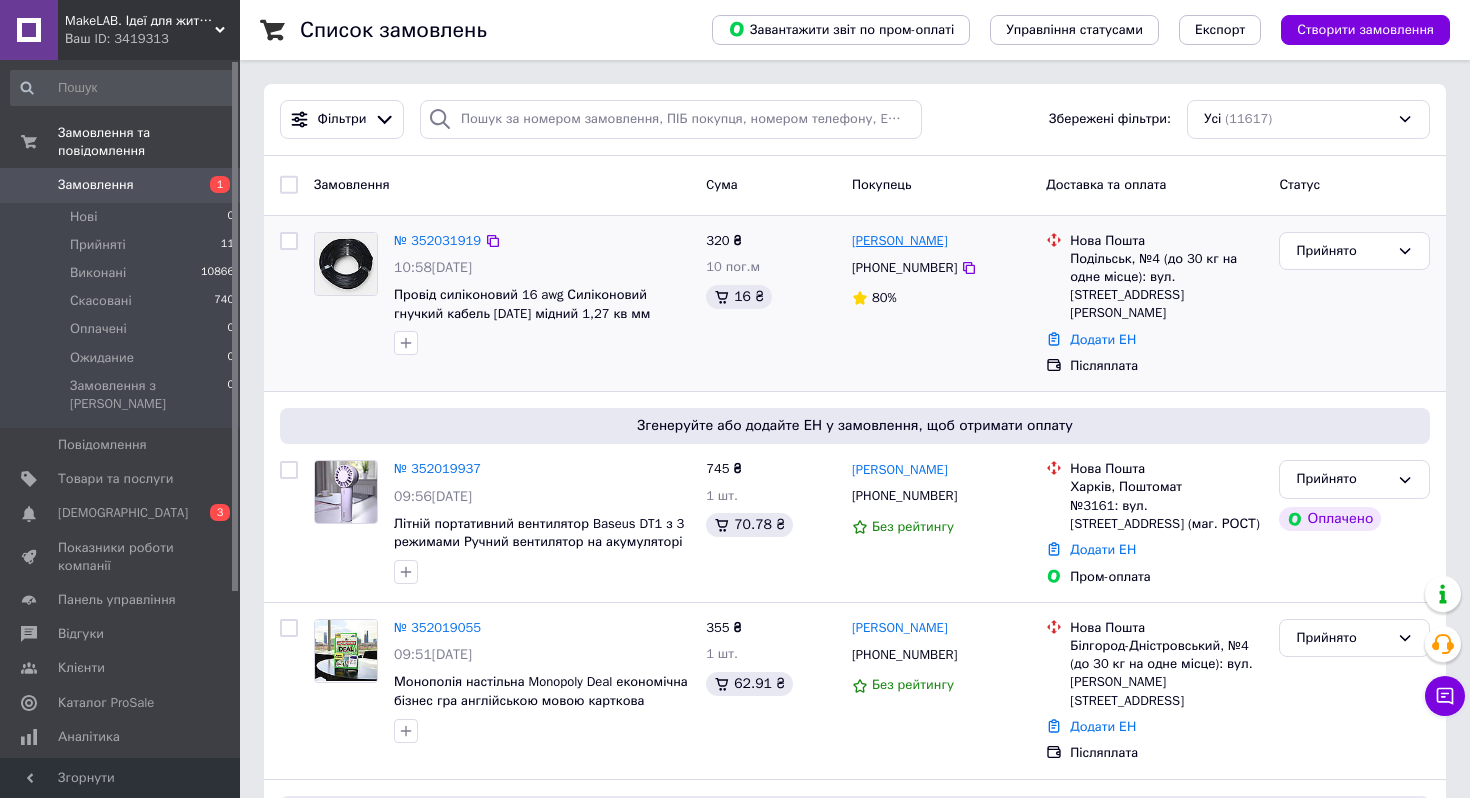 click on "[PERSON_NAME]" at bounding box center [900, 241] 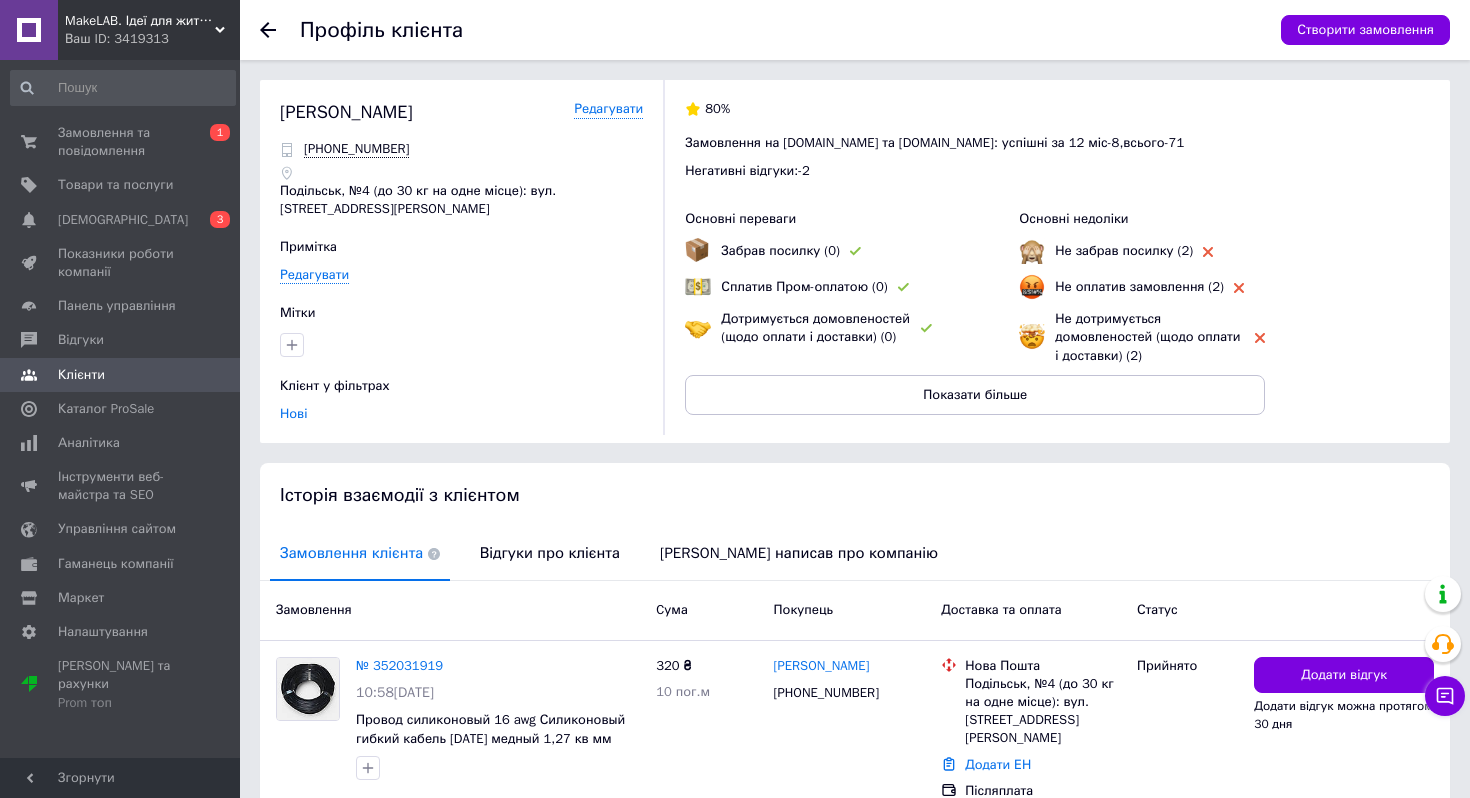 scroll, scrollTop: 98, scrollLeft: 0, axis: vertical 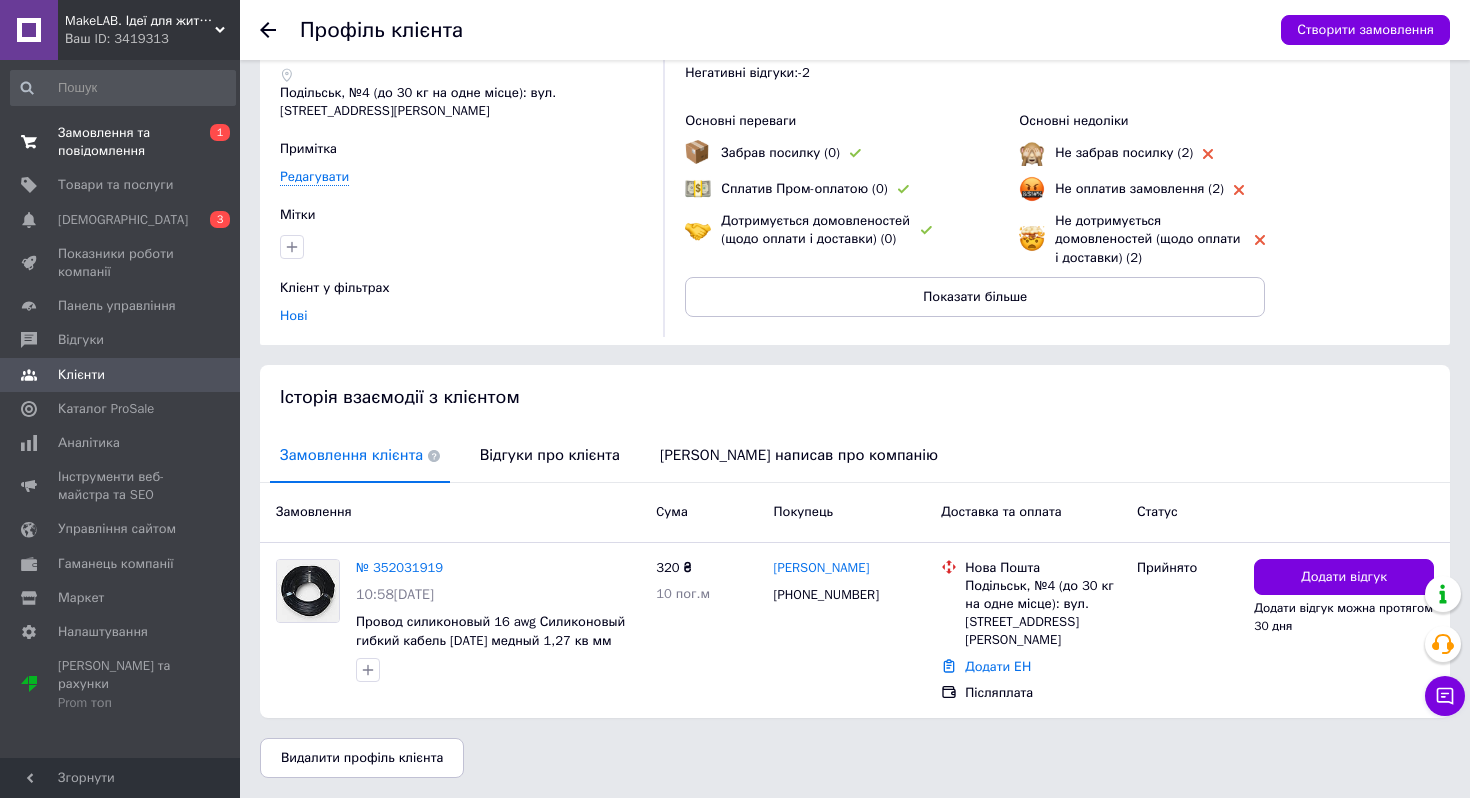 click on "Замовлення та повідомлення" at bounding box center [121, 142] 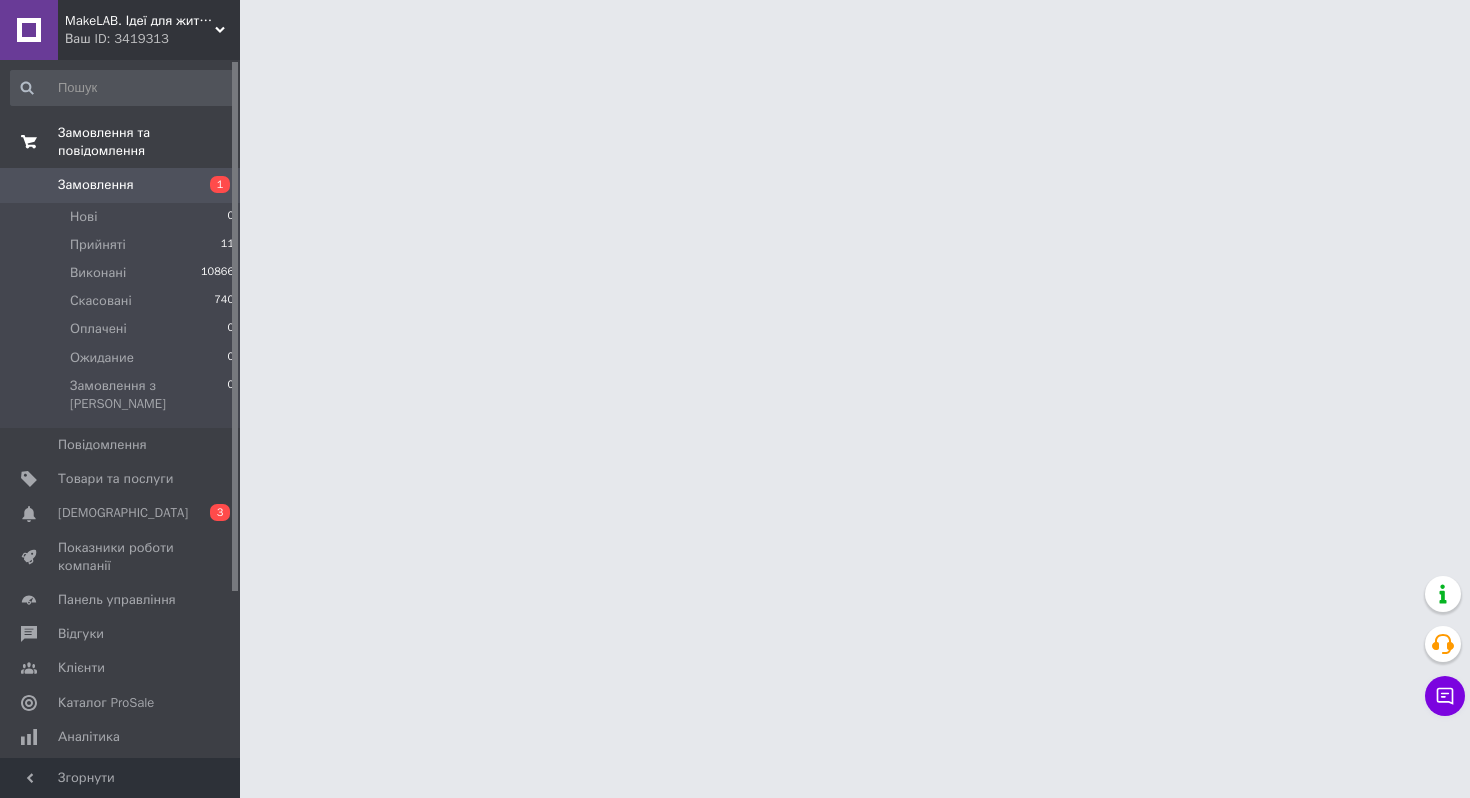 scroll, scrollTop: 0, scrollLeft: 0, axis: both 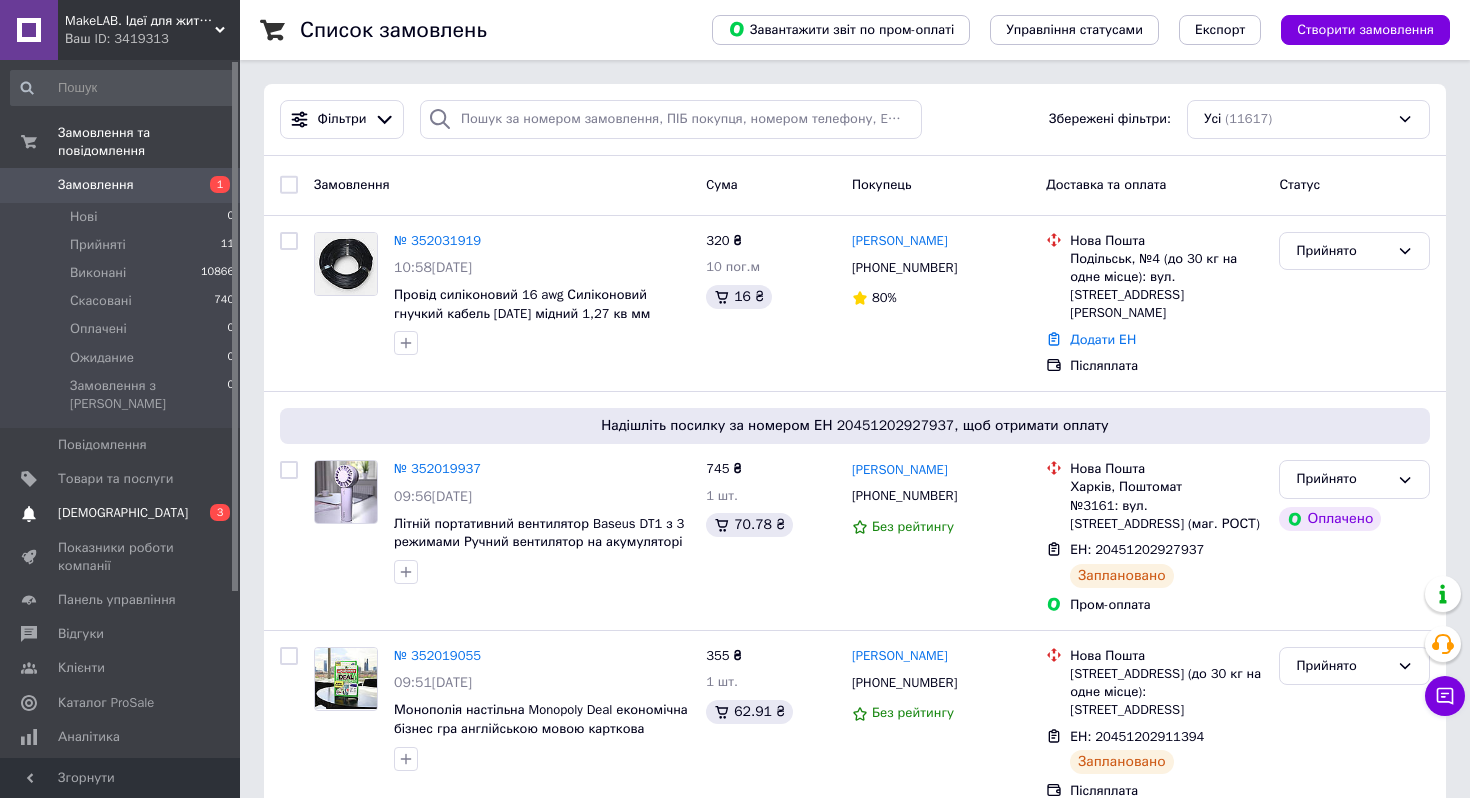 click on "[DEMOGRAPHIC_DATA]" at bounding box center [123, 513] 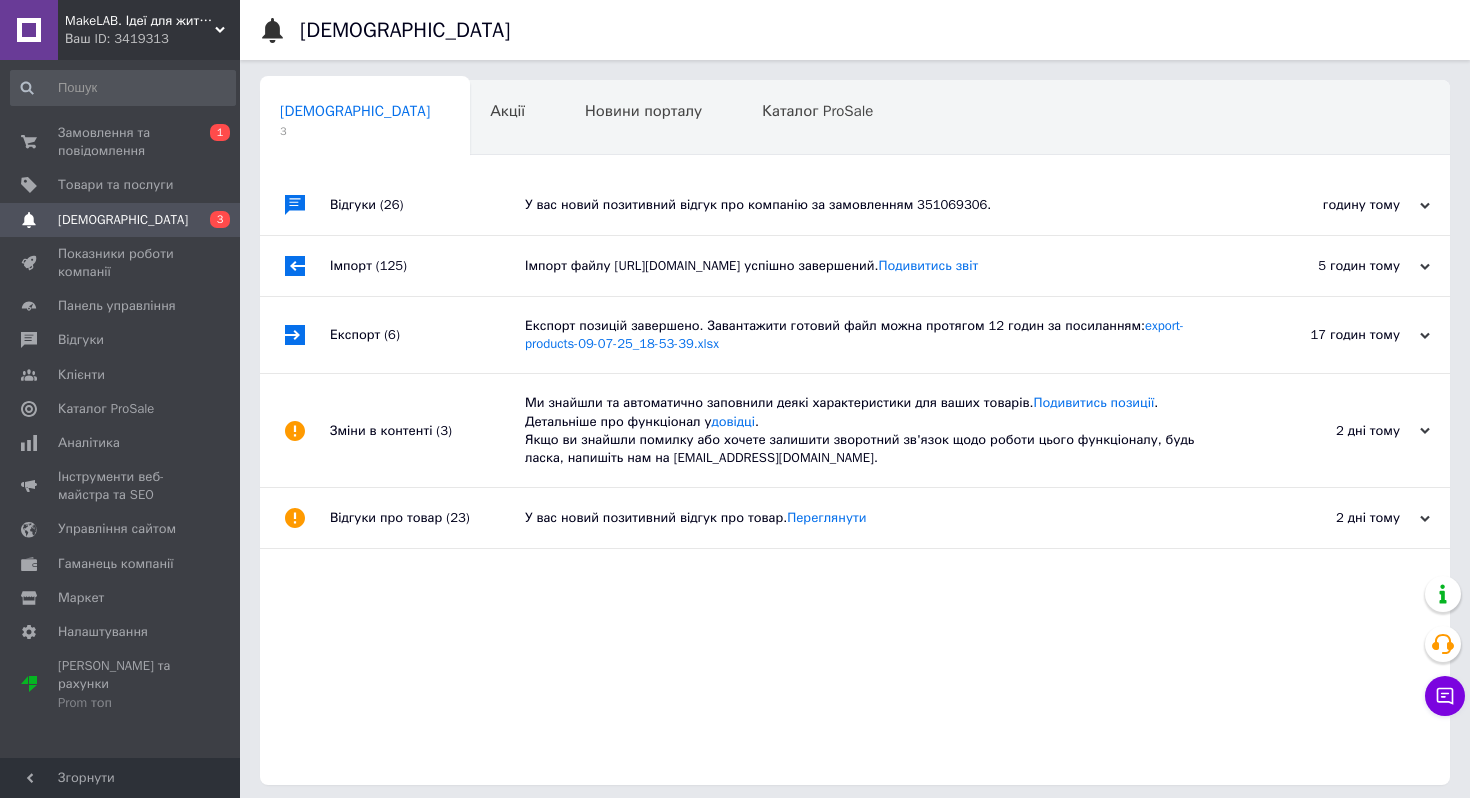 click on "Відгуки   (26)" at bounding box center [427, 205] 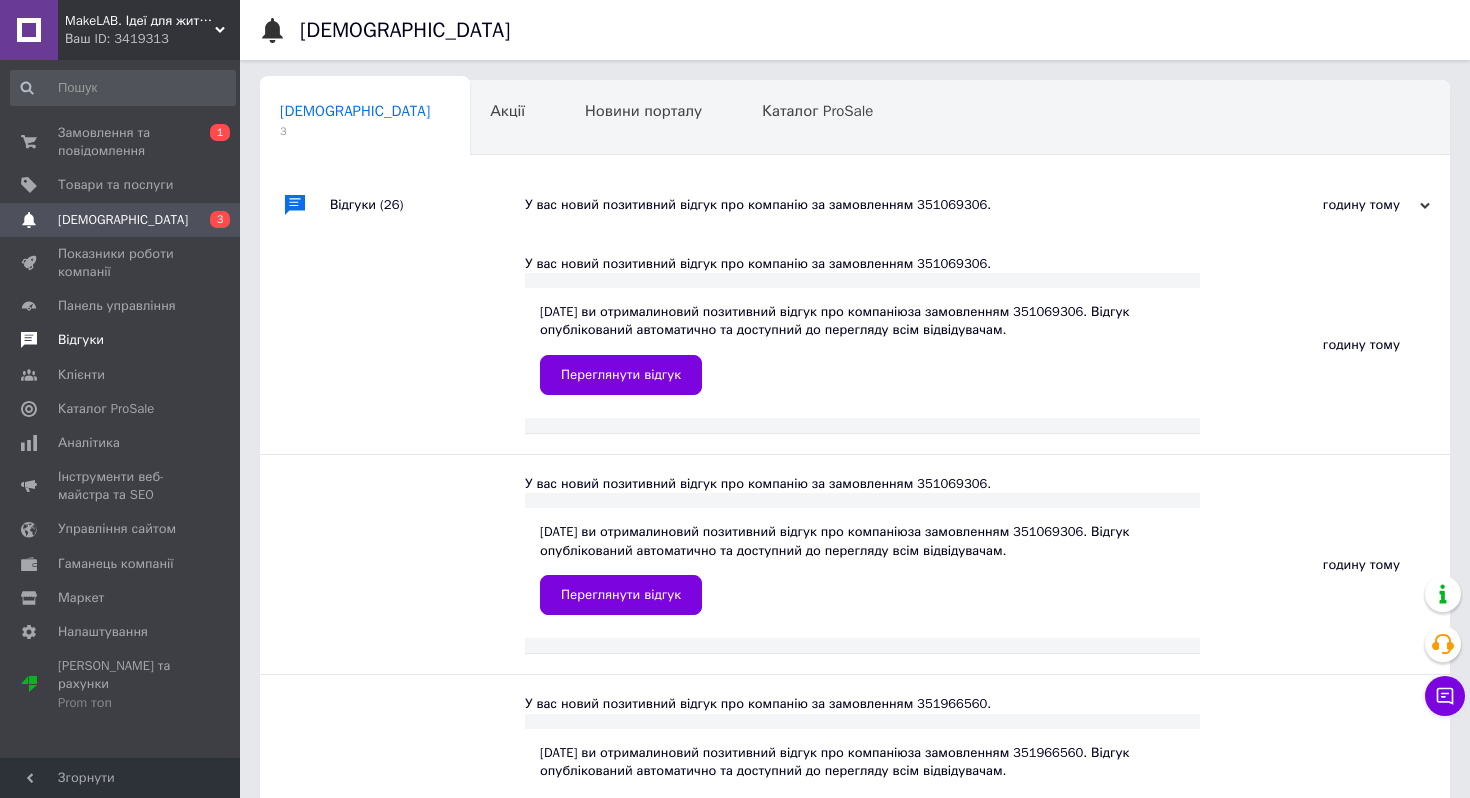 click on "Відгуки" at bounding box center [121, 340] 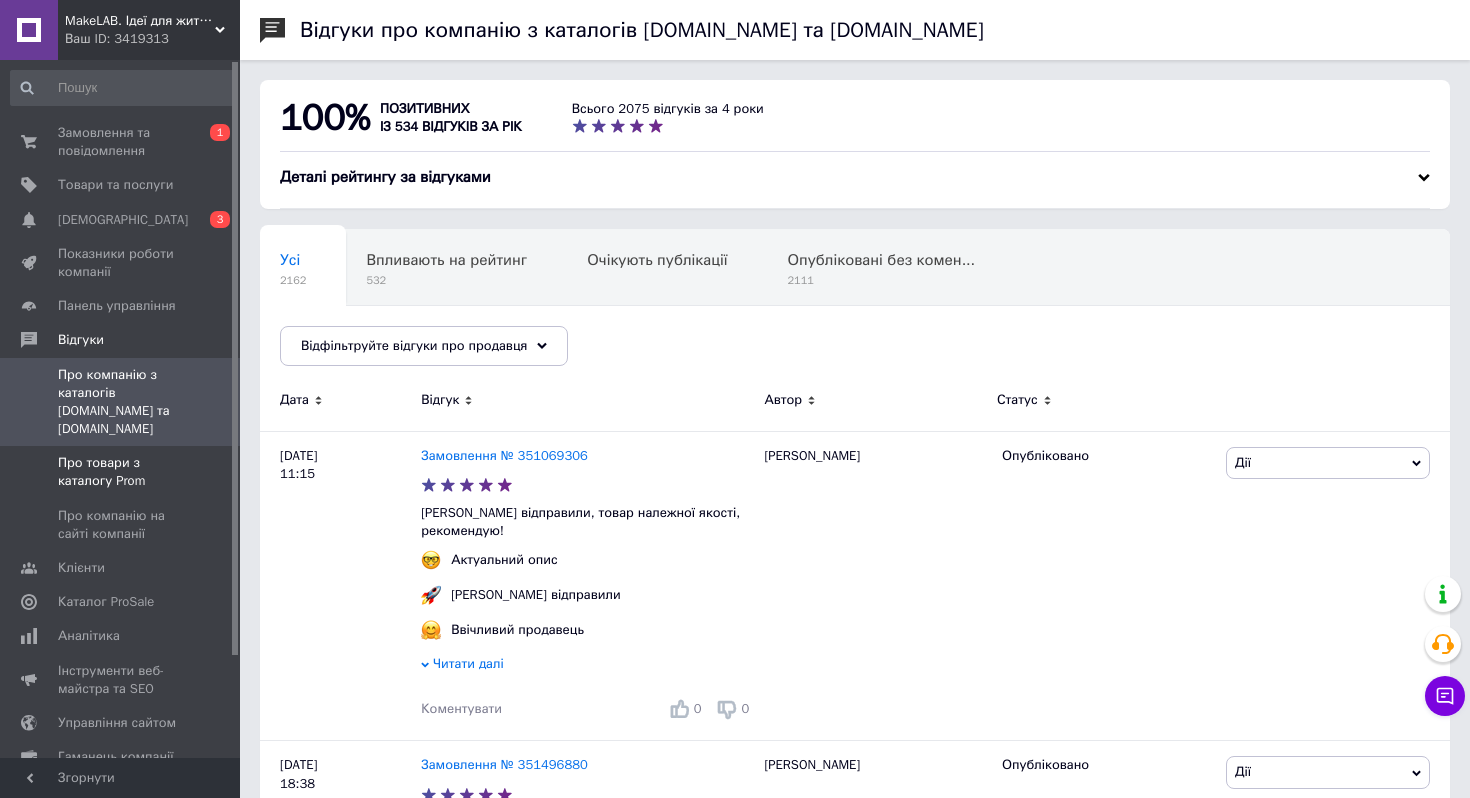 click on "Про товари з каталогу Prom" at bounding box center [121, 472] 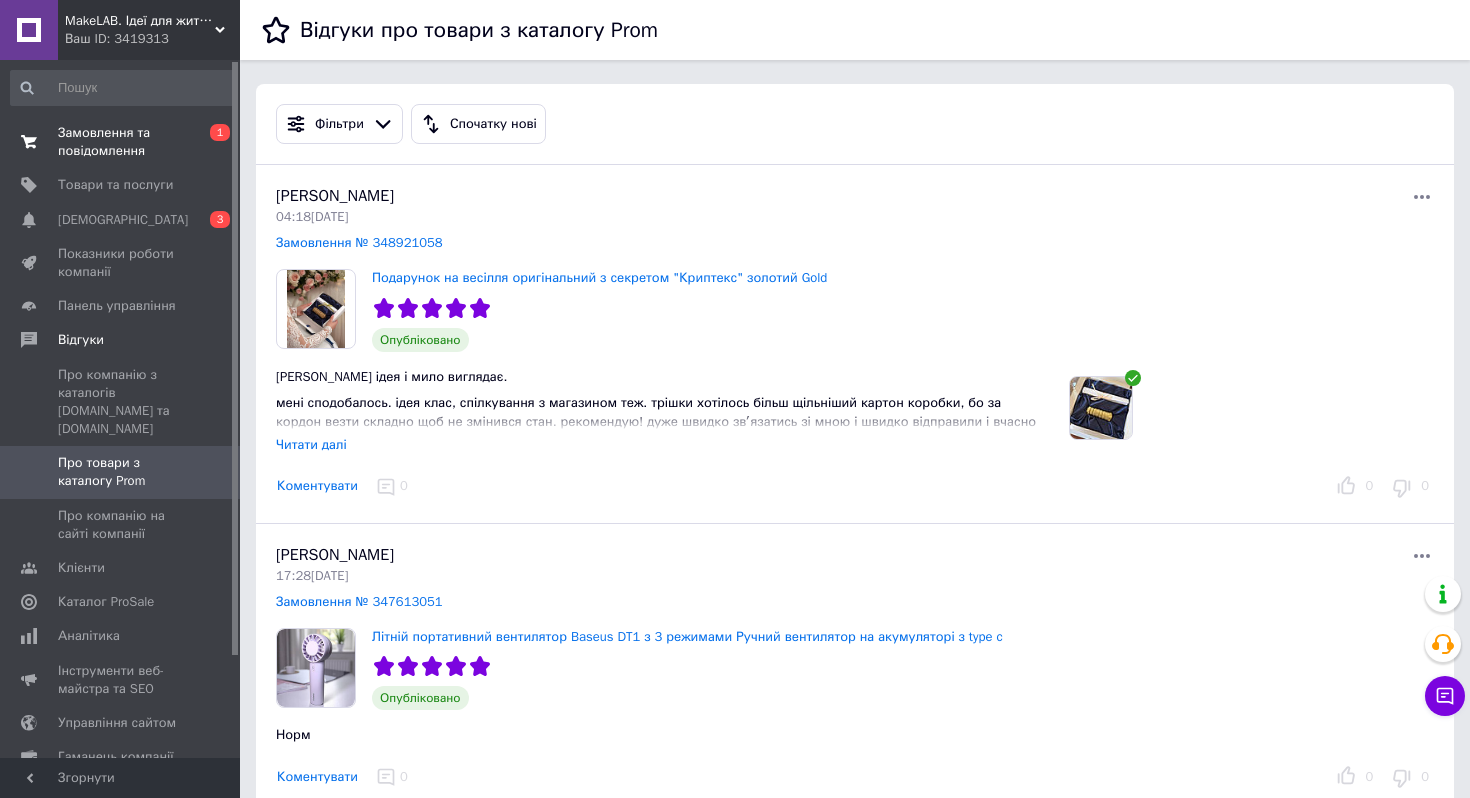 click on "Замовлення та повідомлення 0 1" at bounding box center (123, 142) 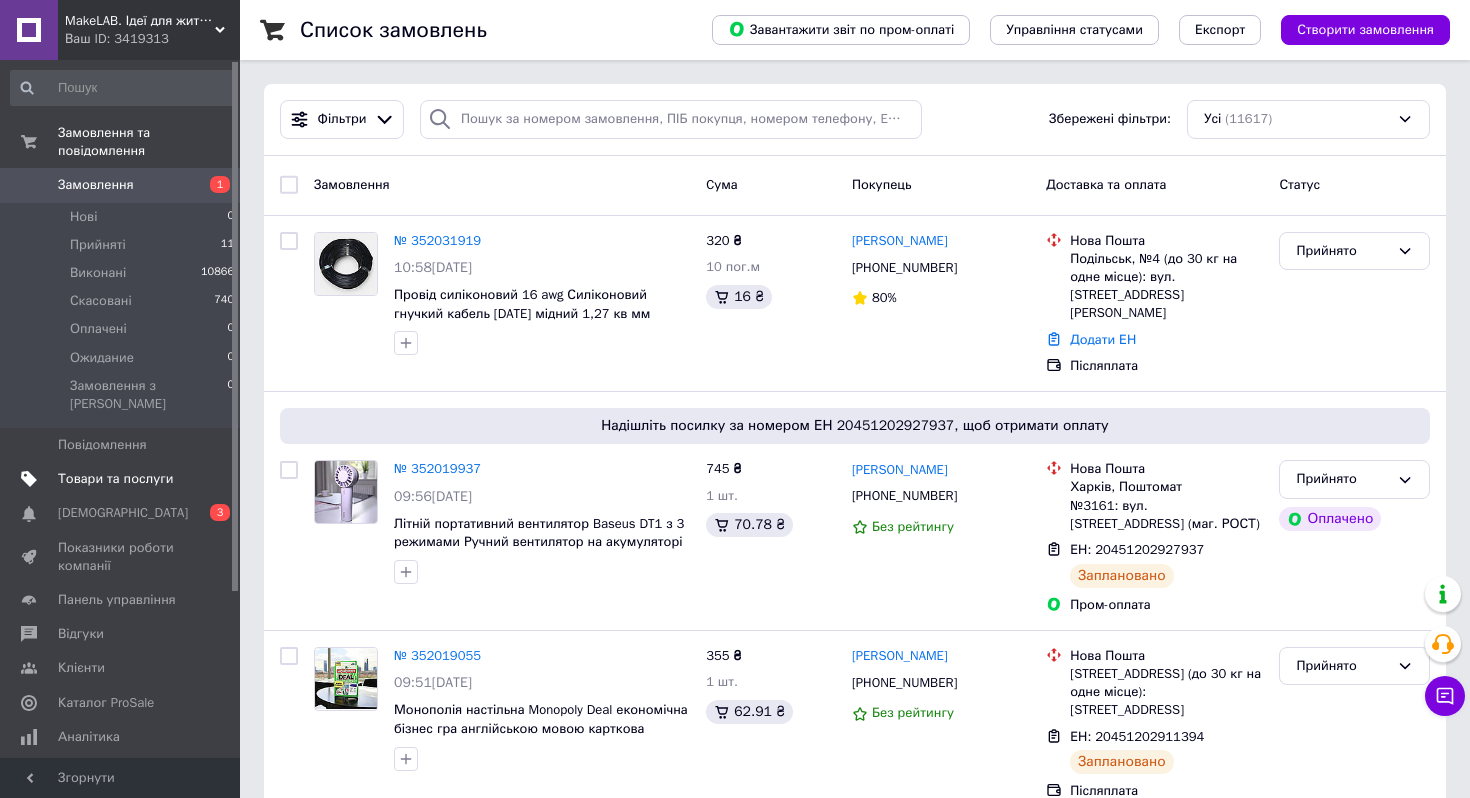 click on "Товари та послуги" at bounding box center [115, 479] 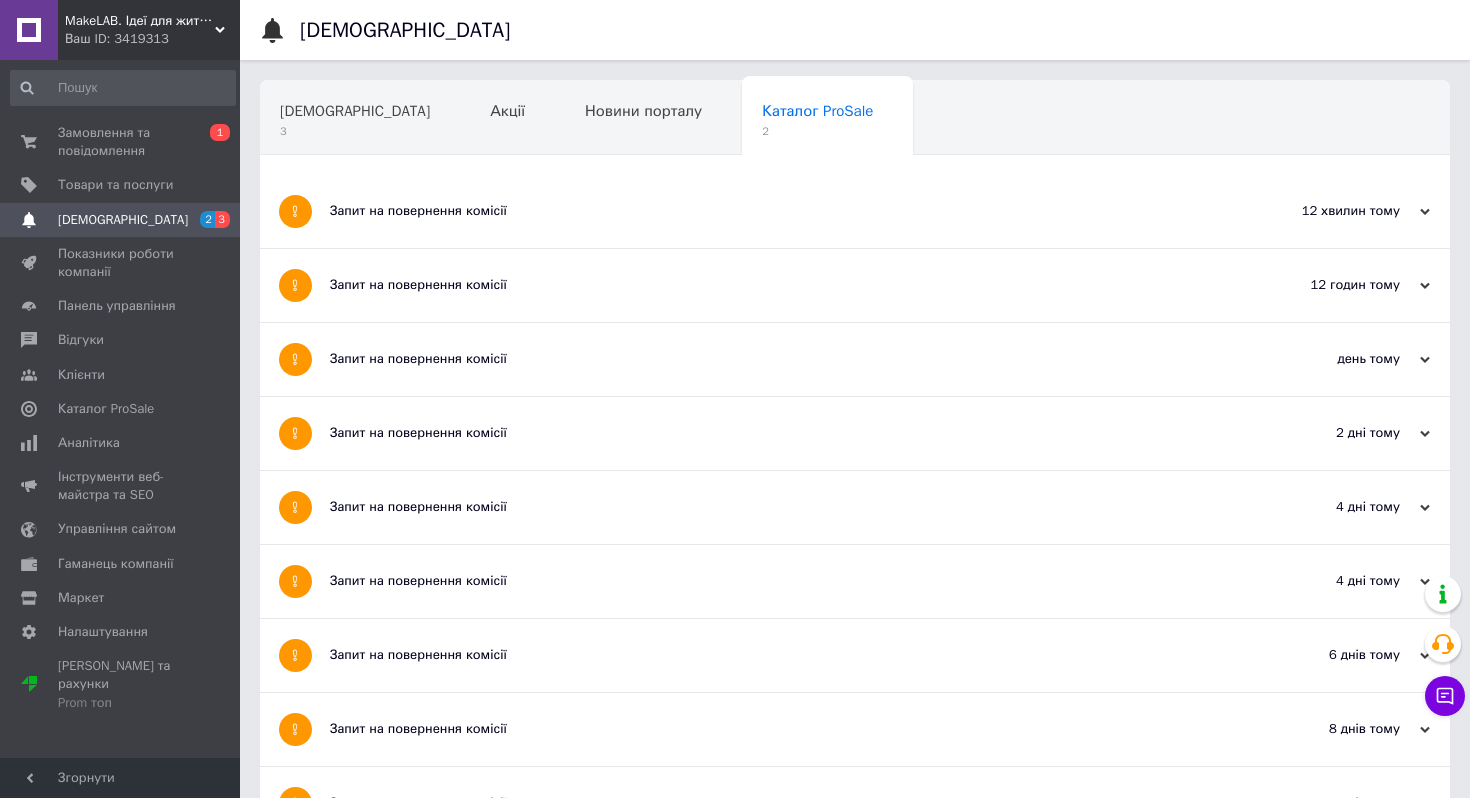 click on "Замовлення та повідомлення 0 1" at bounding box center [123, 142] 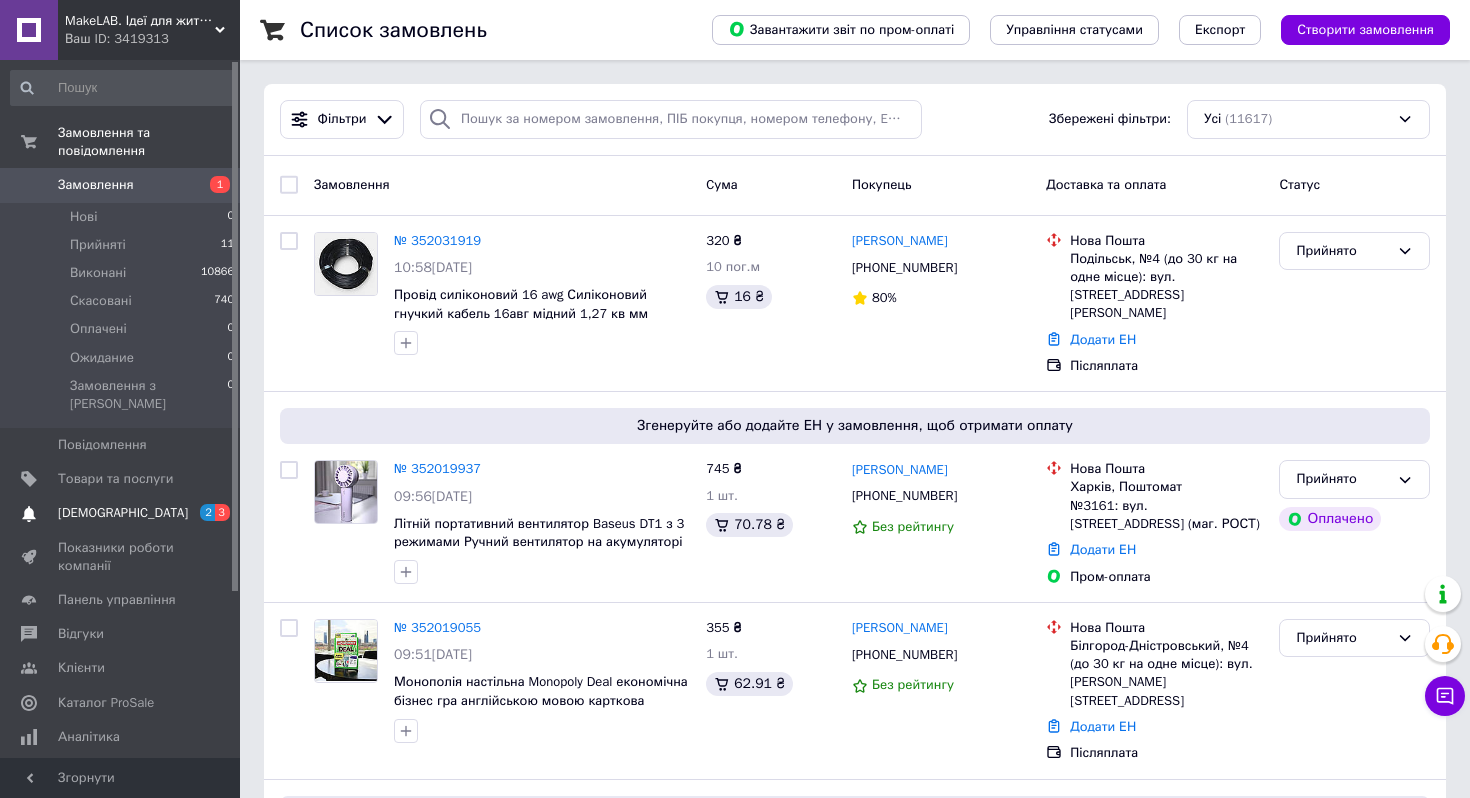 click on "[DEMOGRAPHIC_DATA]" at bounding box center [123, 513] 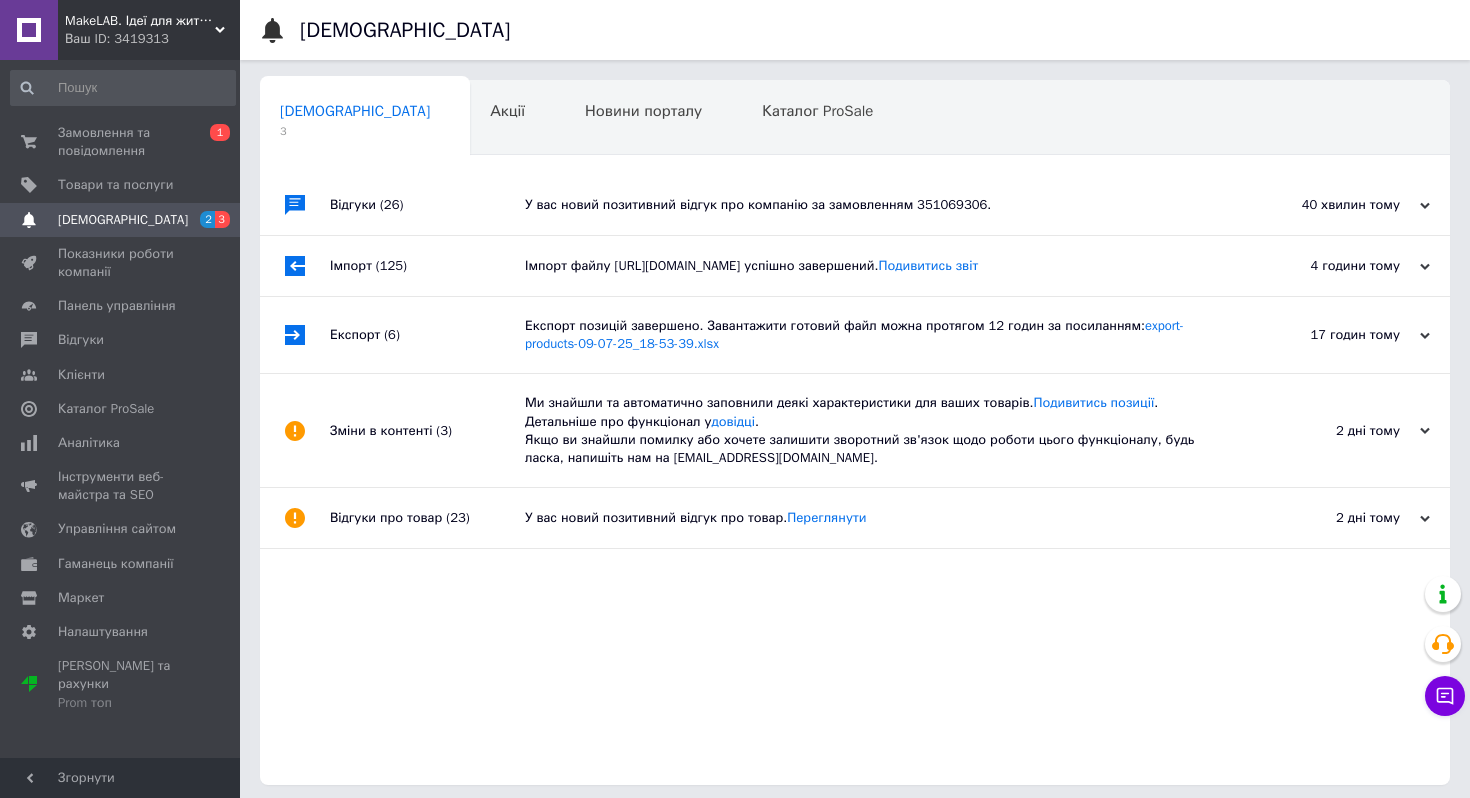 click on "У вас новий позитивний відгук про компанію за замовленням 351069306." at bounding box center [877, 205] 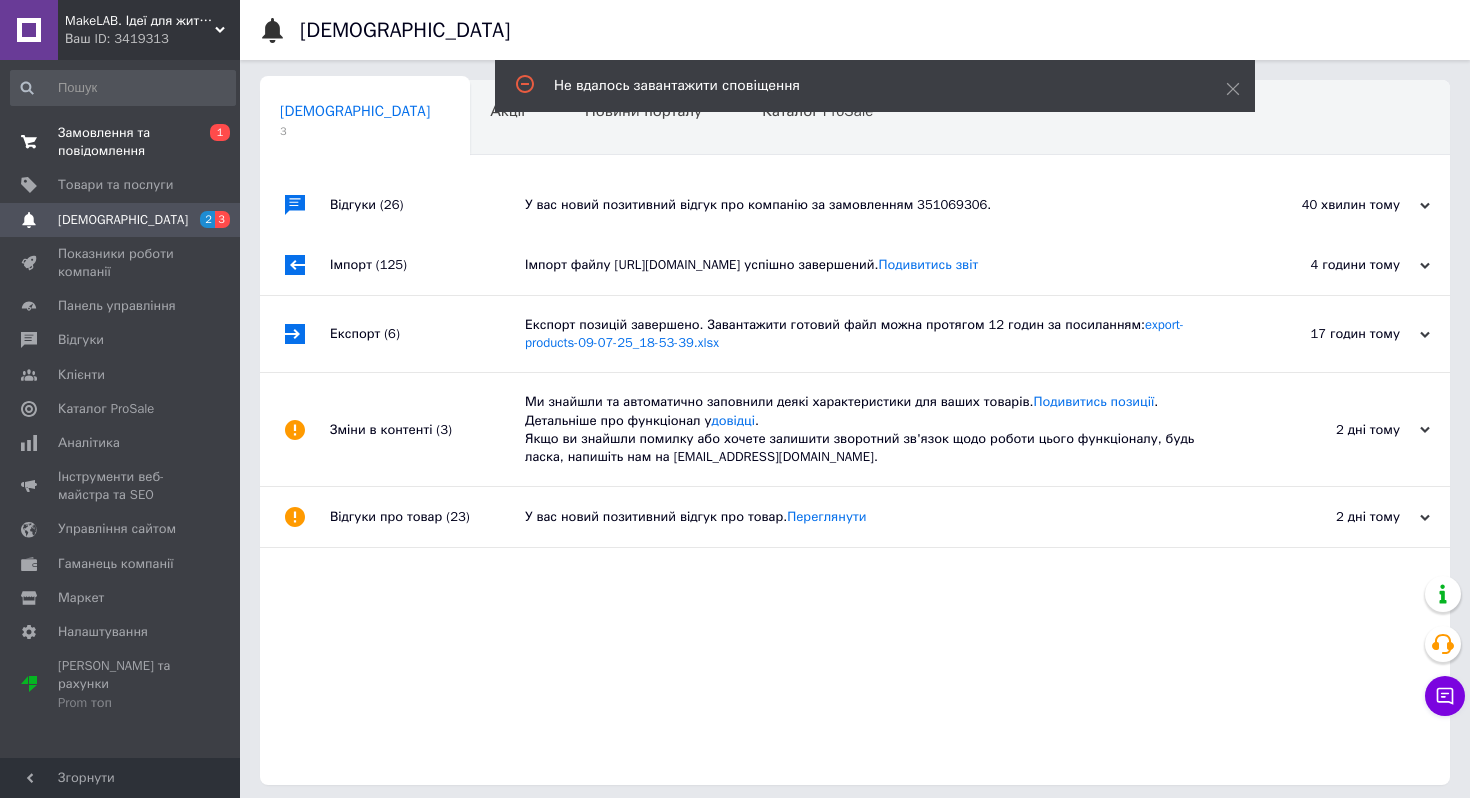 click on "Замовлення та повідомлення" at bounding box center (121, 142) 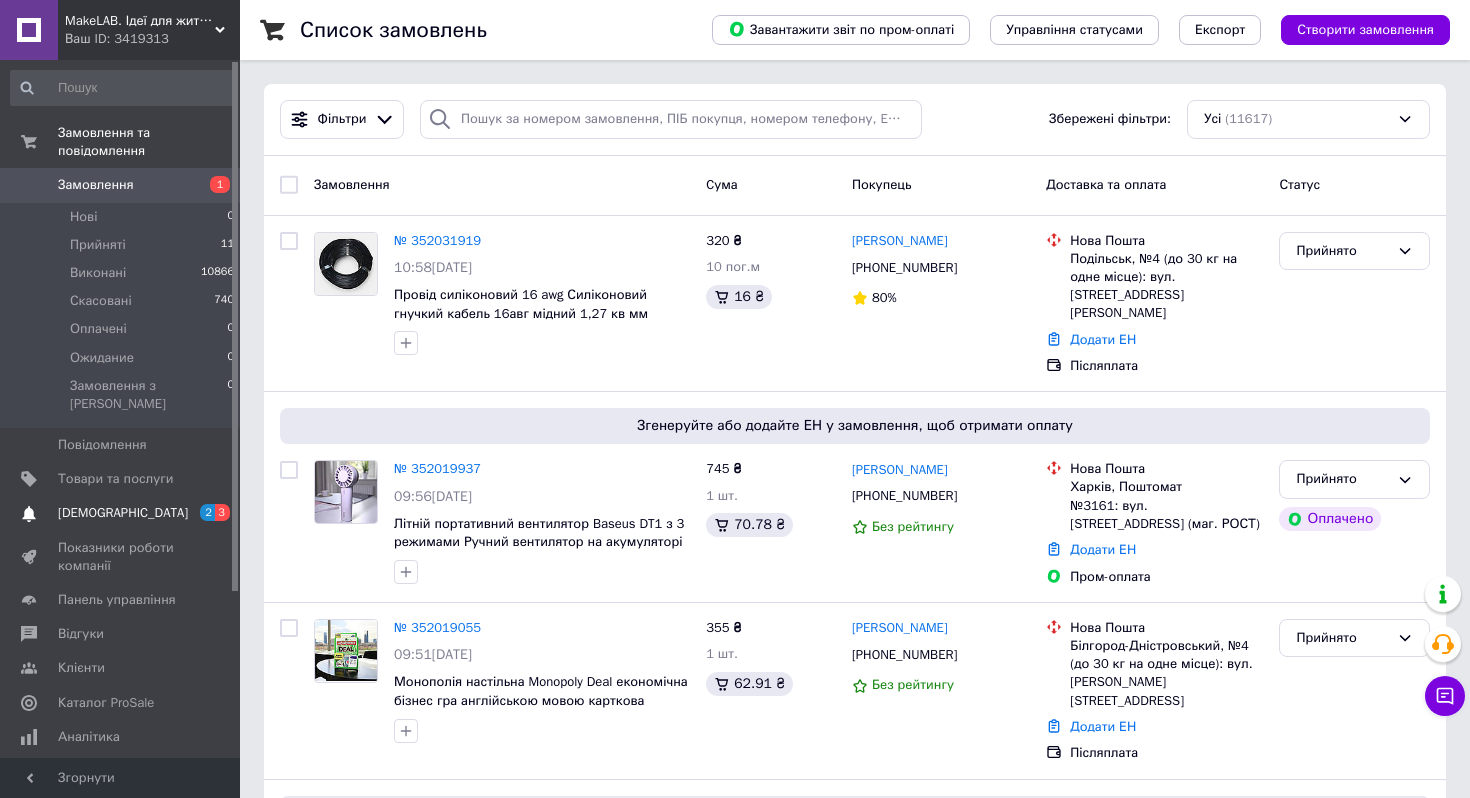 click on "[DEMOGRAPHIC_DATA]" at bounding box center [123, 513] 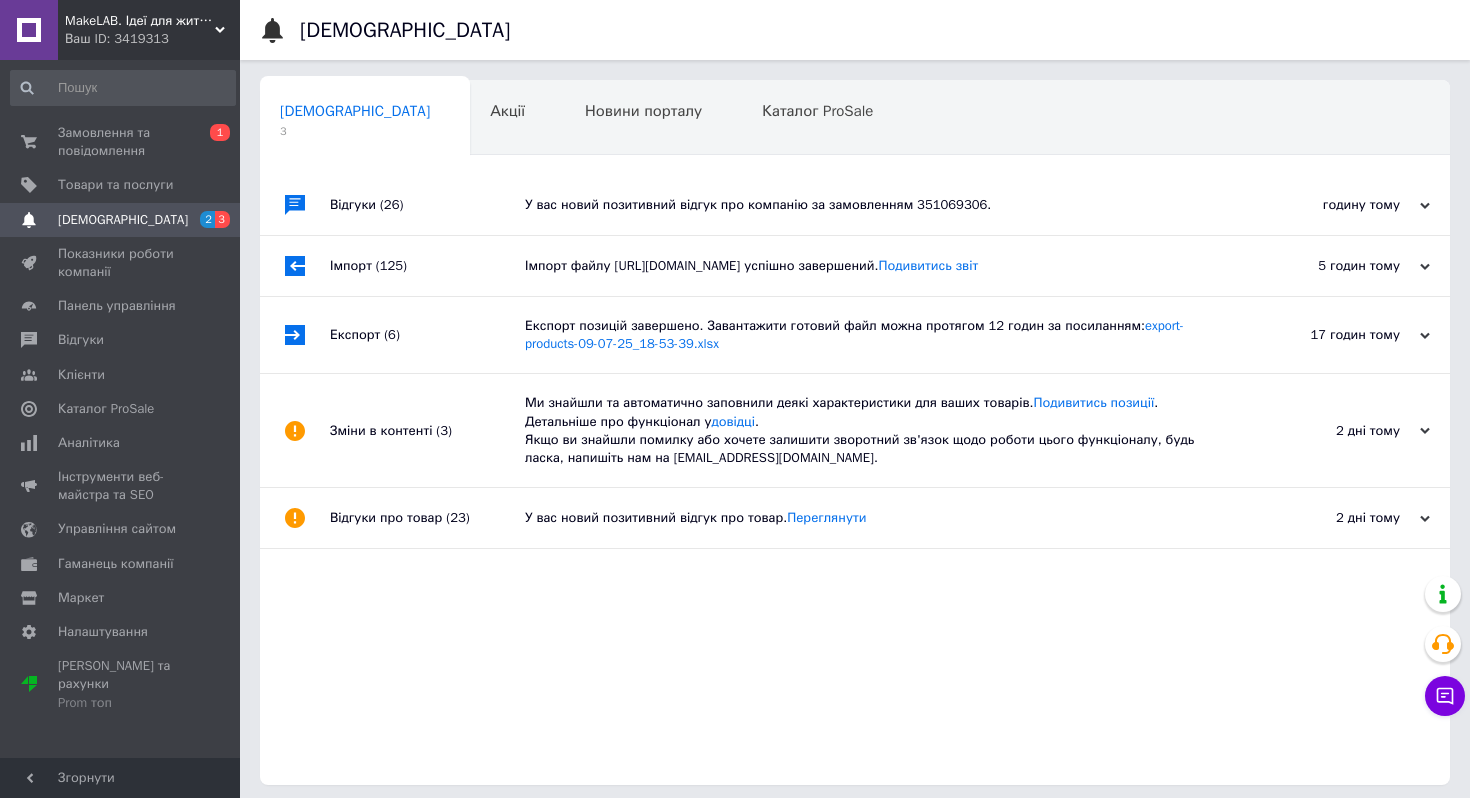 click on "У вас новий позитивний відгук про компанію за замовленням 351069306." at bounding box center (877, 205) 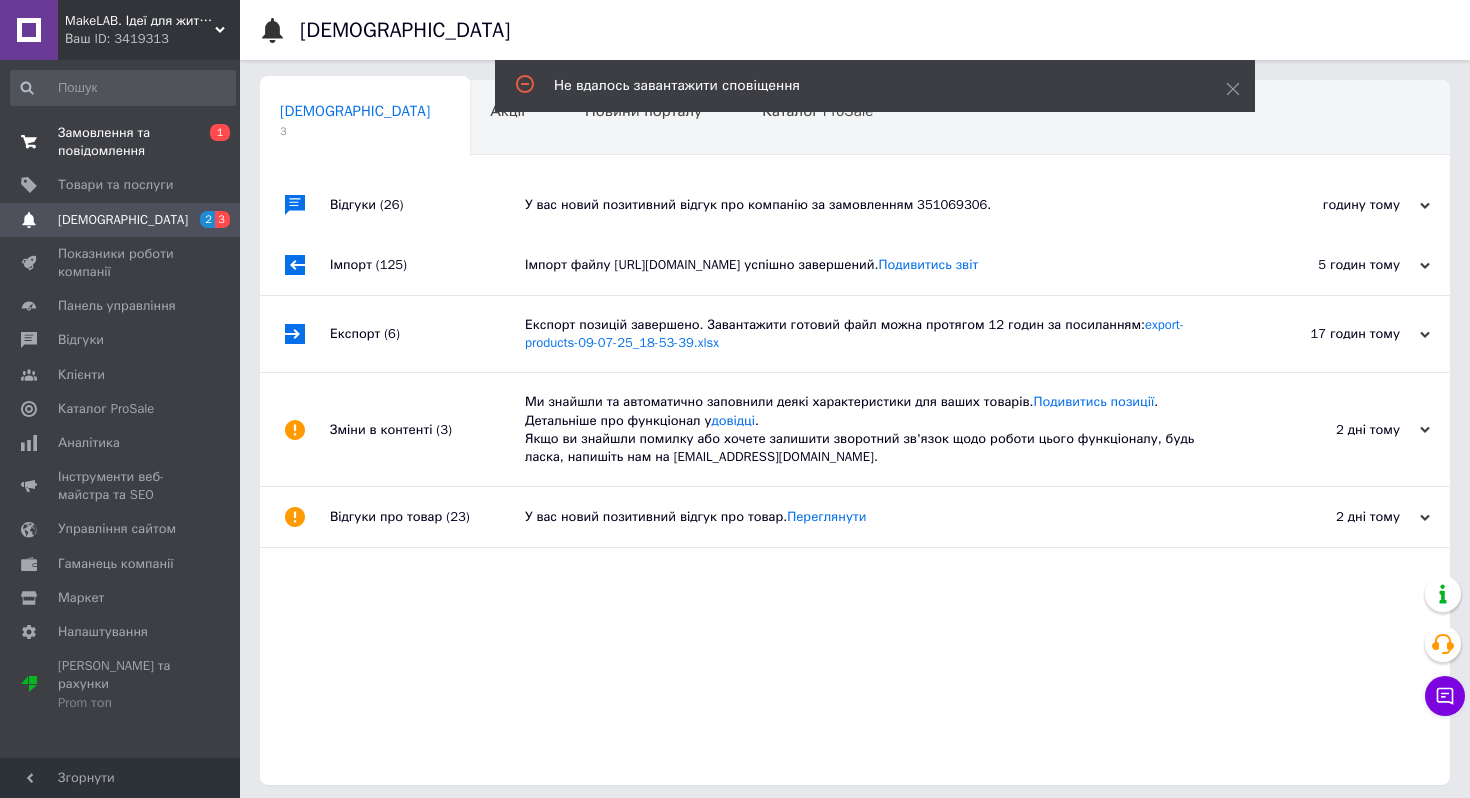 click on "Замовлення та повідомлення" at bounding box center (121, 142) 